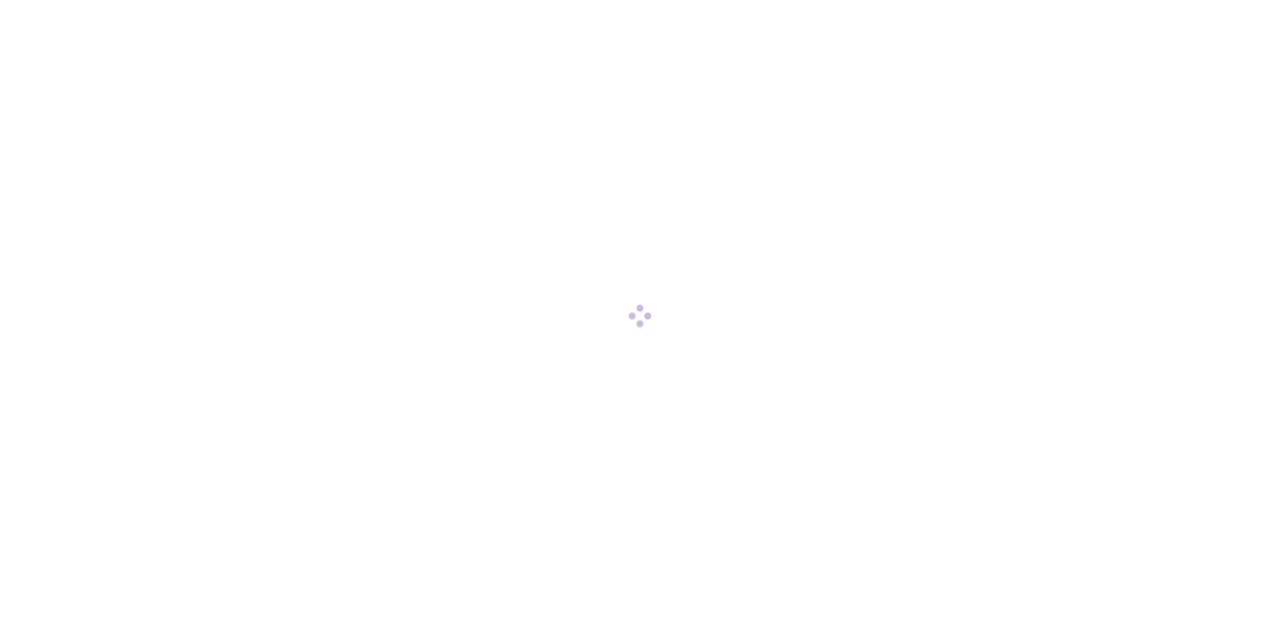 scroll, scrollTop: 0, scrollLeft: 0, axis: both 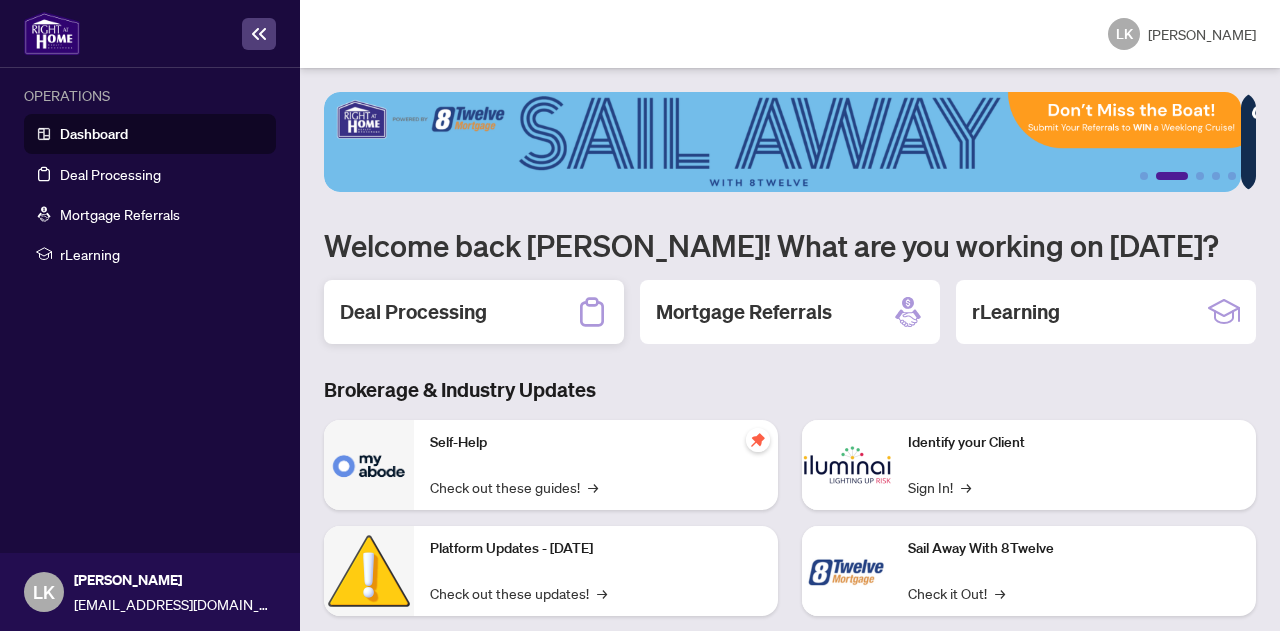 click on "Deal Processing" at bounding box center [474, 312] 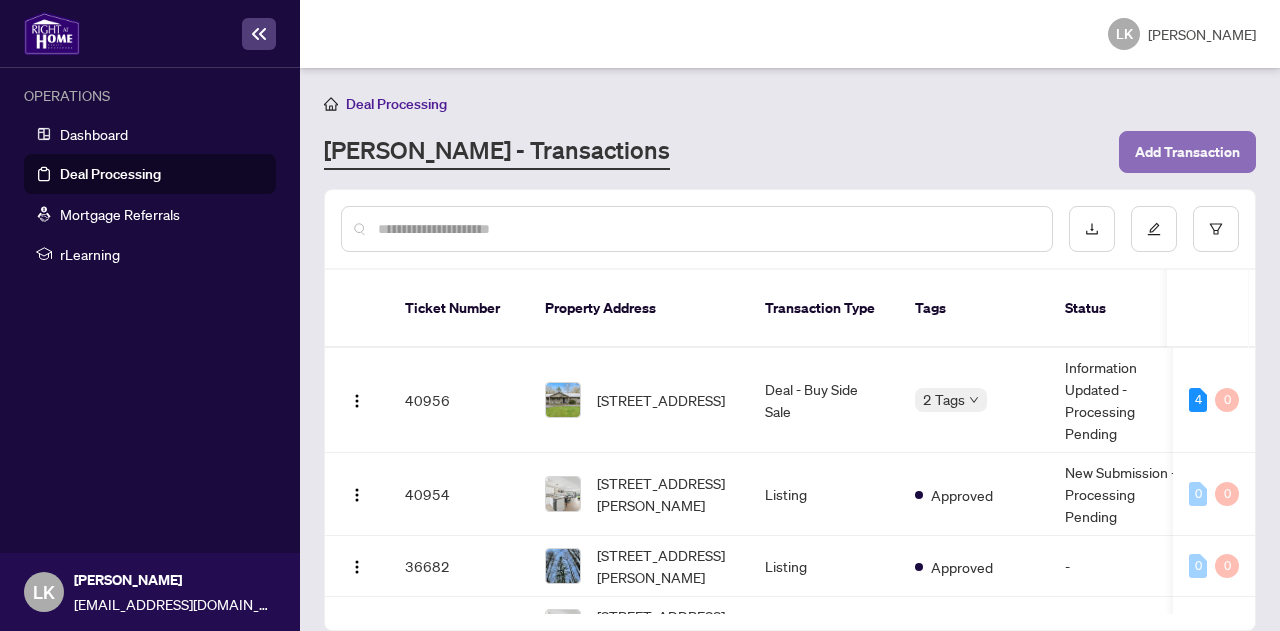 click on "Add Transaction" at bounding box center [1187, 152] 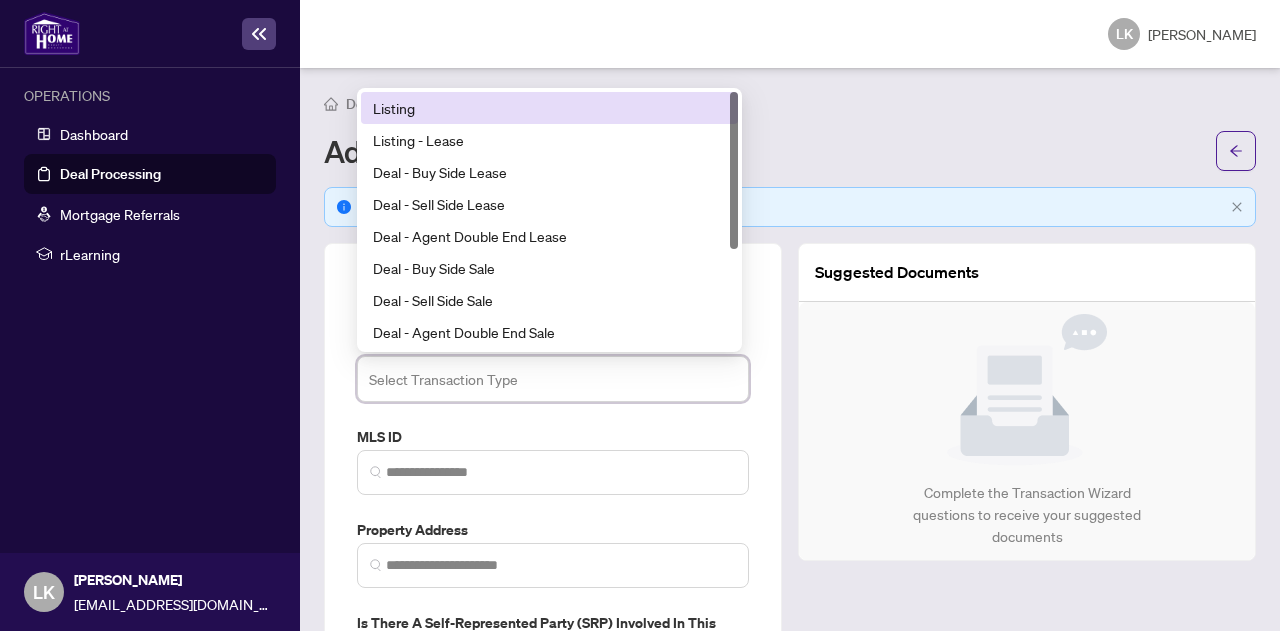 click at bounding box center (553, 379) 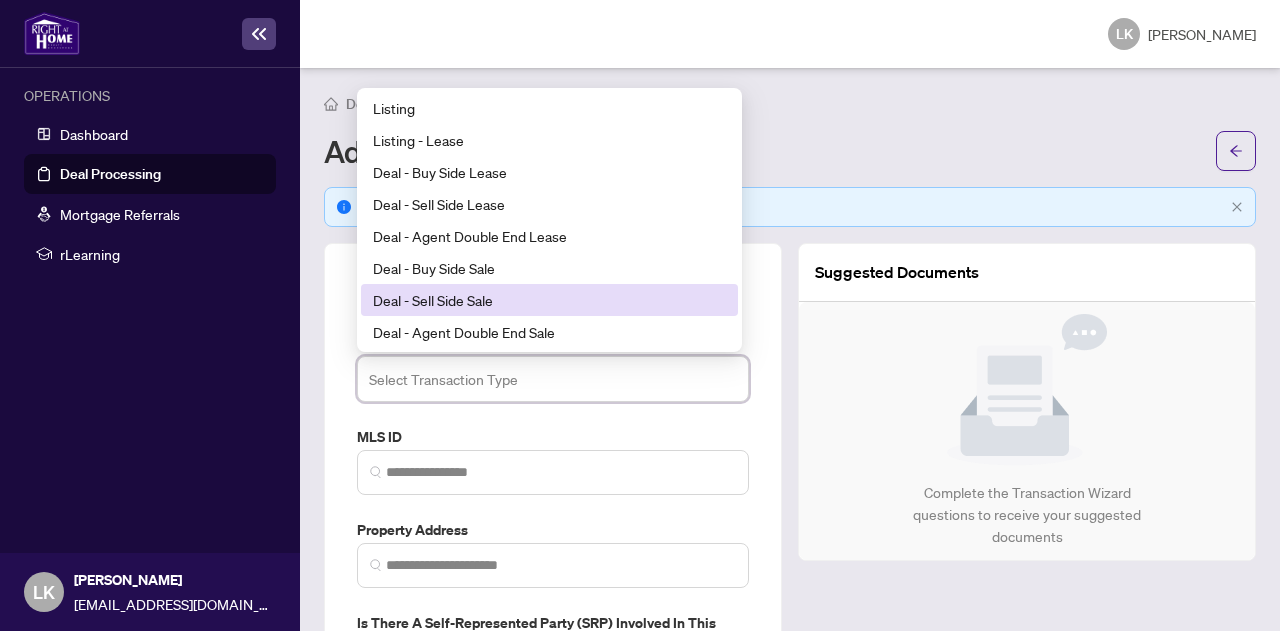 click on "Deal - Sell Side Sale" at bounding box center [549, 300] 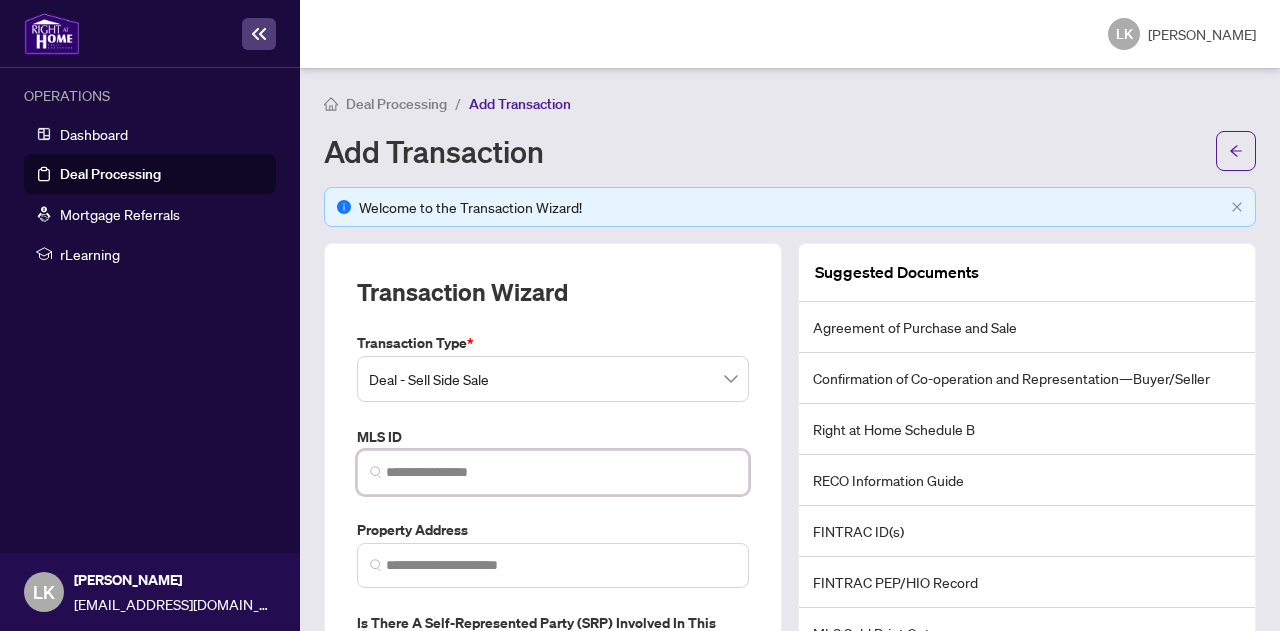 click at bounding box center [561, 472] 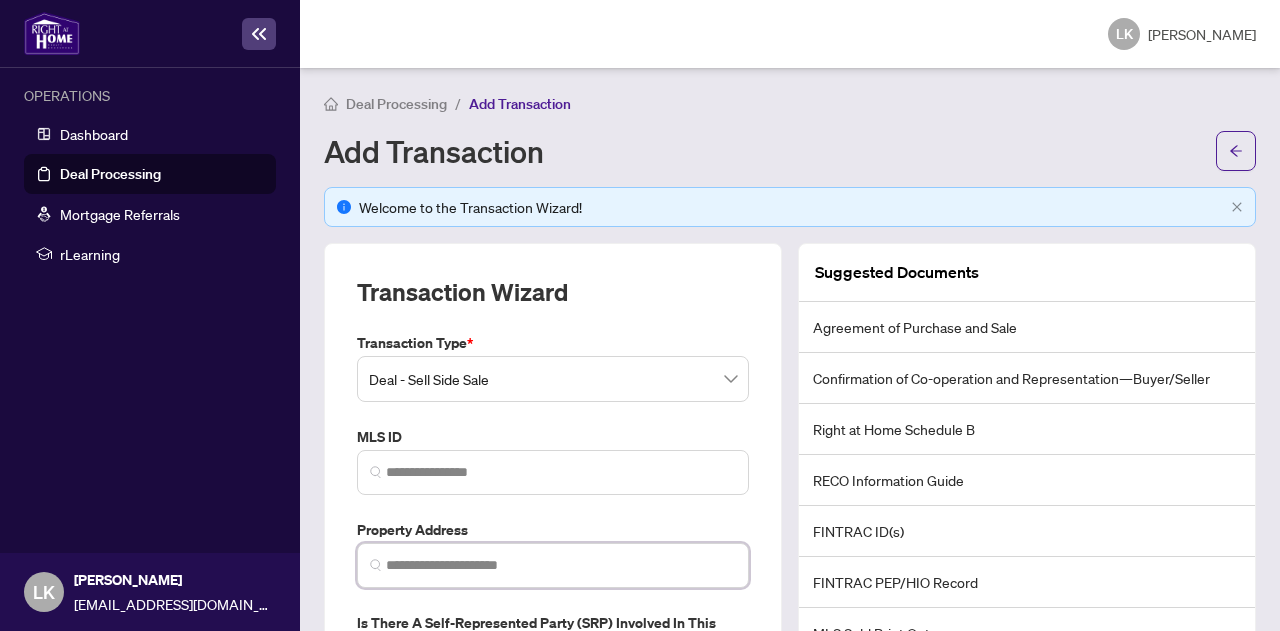 click at bounding box center (561, 565) 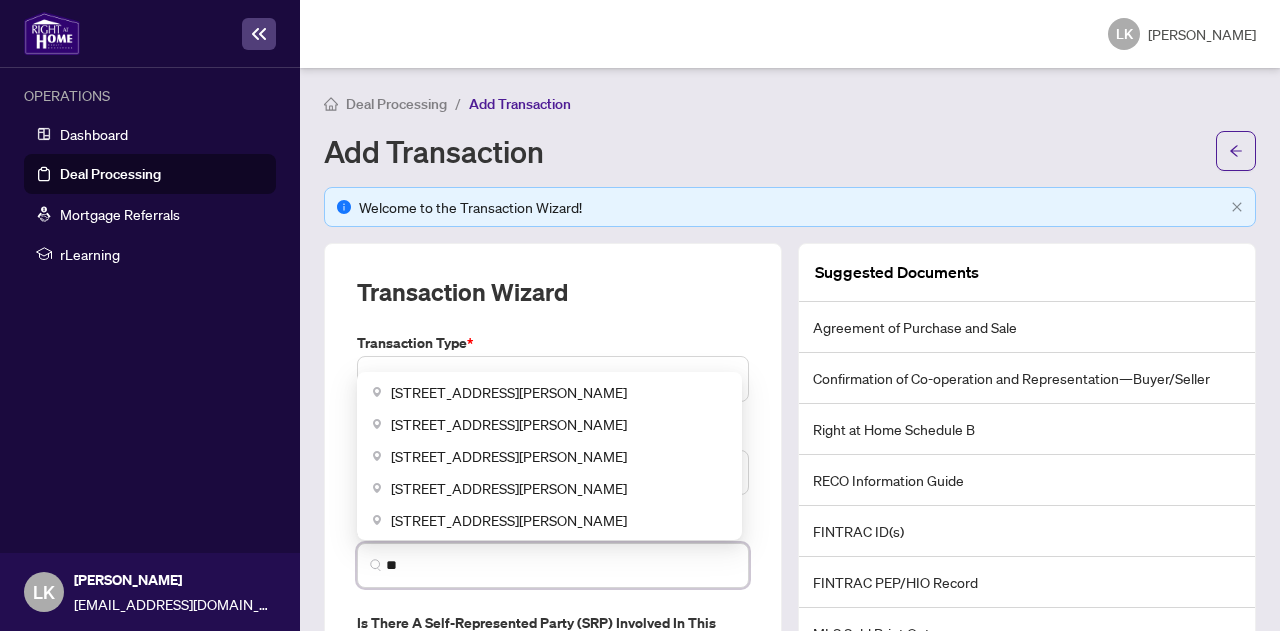 type on "*" 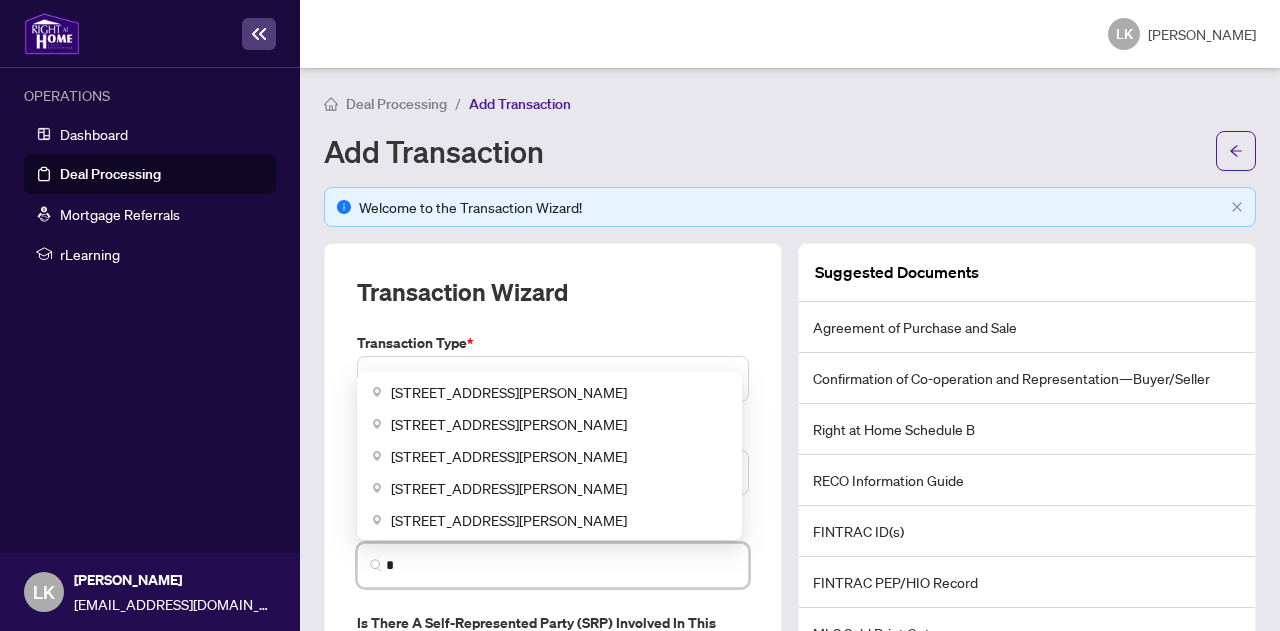 type 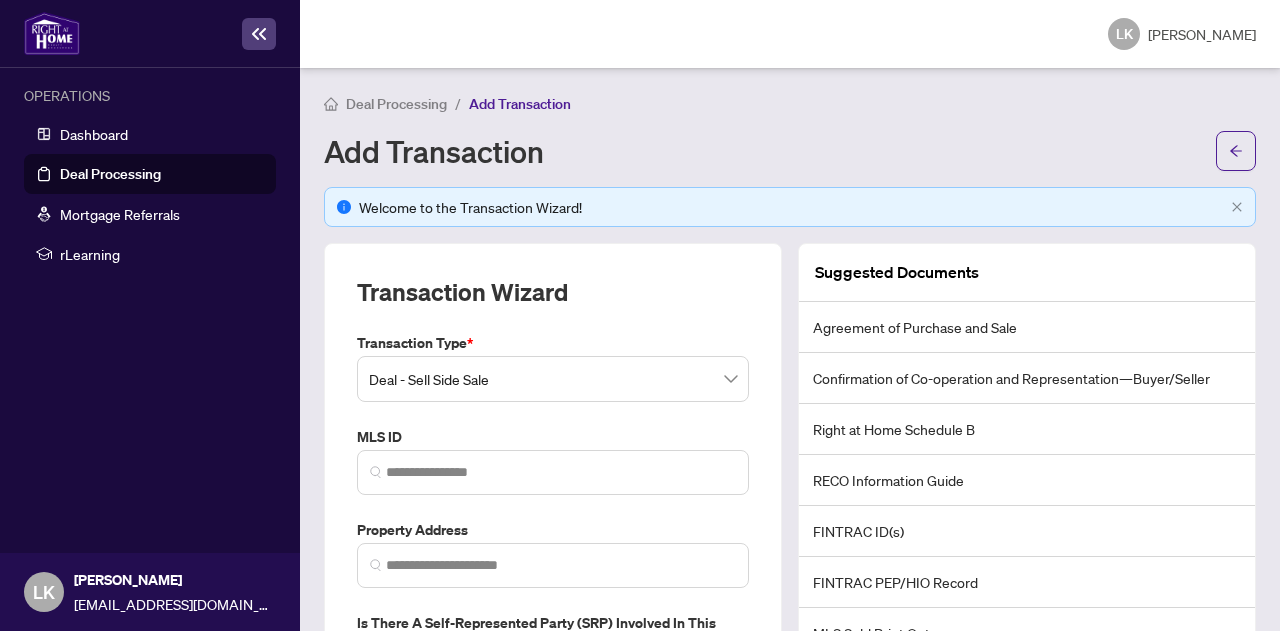 click on "Transaction Wizard Transaction Type * Deal - Sell Side Sale 18 19 20 Listing Listing - Lease Deal - Buy Side Lease Deal - Sell Side Lease Deal - Agent Double End Lease Deal - Buy Side Sale Deal - Sell Side Sale Deal - Agent Double End Sale Deal - Sell Side Assignment Deal - Buy Side Assignment MLS ID Property Address ChIJy9XdCBCeLIgR24cZjFHGlII [STREET_ADDRESS][PERSON_NAME] [STREET_ADDRESS][PERSON_NAME] [STREET_ADDRESS][PERSON_NAME][GEOGRAPHIC_DATA], [GEOGRAPHIC_DATA] [STREET_ADDRESS][PERSON_NAME] [STREET_ADDRESS][PERSON_NAME] Is there a Self-represented Party (SRP) involved in this transaction Yes No Do you have direct or indirect interest in this transaction Yes No Create Transaction Cancel" at bounding box center [553, 558] 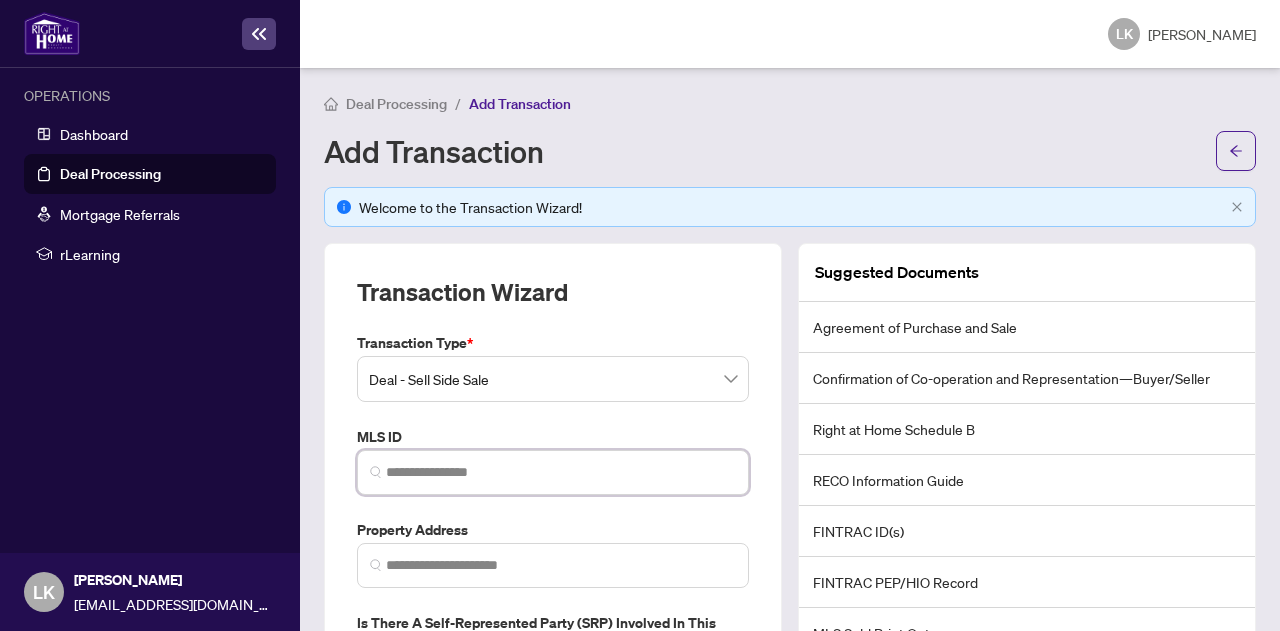 click at bounding box center (561, 472) 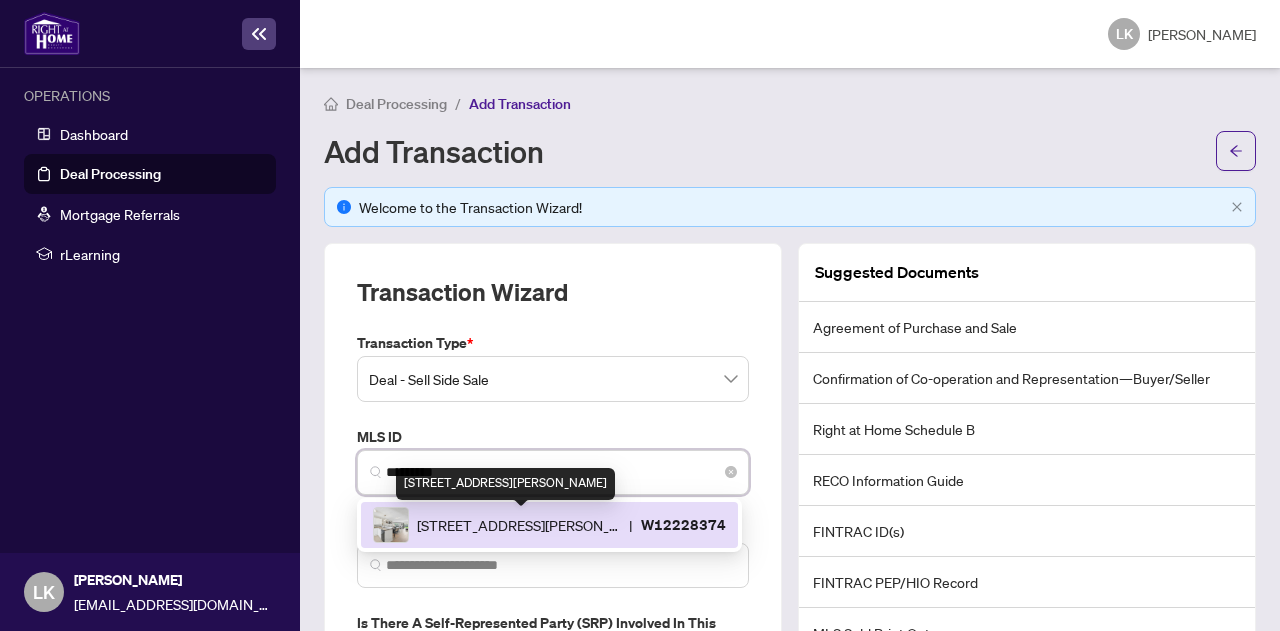 click on "[STREET_ADDRESS][PERSON_NAME]" at bounding box center (519, 525) 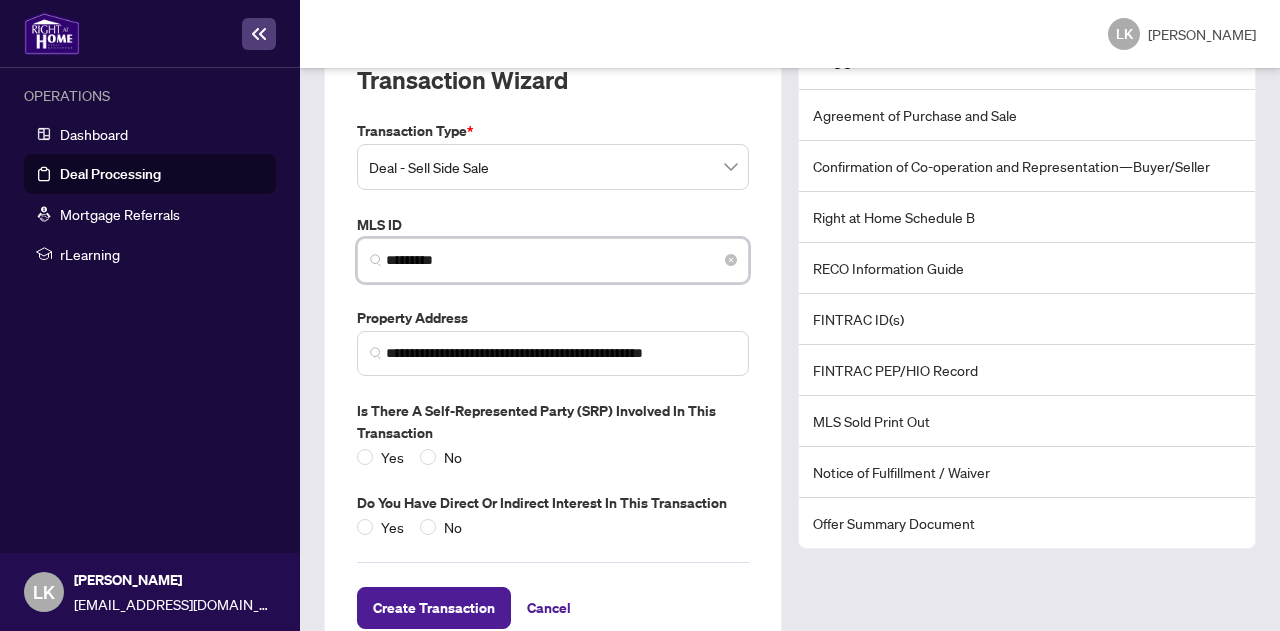 scroll, scrollTop: 262, scrollLeft: 0, axis: vertical 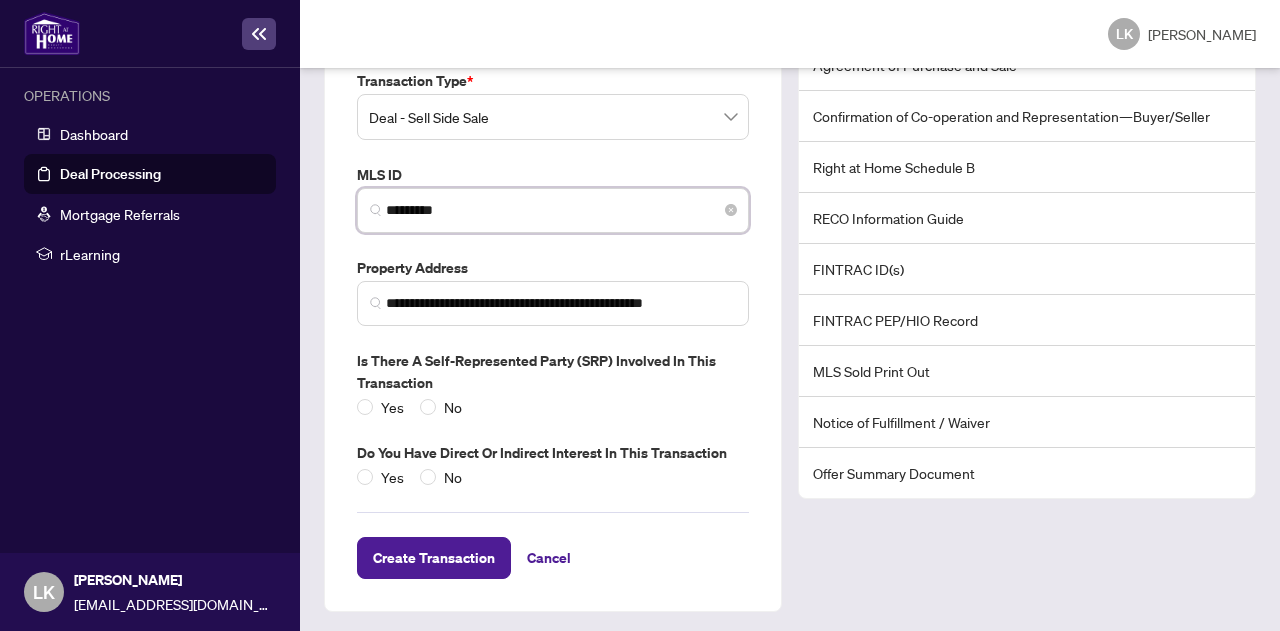 type on "*********" 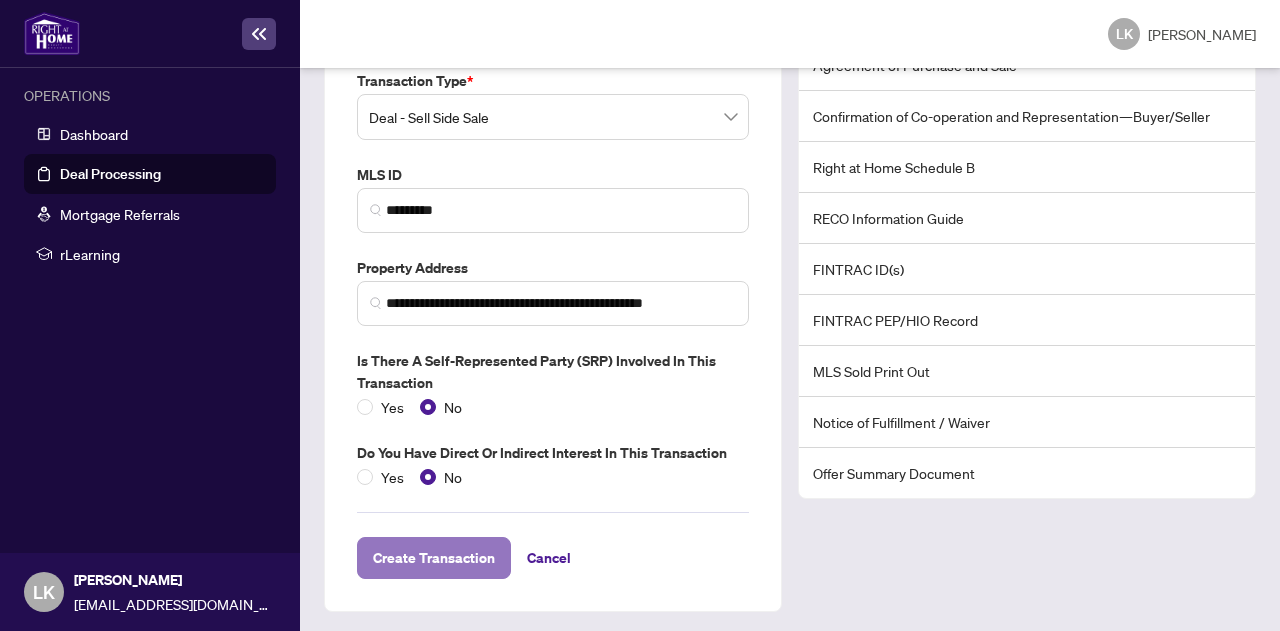click on "Create Transaction" at bounding box center (434, 558) 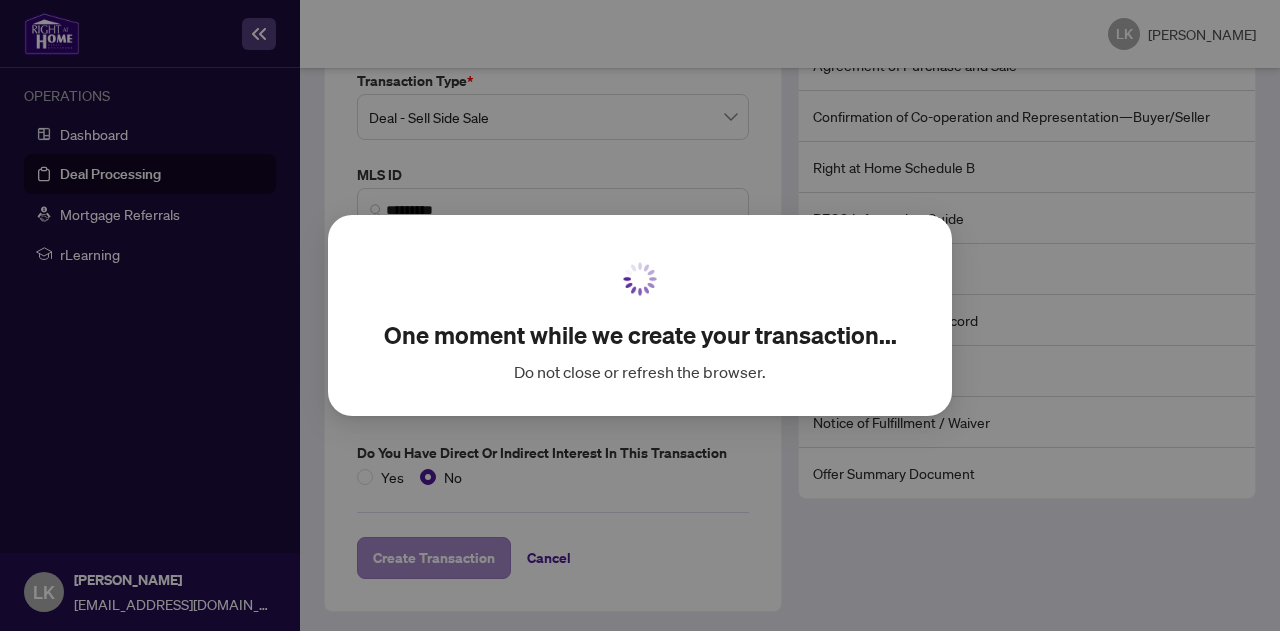 scroll, scrollTop: 82, scrollLeft: 0, axis: vertical 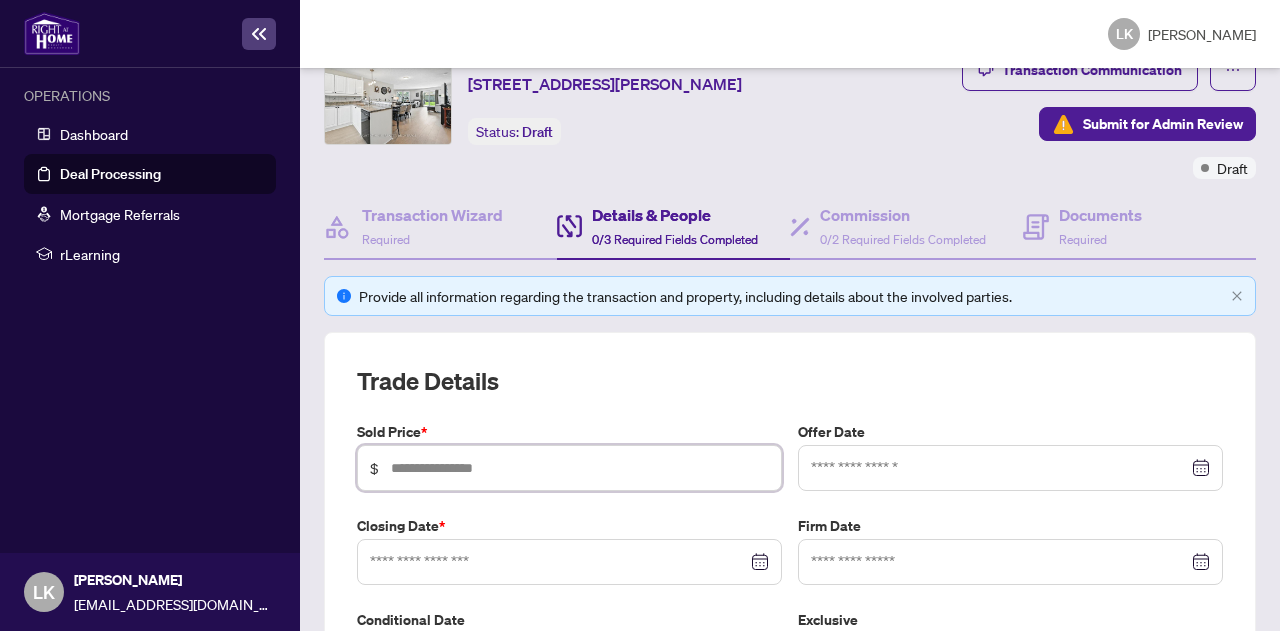 click at bounding box center (580, 468) 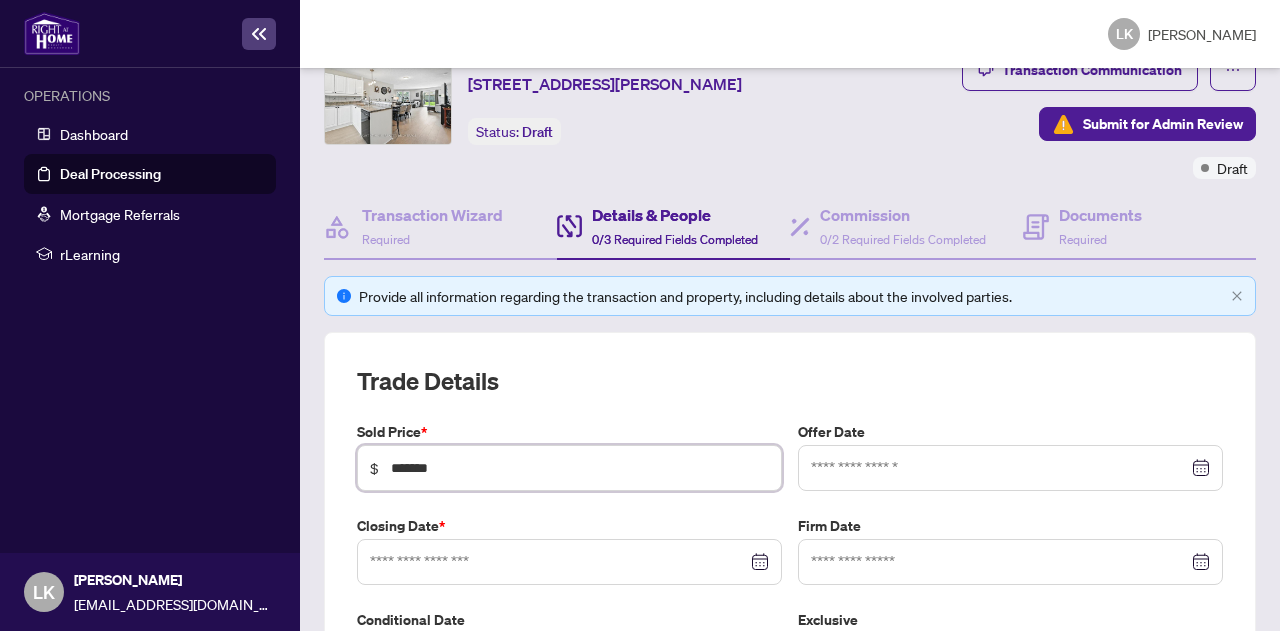 type on "*******" 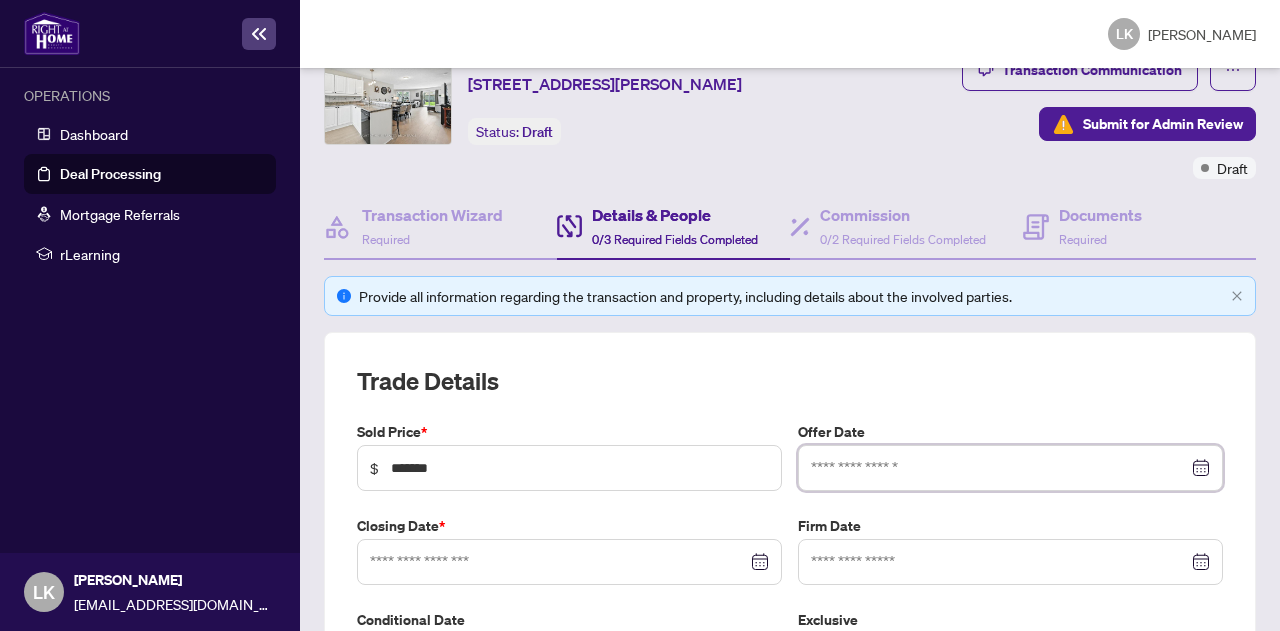 click at bounding box center (999, 468) 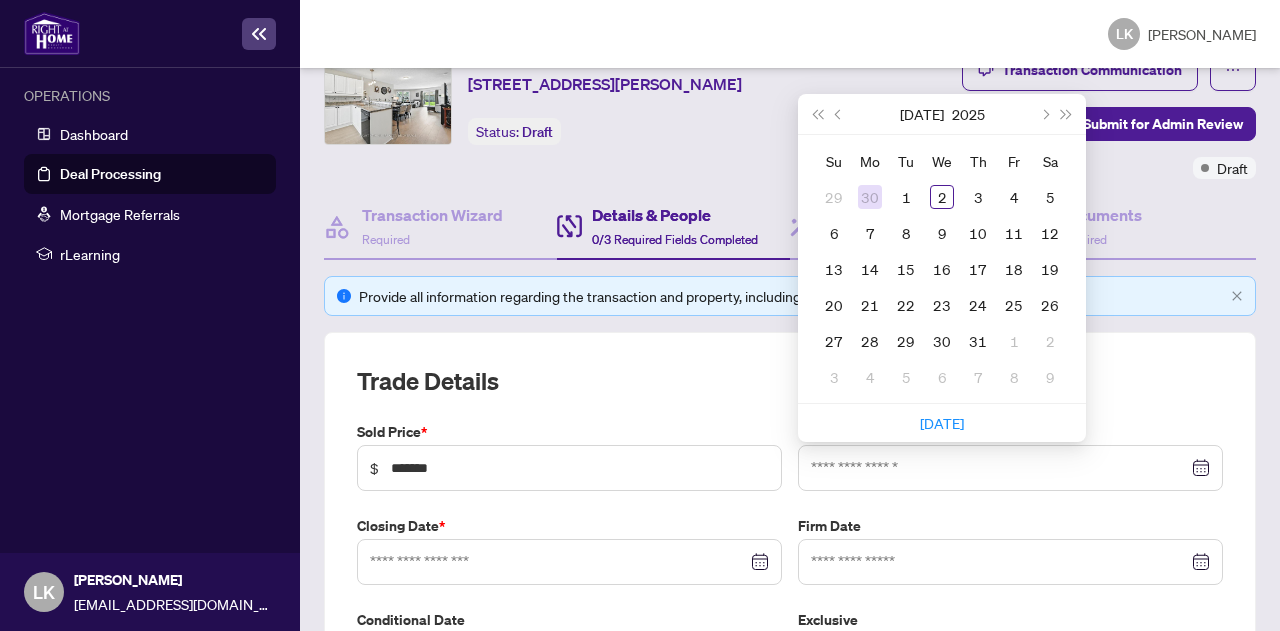 click on "30" at bounding box center (870, 197) 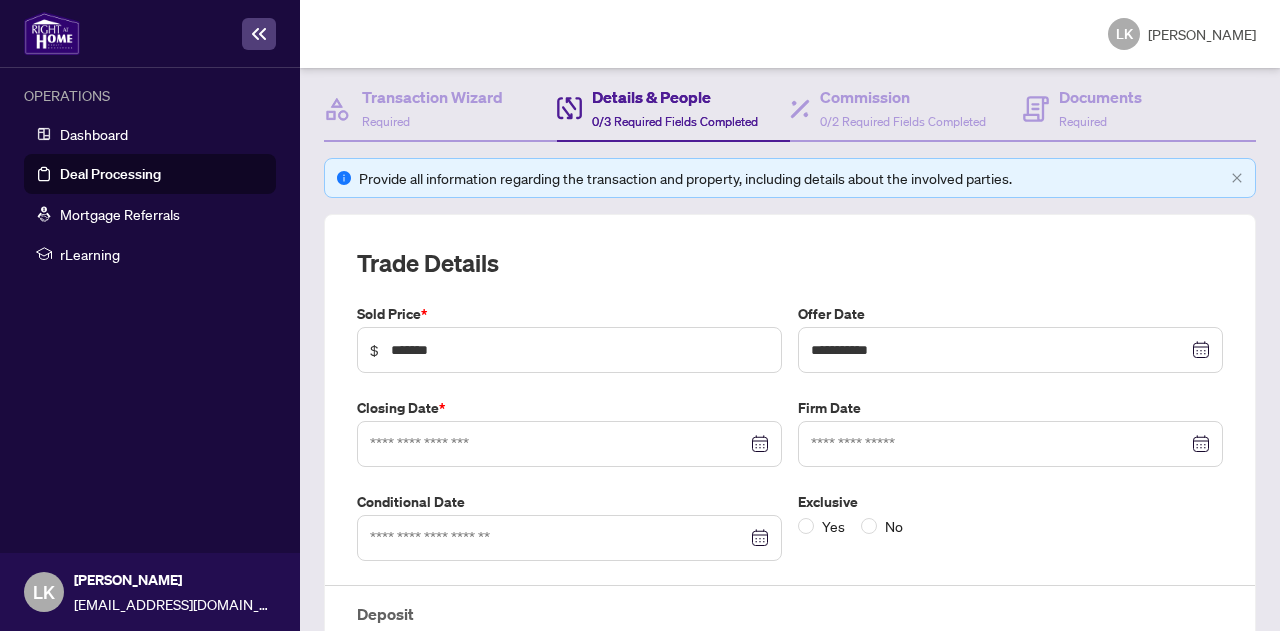 scroll, scrollTop: 202, scrollLeft: 0, axis: vertical 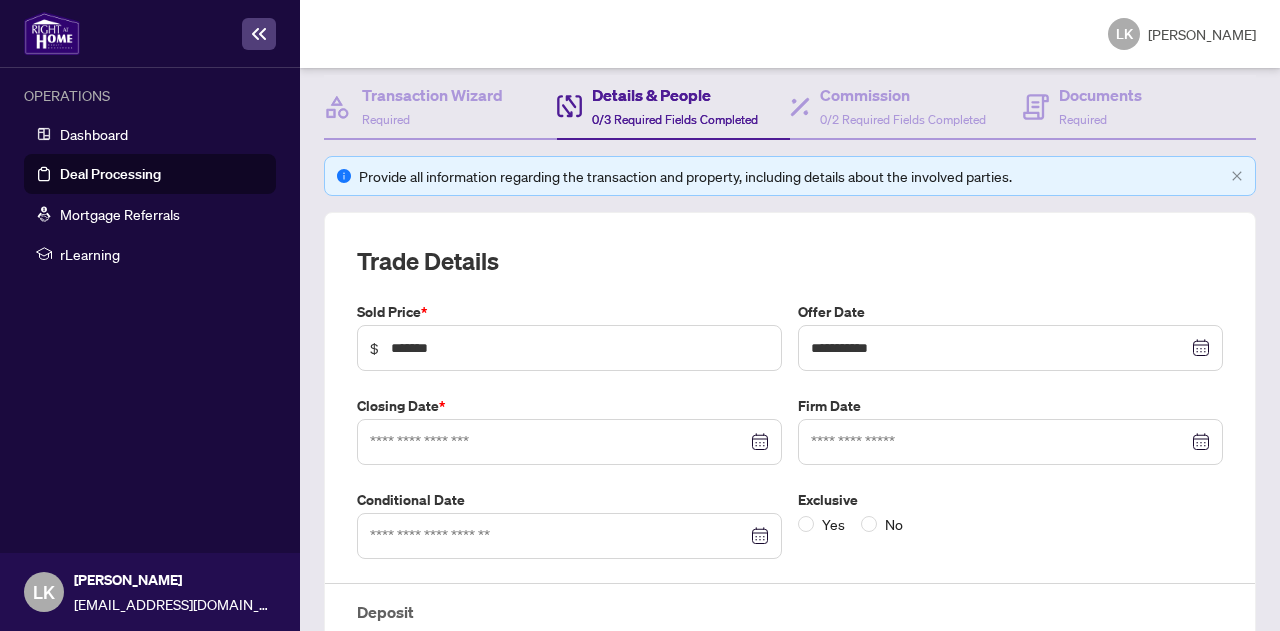click at bounding box center [569, 442] 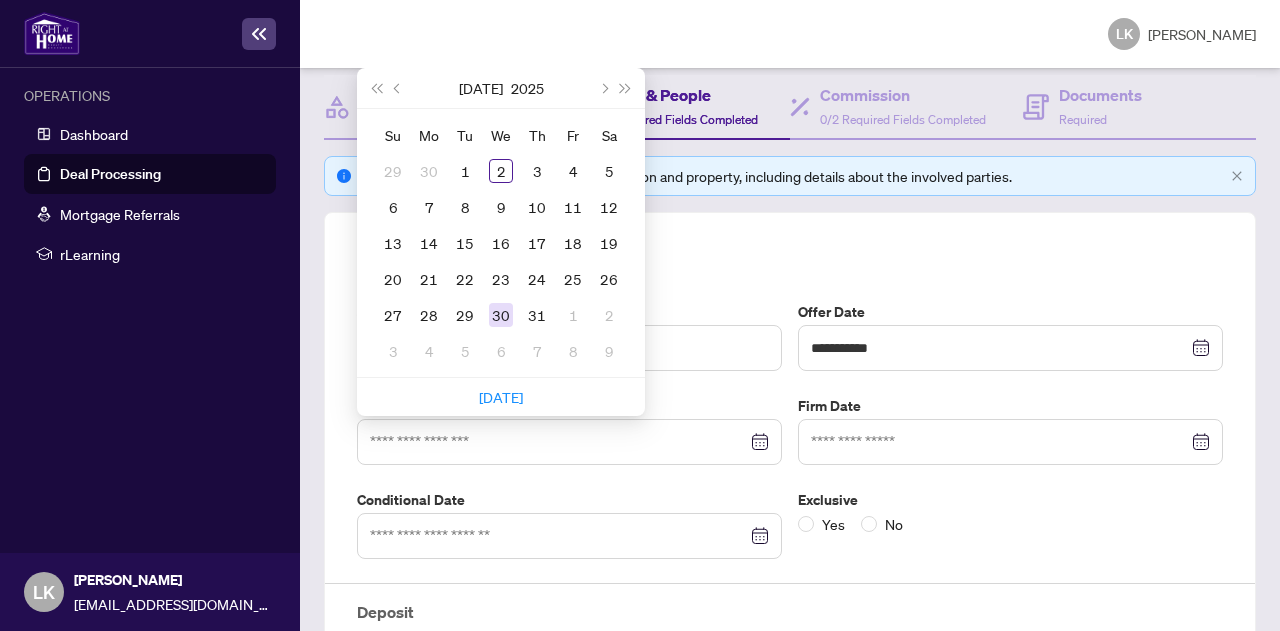click on "30" at bounding box center [501, 315] 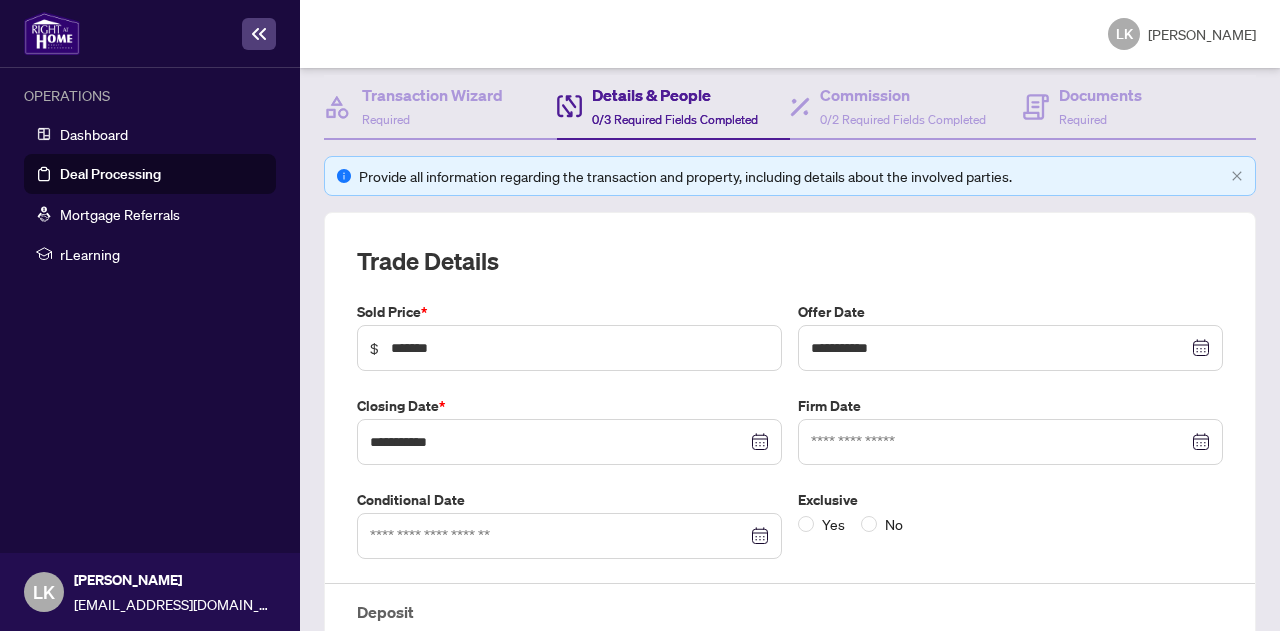 click at bounding box center (569, 536) 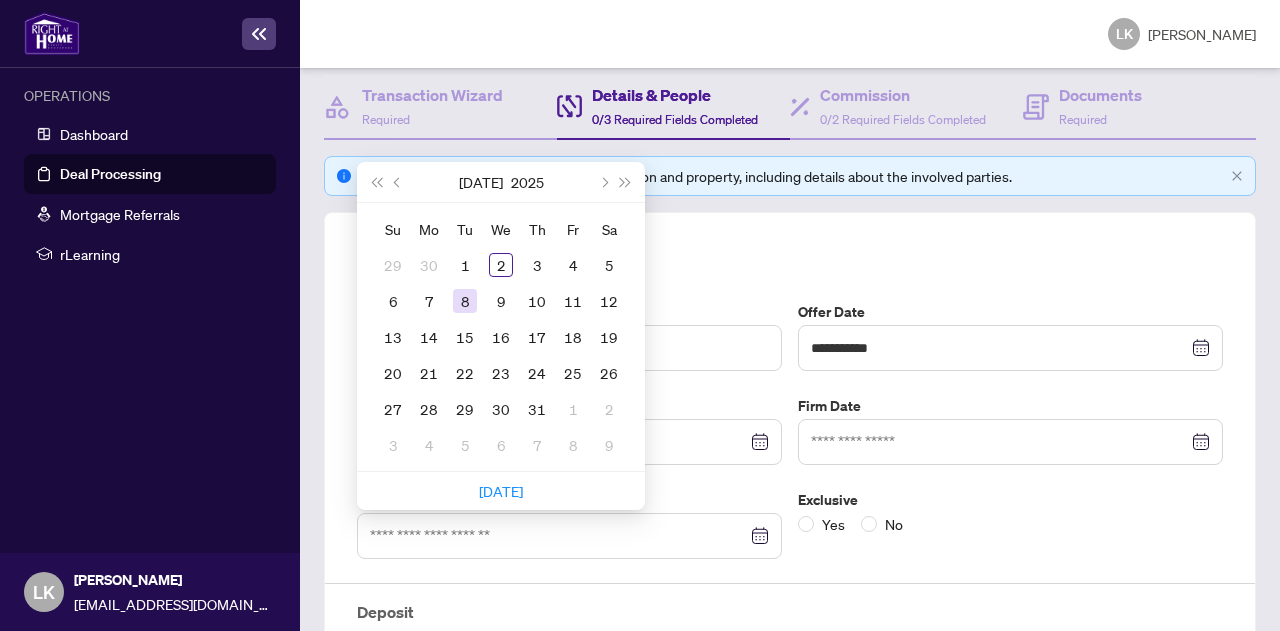 click on "8" at bounding box center (465, 301) 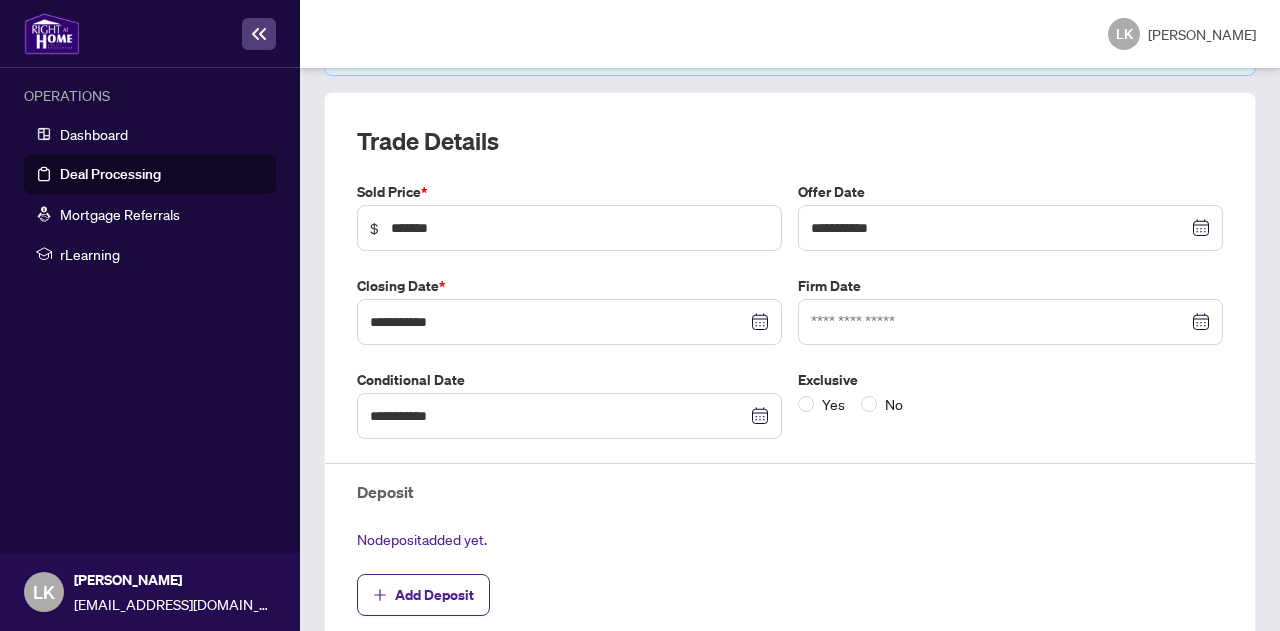 scroll, scrollTop: 328, scrollLeft: 0, axis: vertical 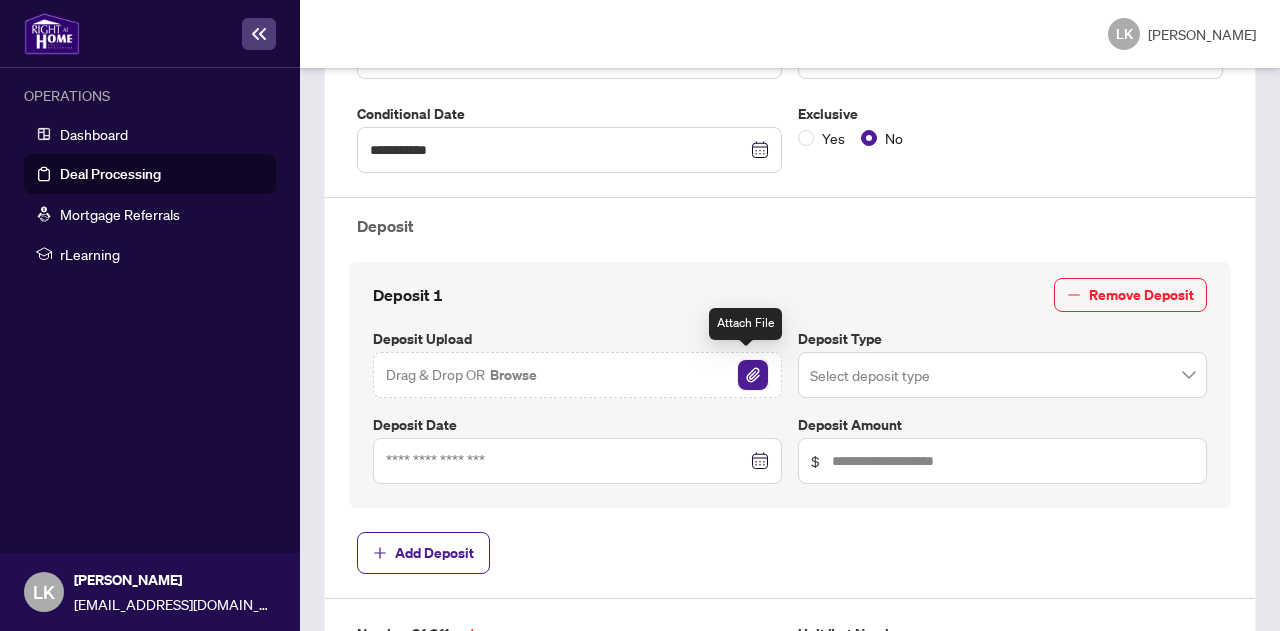 click at bounding box center [753, 375] 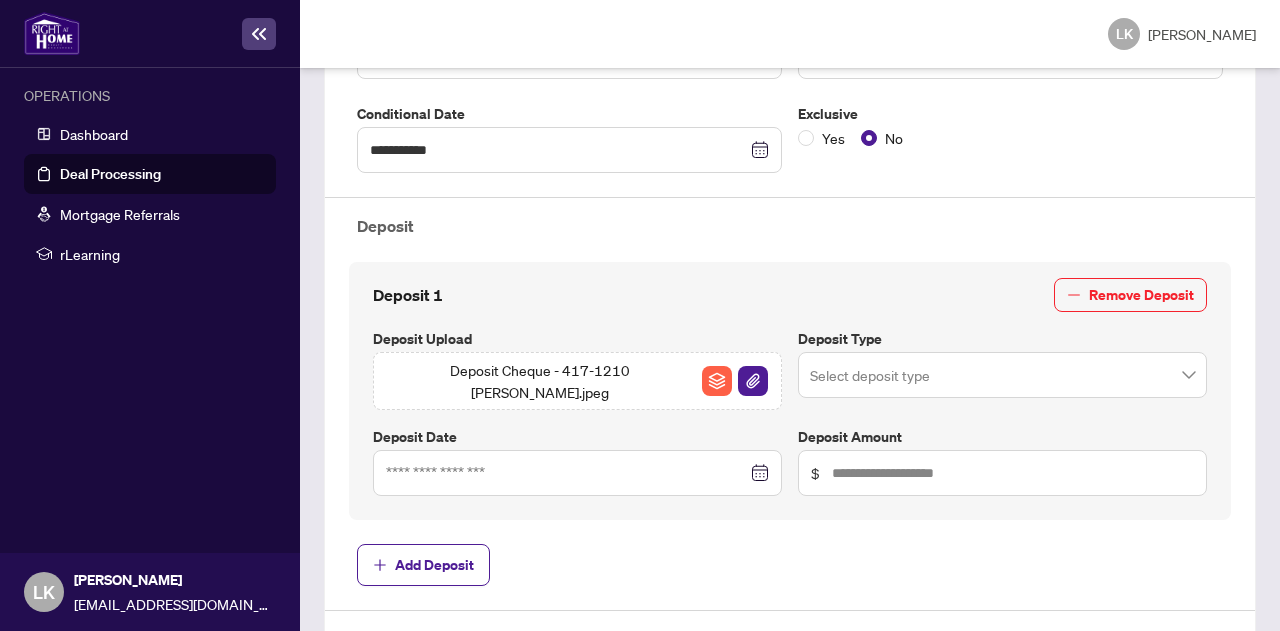 click at bounding box center [1002, 375] 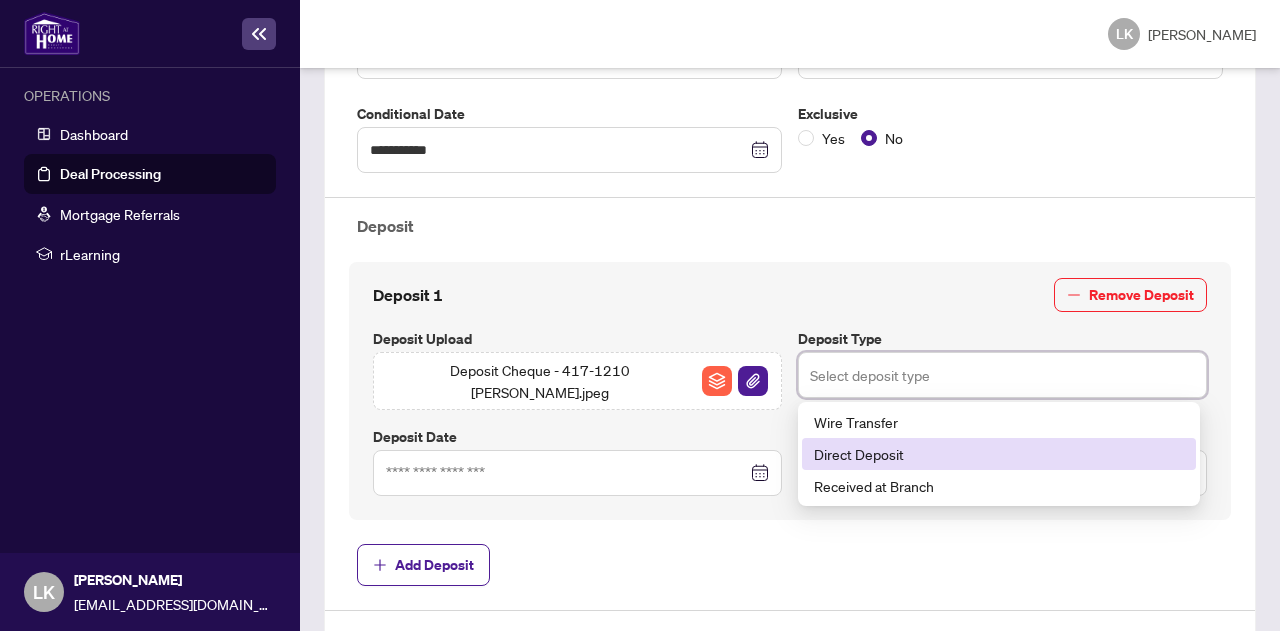 click on "Direct Deposit" at bounding box center [999, 454] 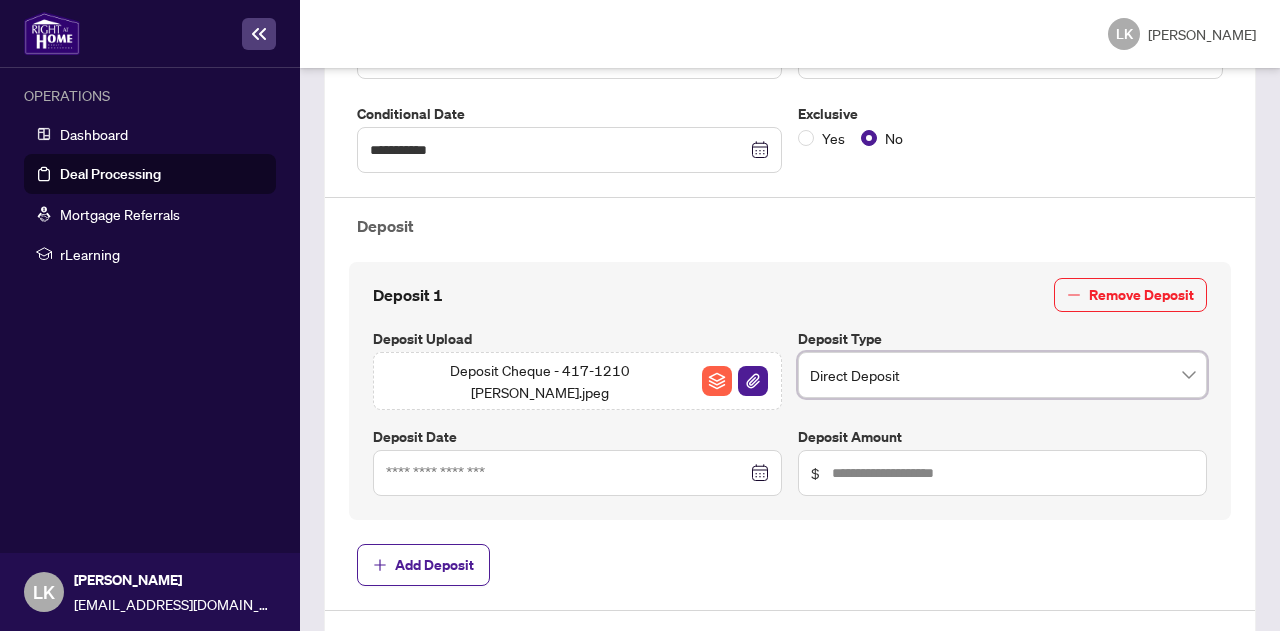 click at bounding box center (577, 473) 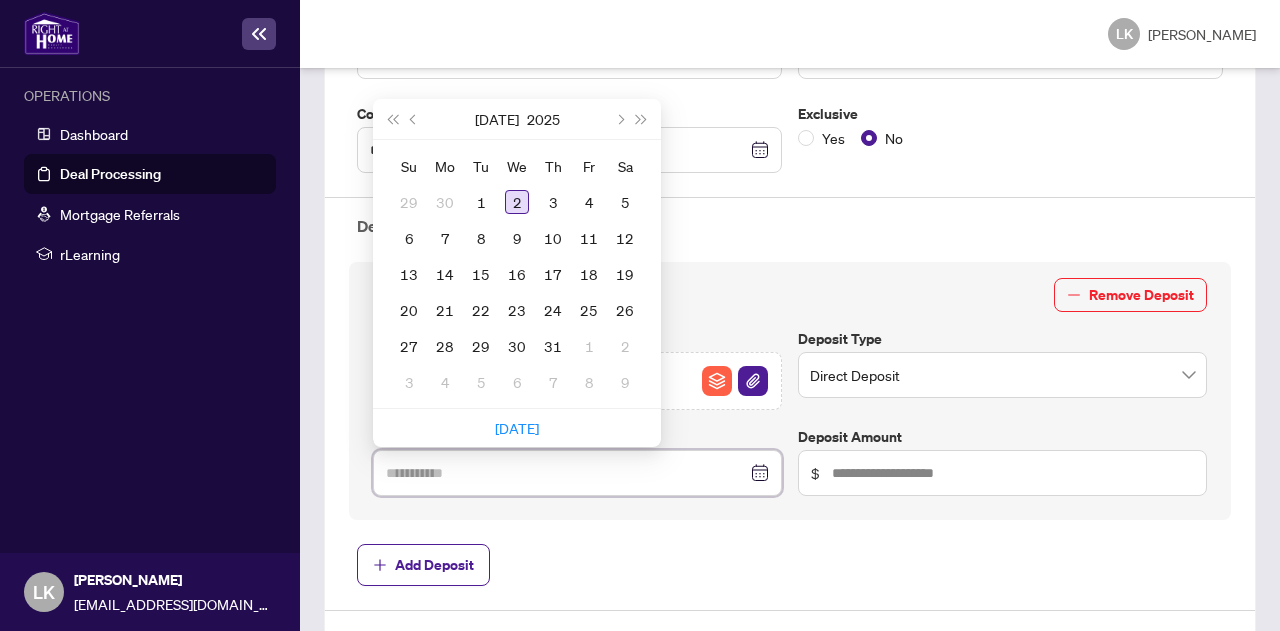 type on "**********" 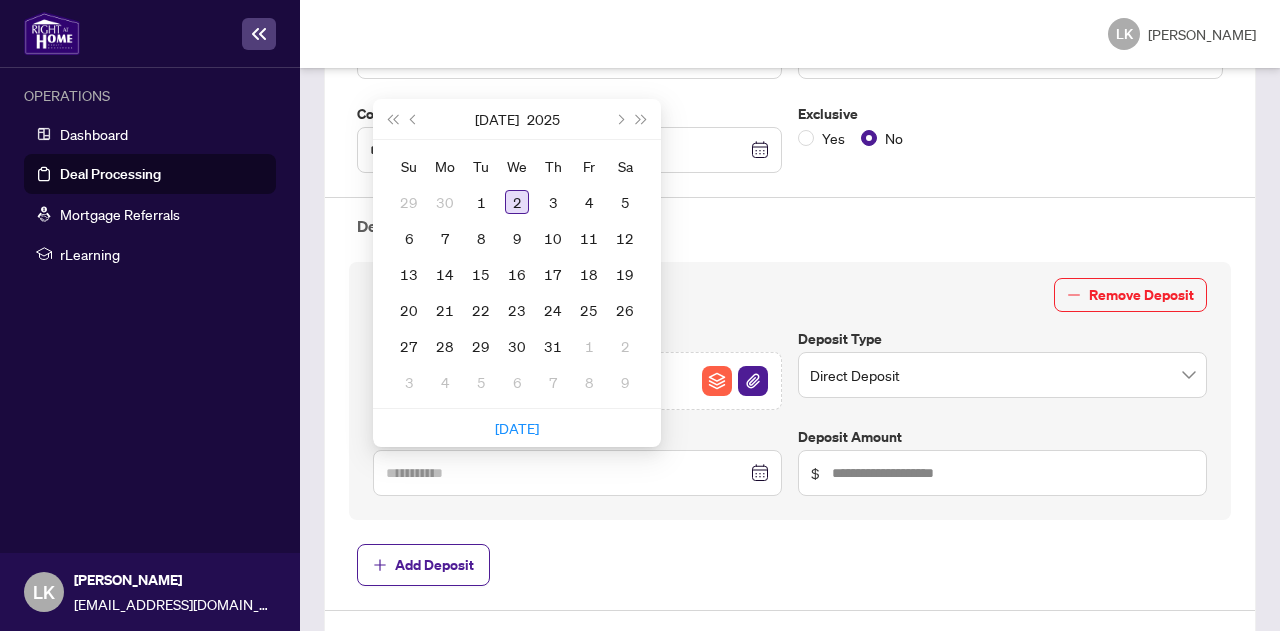 click on "2" at bounding box center (517, 202) 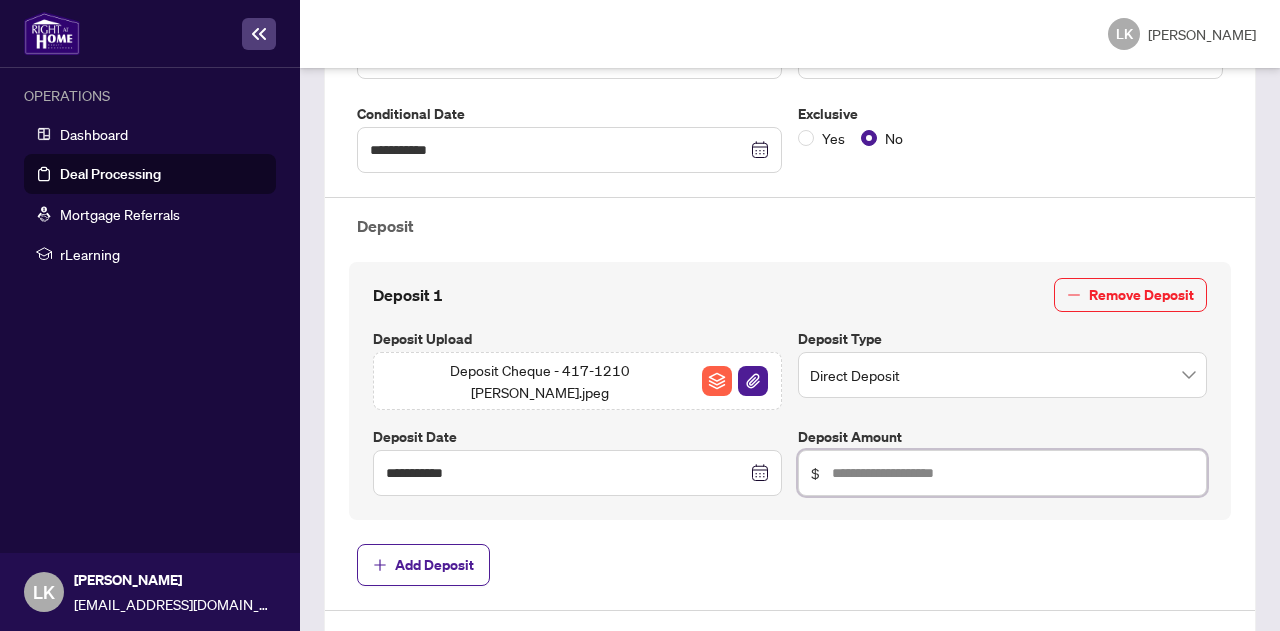 click at bounding box center (1013, 473) 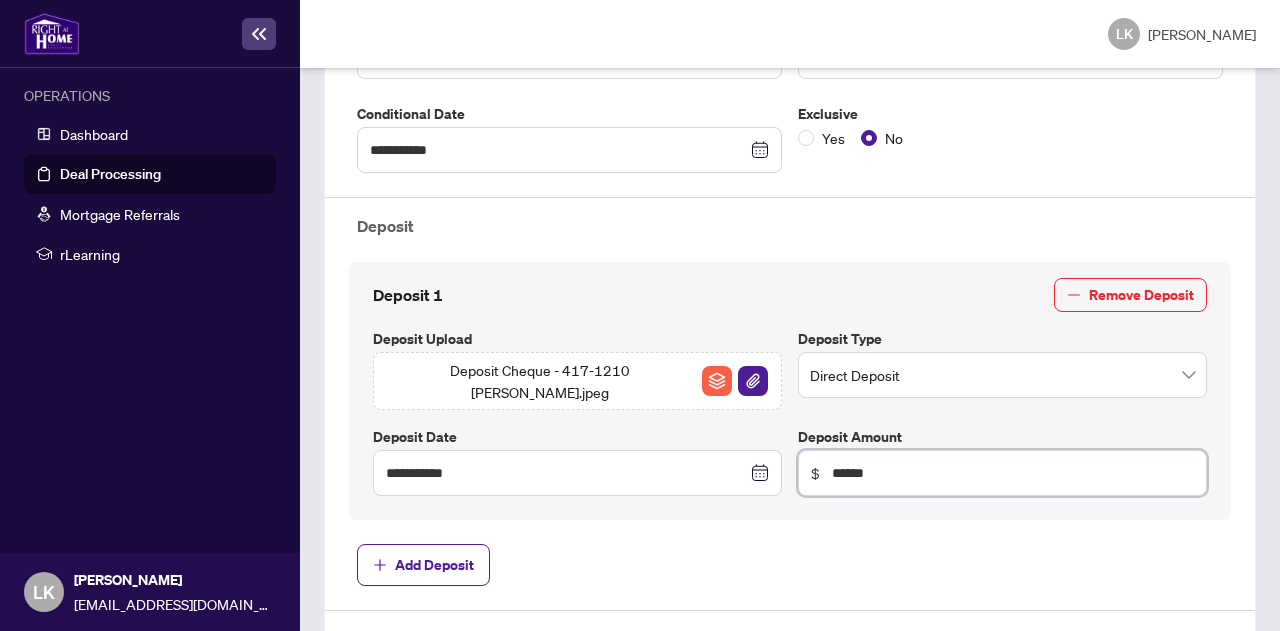 type on "******" 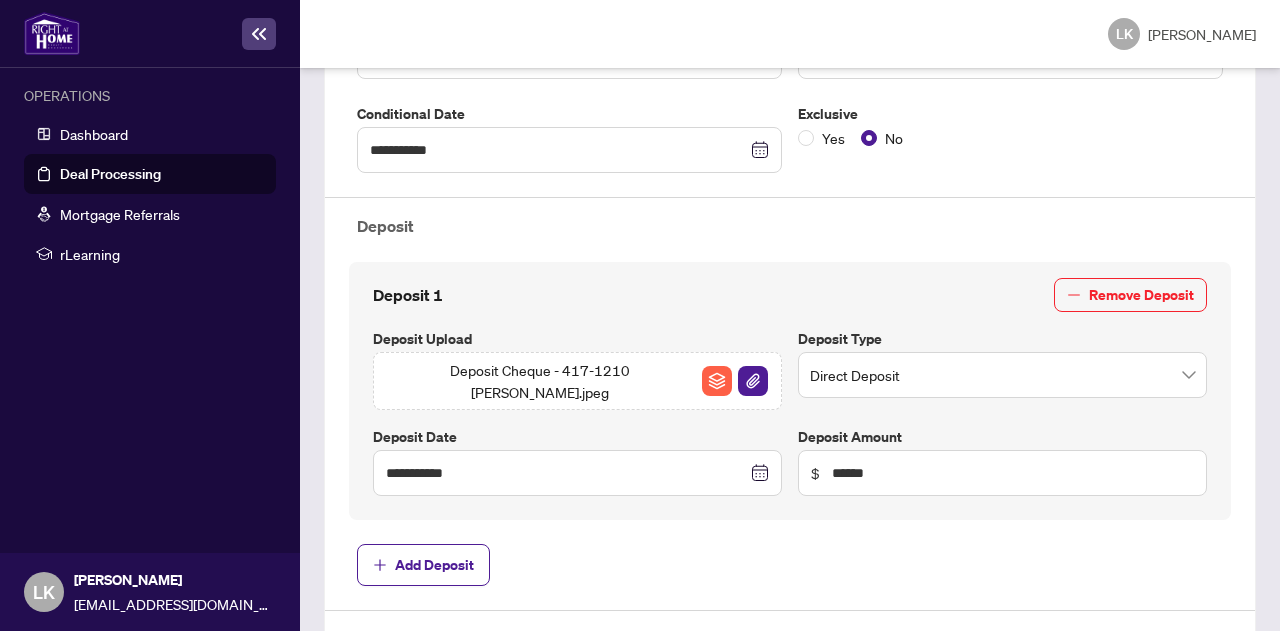 click on "Add Deposit" at bounding box center [790, 565] 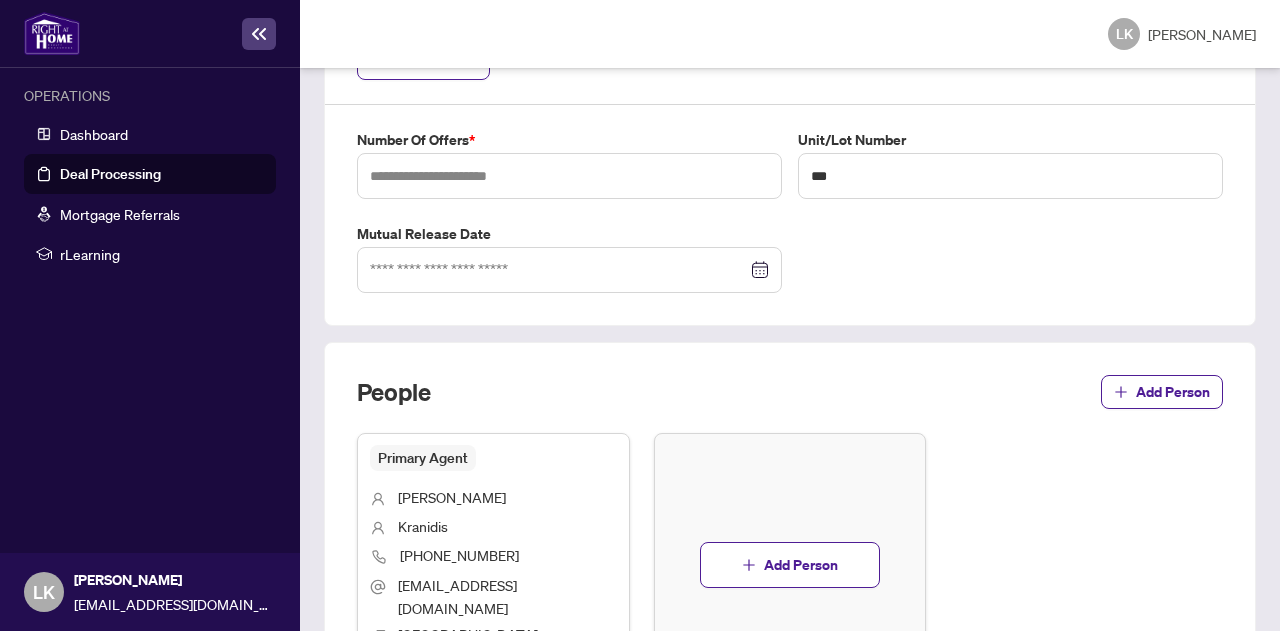 scroll, scrollTop: 1096, scrollLeft: 0, axis: vertical 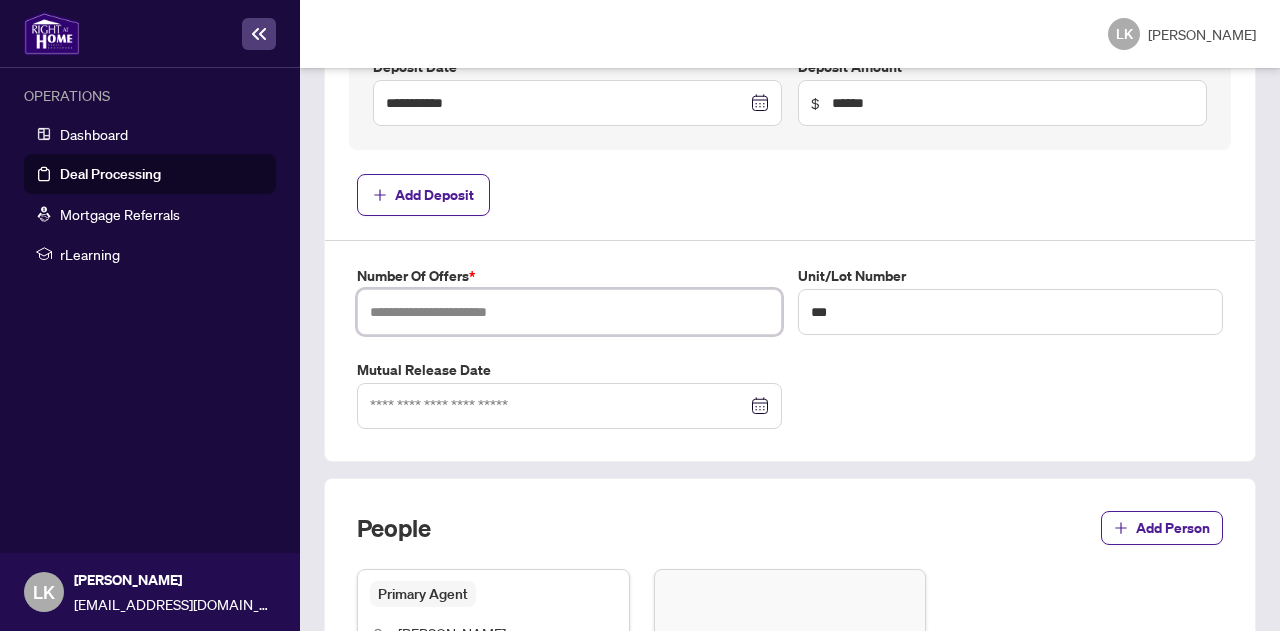 click at bounding box center (569, 312) 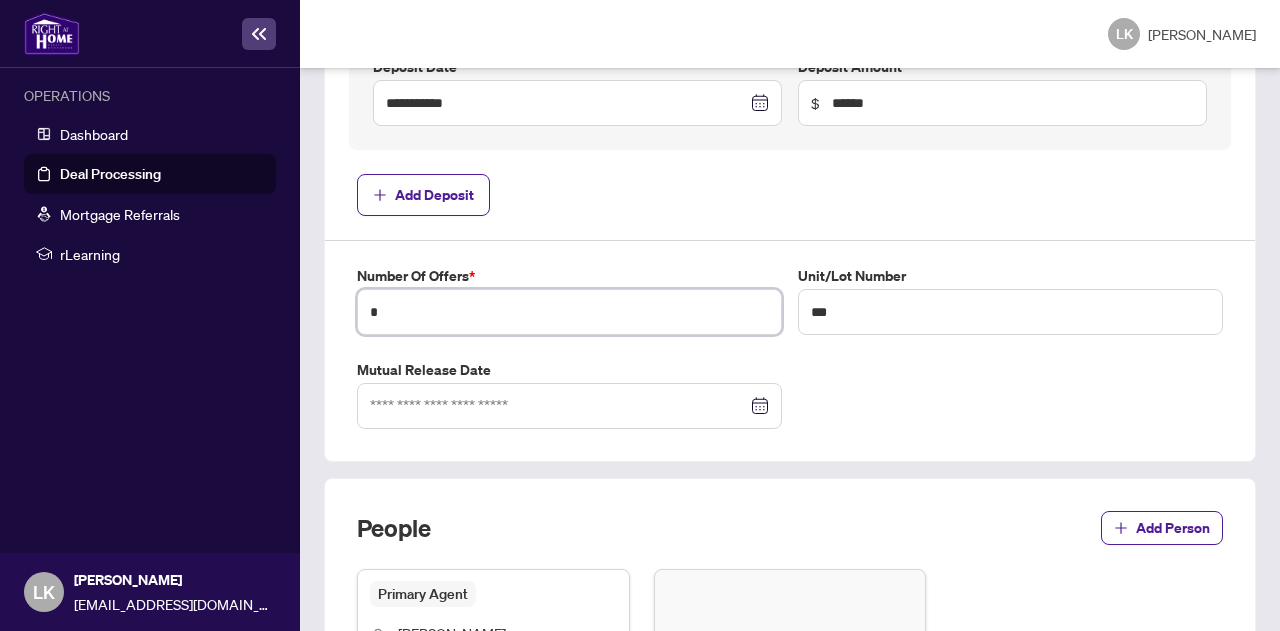 scroll, scrollTop: 1228, scrollLeft: 0, axis: vertical 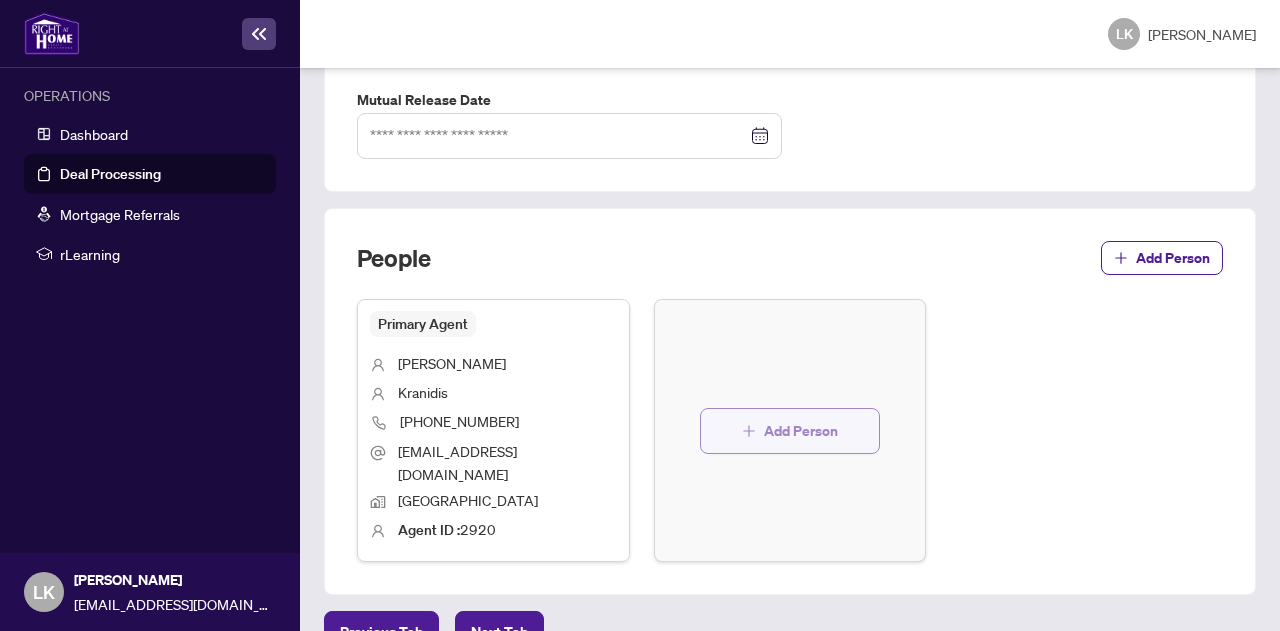 type on "*" 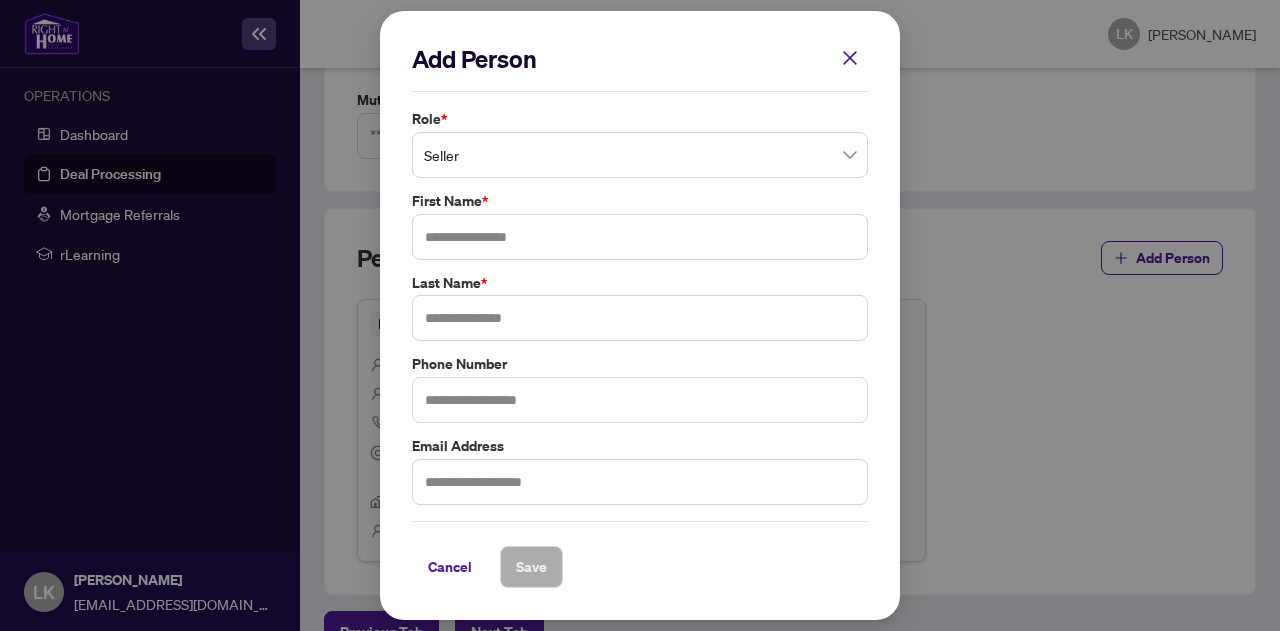 click on "Seller" at bounding box center [640, 155] 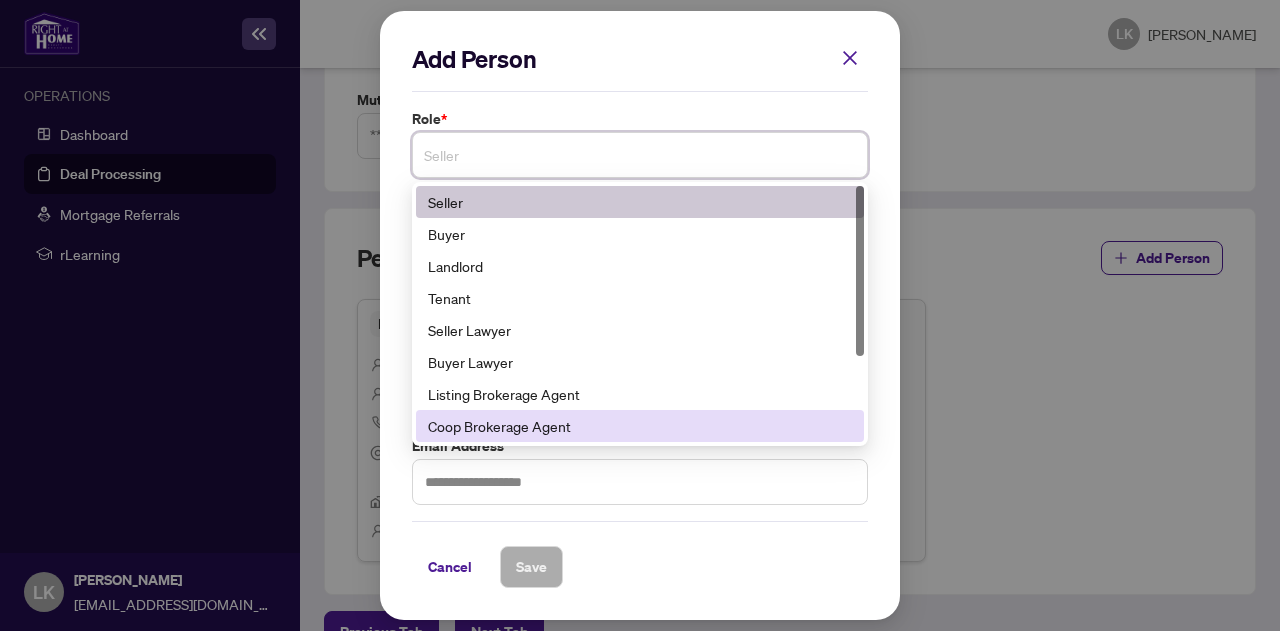 click on "Coop Brokerage Agent" at bounding box center (640, 426) 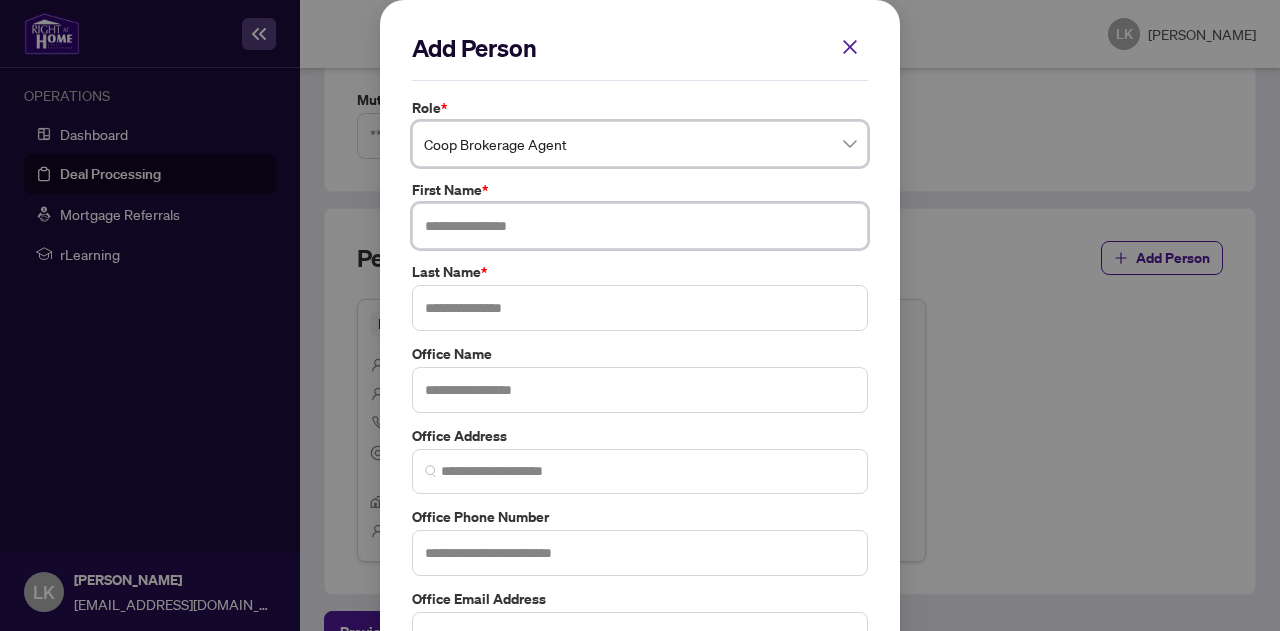 click at bounding box center (640, 226) 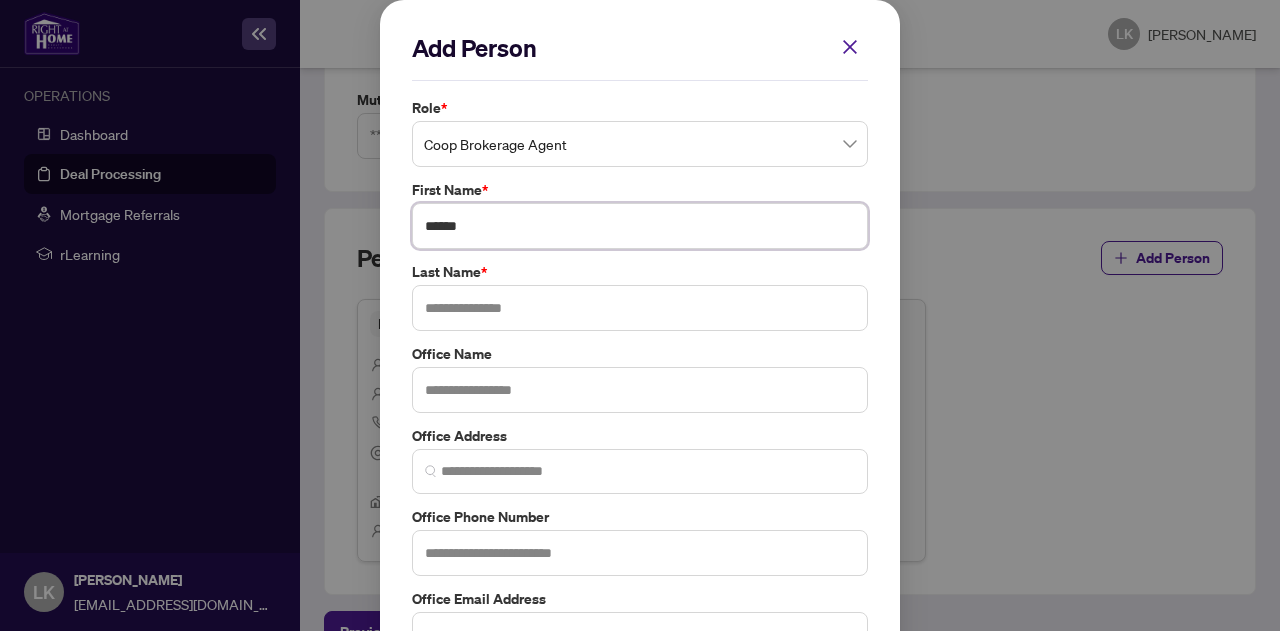type on "******" 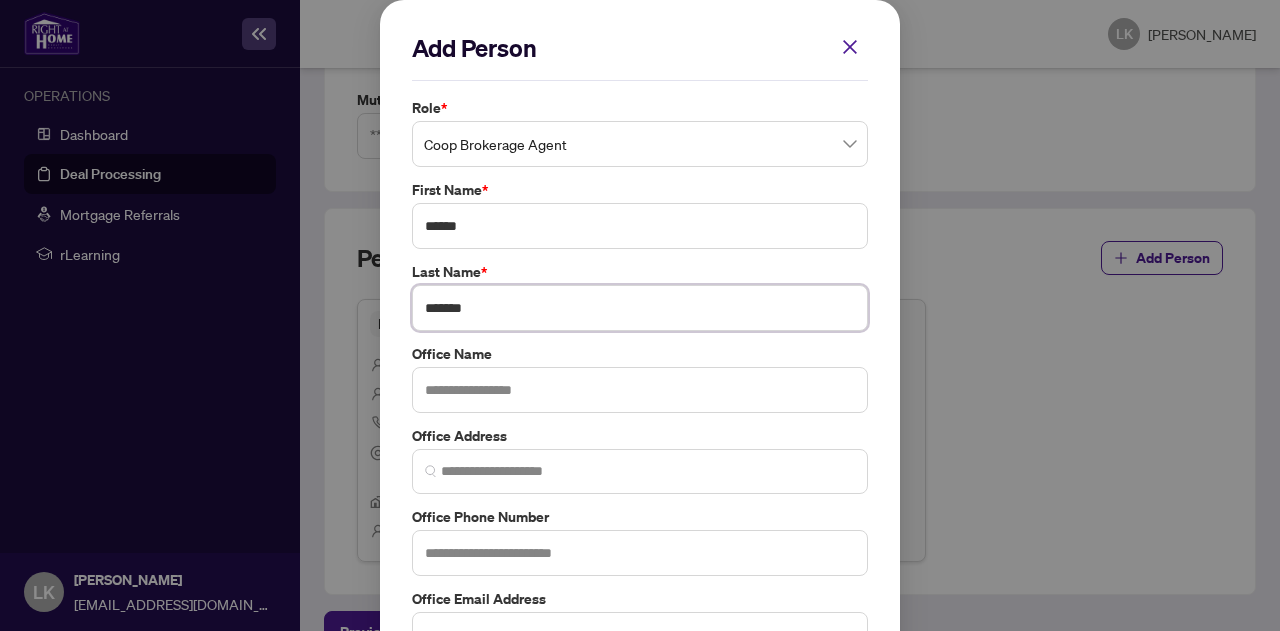 click on "*******" at bounding box center [640, 308] 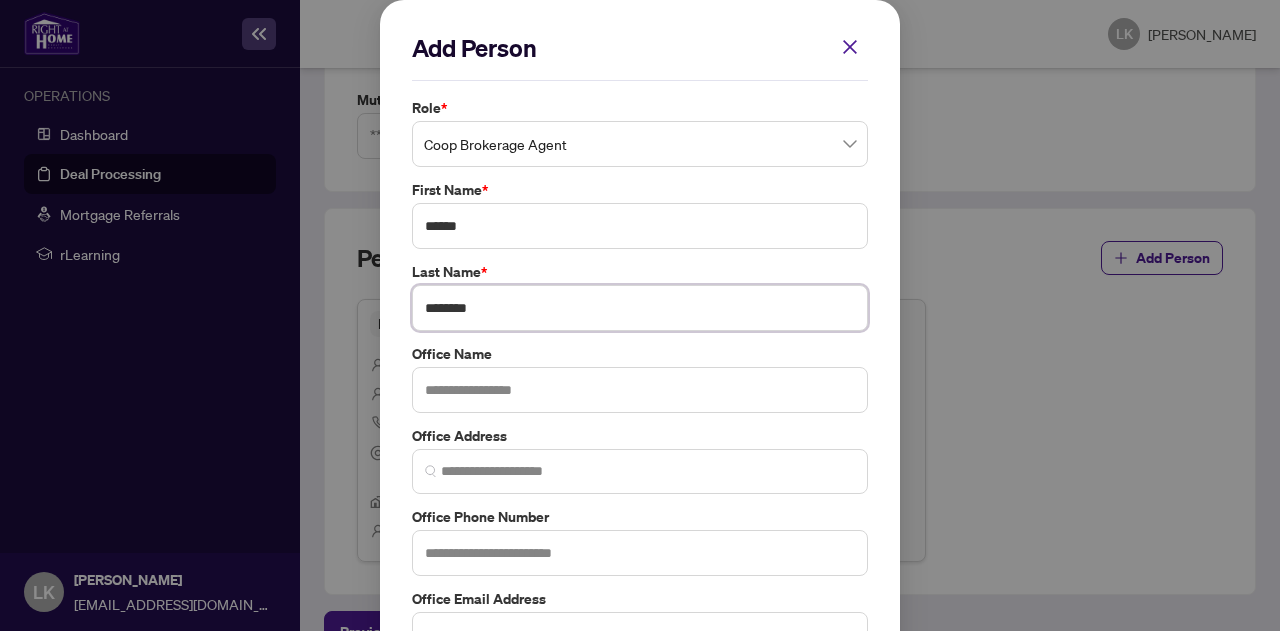 type on "********" 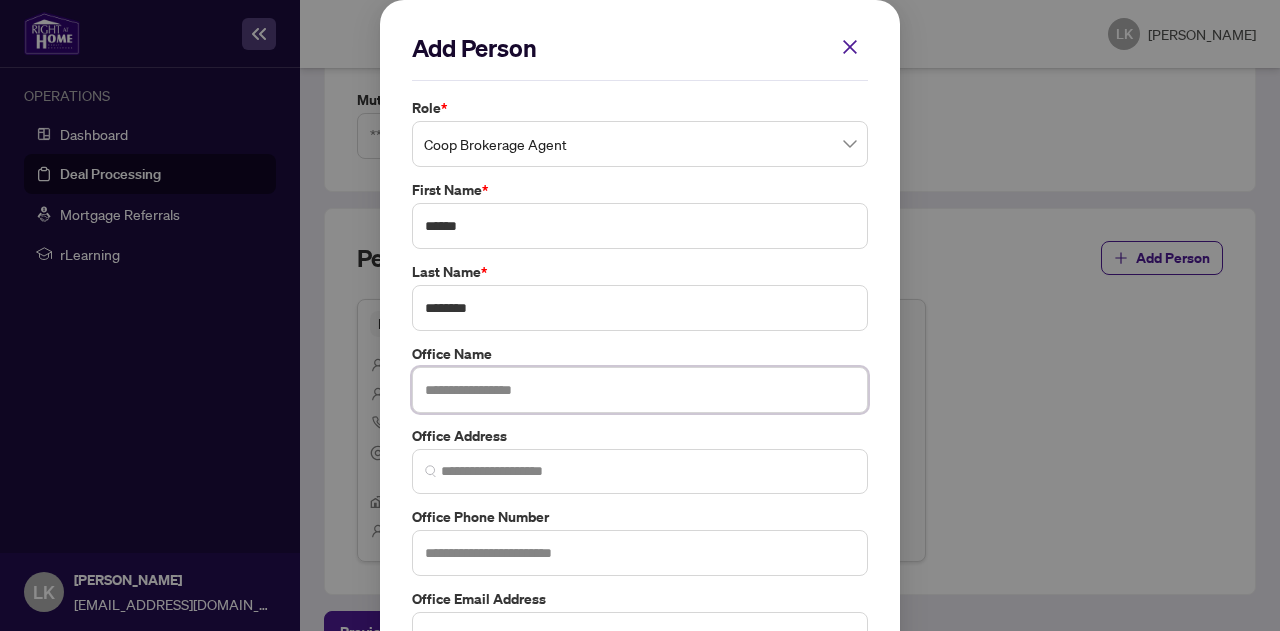 click at bounding box center [640, 390] 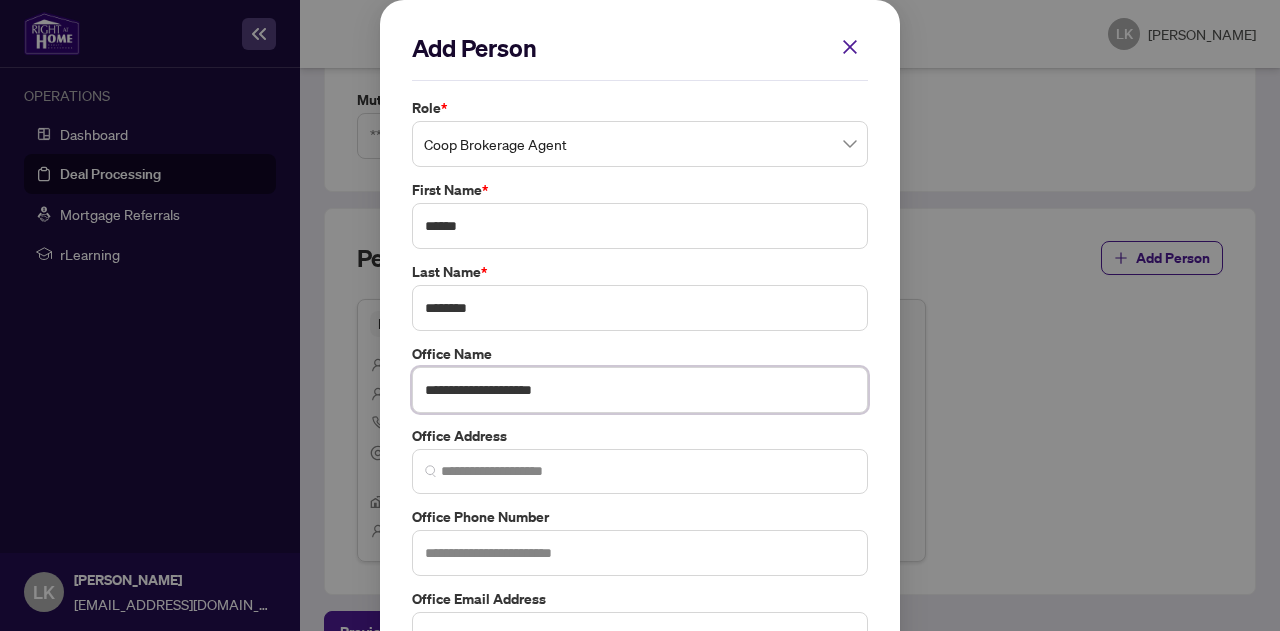 type on "**********" 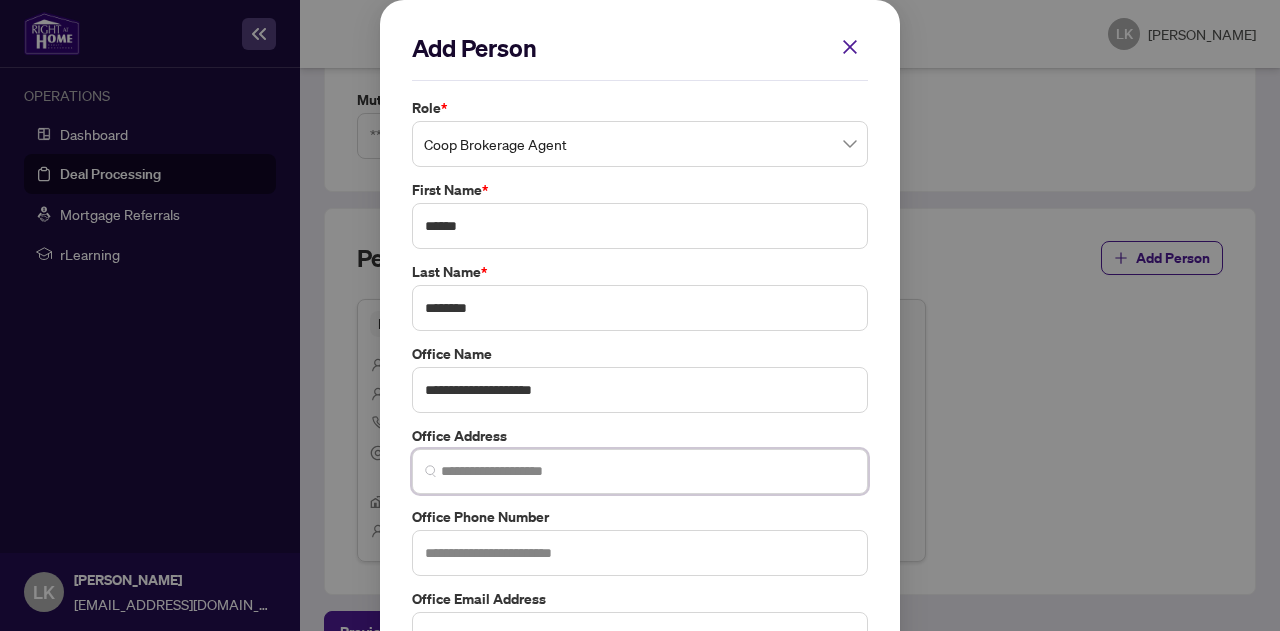 click at bounding box center (648, 471) 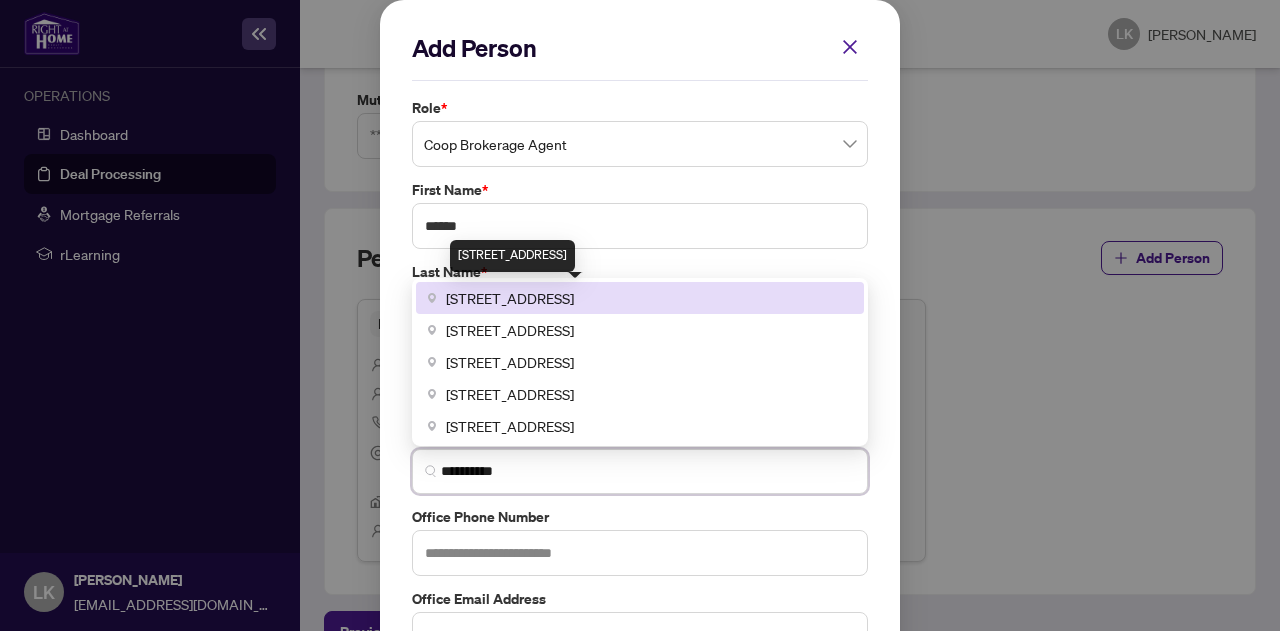 click on "[STREET_ADDRESS]" at bounding box center (510, 298) 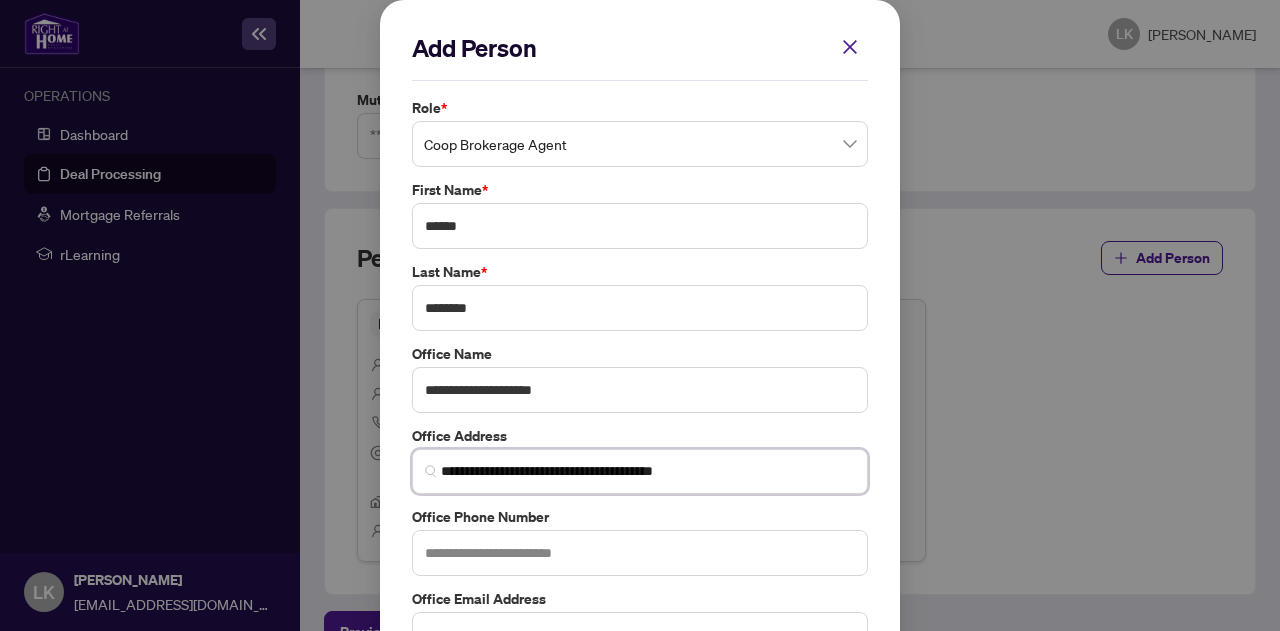 type on "**********" 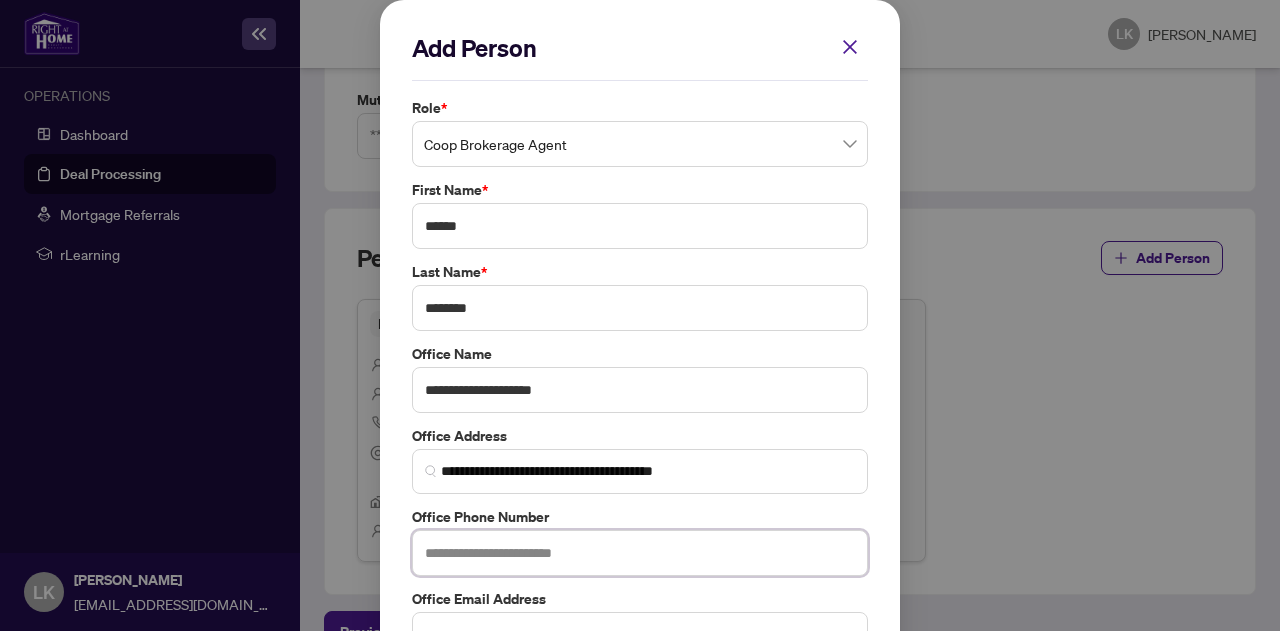 click at bounding box center [640, 553] 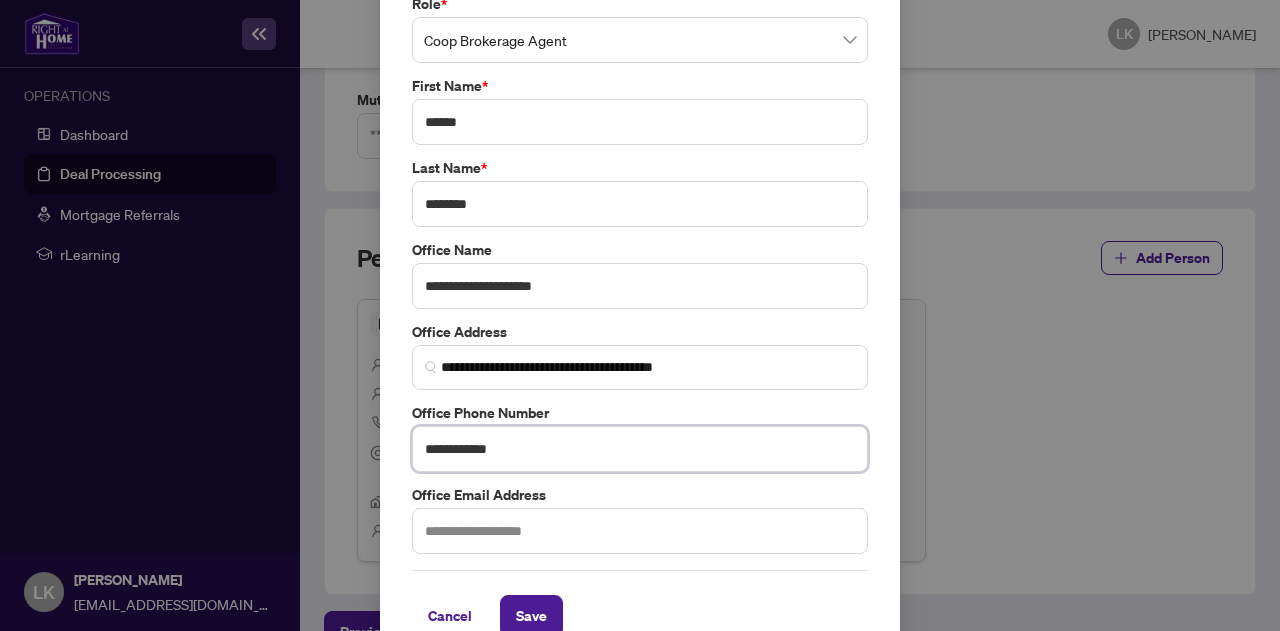 scroll, scrollTop: 132, scrollLeft: 0, axis: vertical 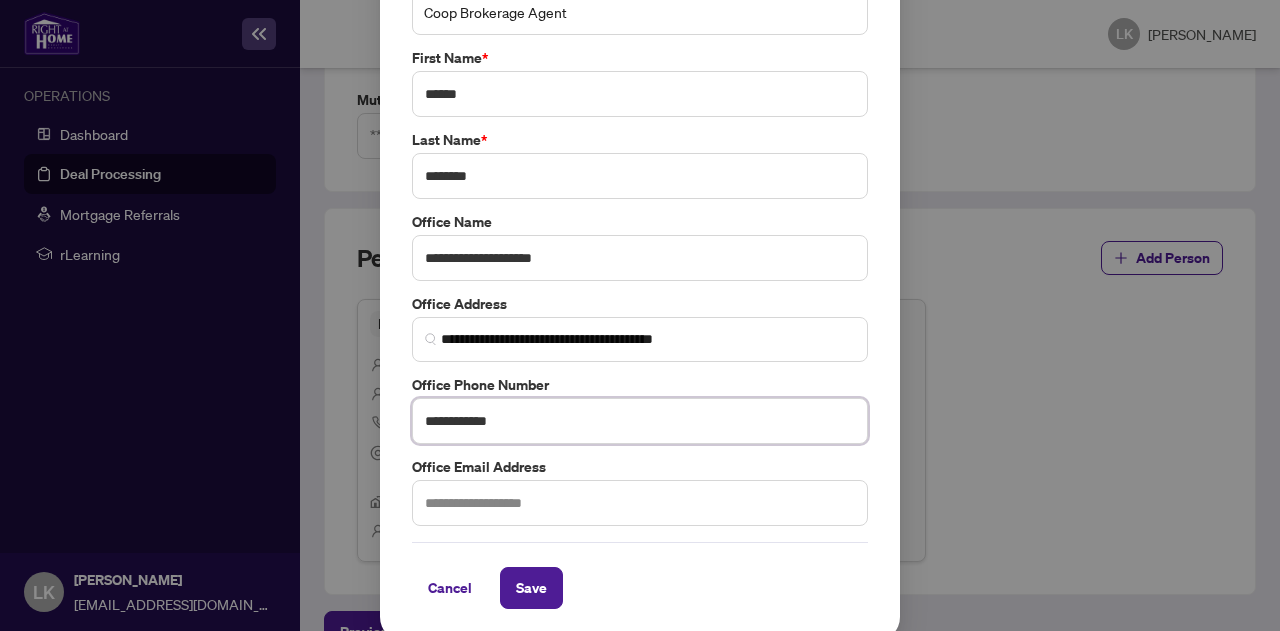 type on "**********" 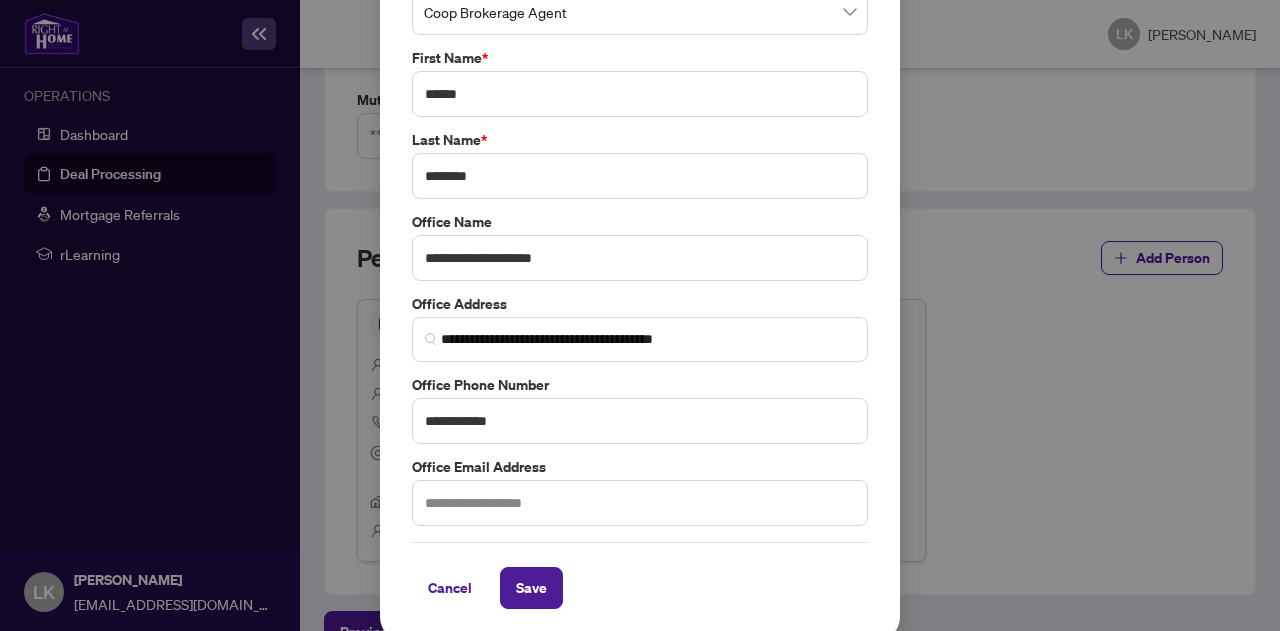 click on "Office Email Address" at bounding box center [640, 467] 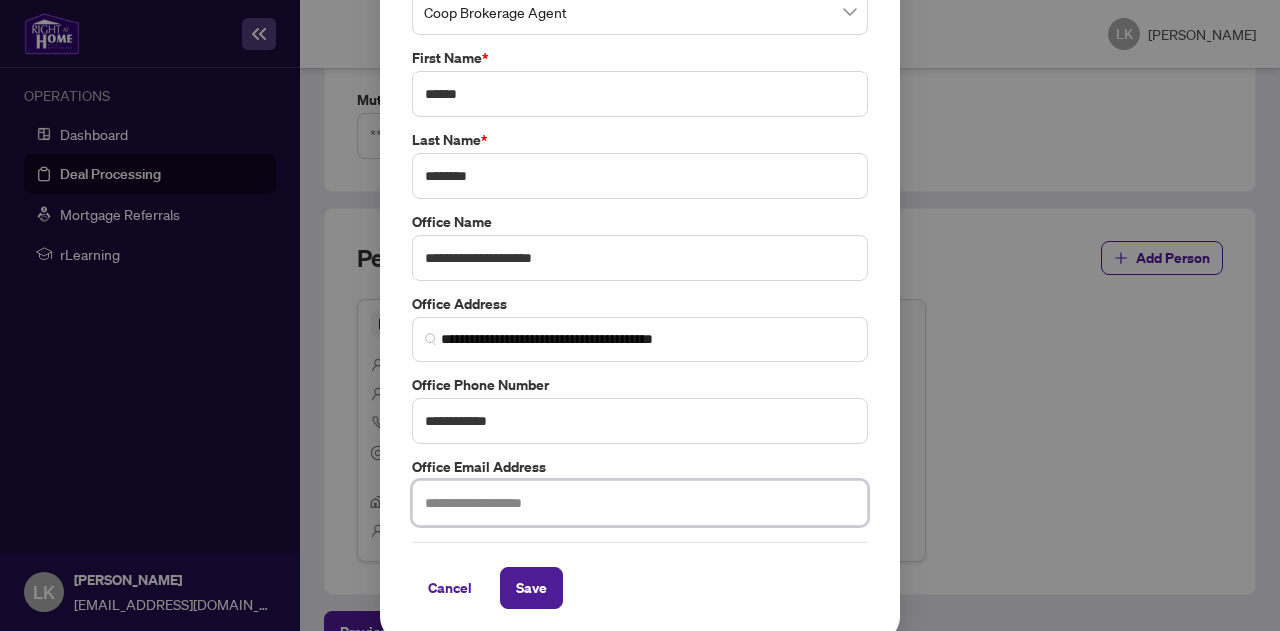 click at bounding box center (640, 503) 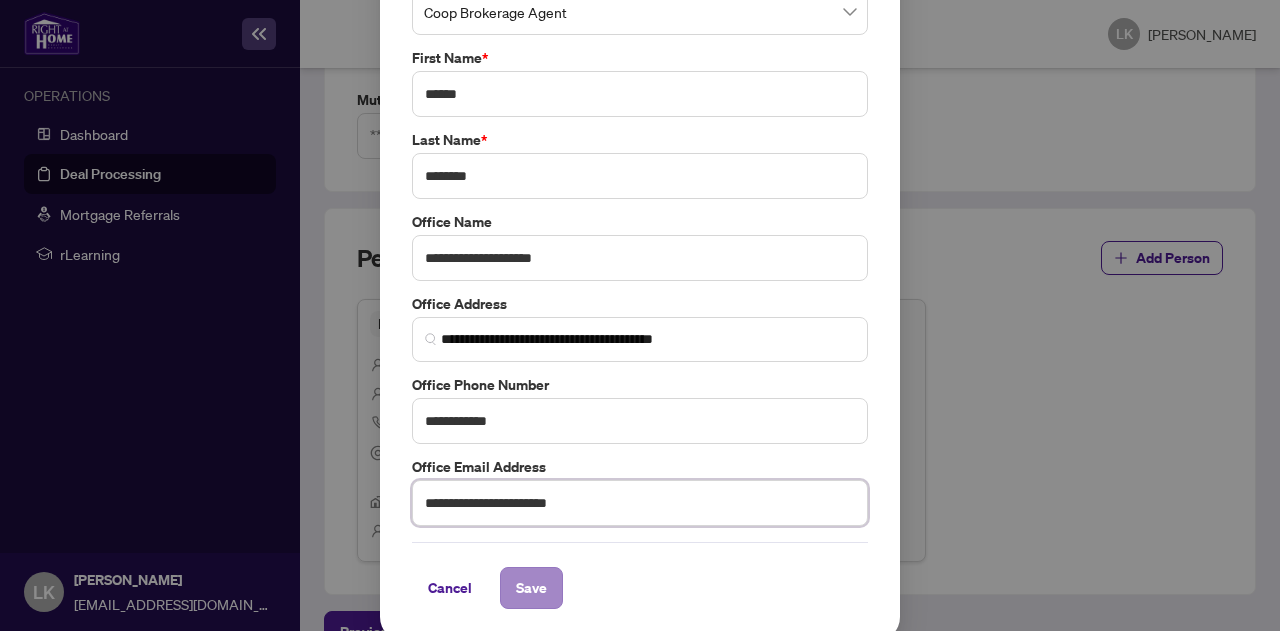 type on "**********" 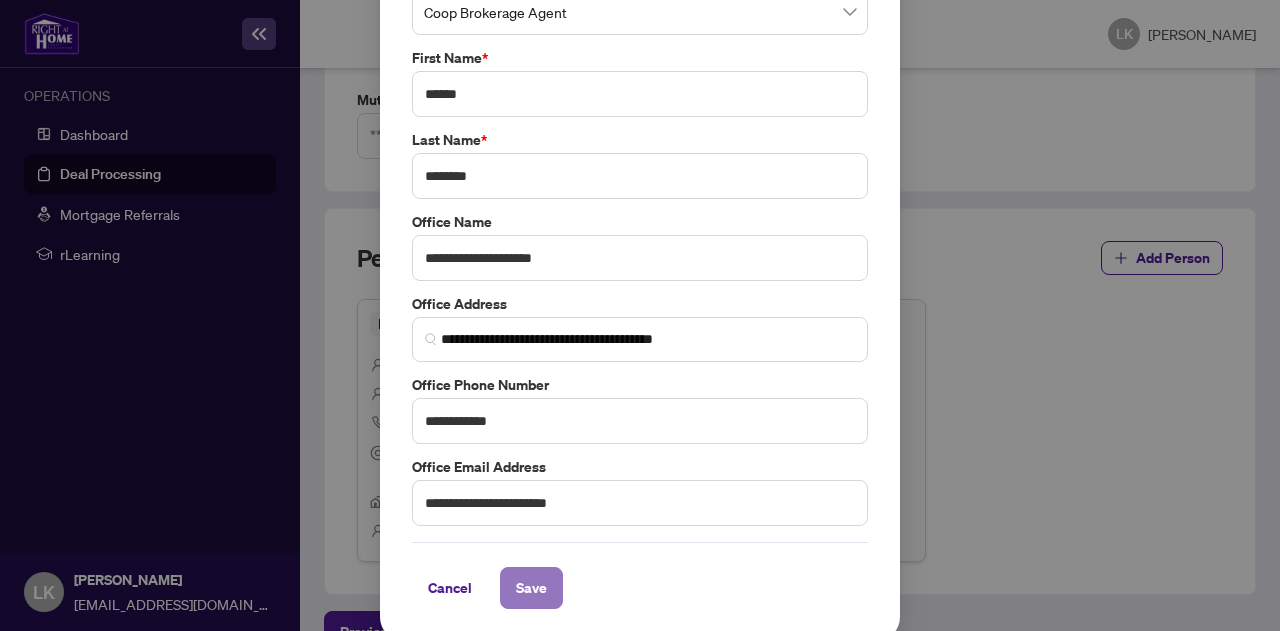 click on "Save" at bounding box center (531, 588) 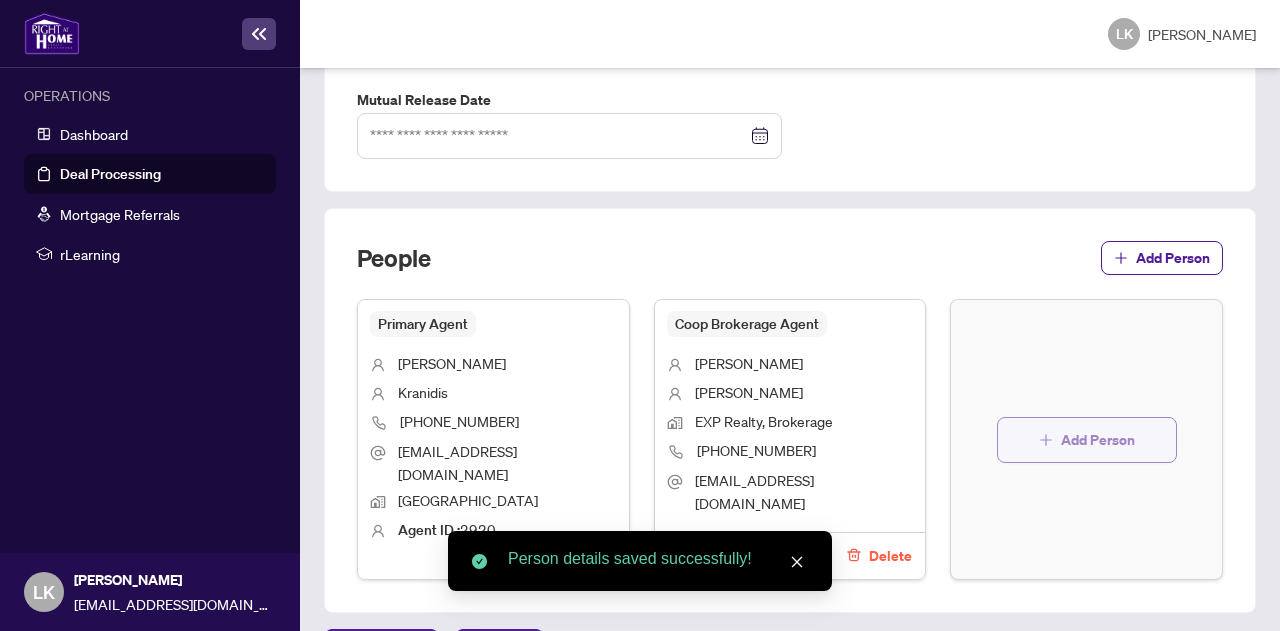 click on "Add Person" at bounding box center (1098, 440) 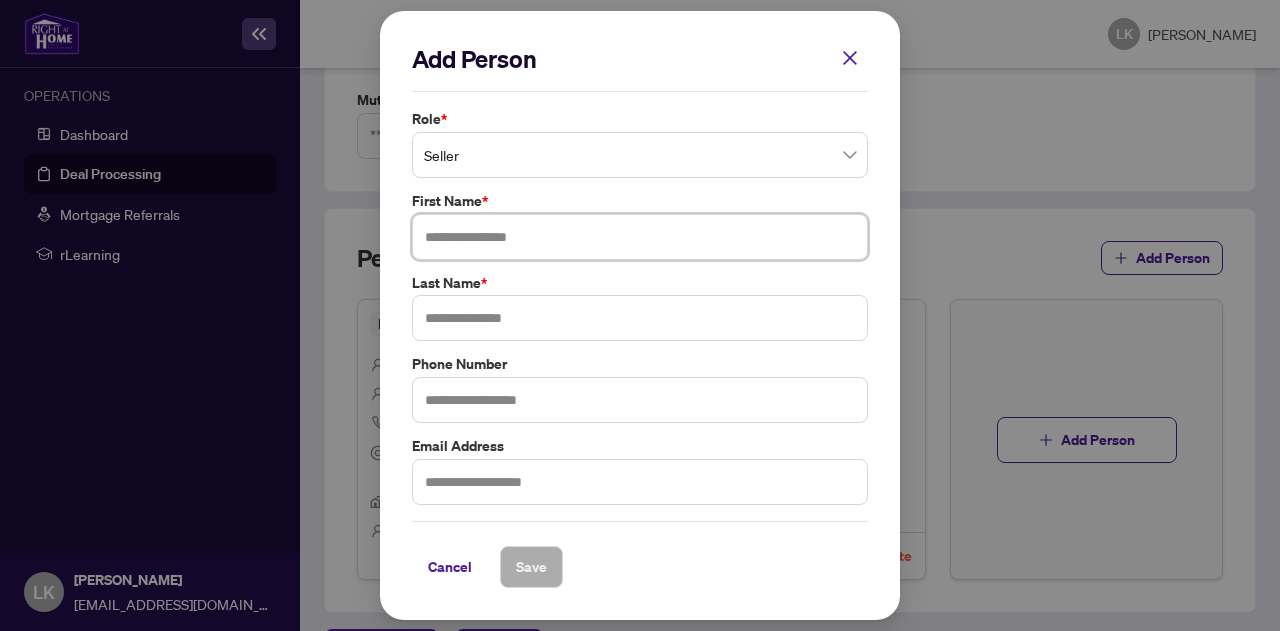 click at bounding box center (640, 237) 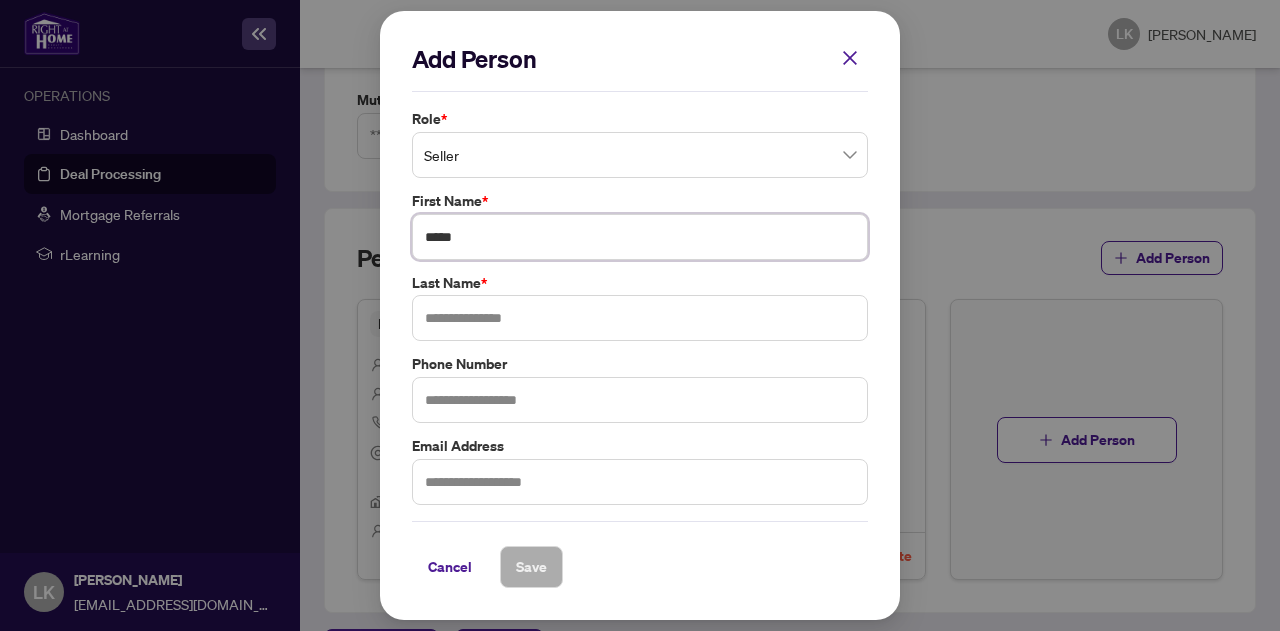 type on "*****" 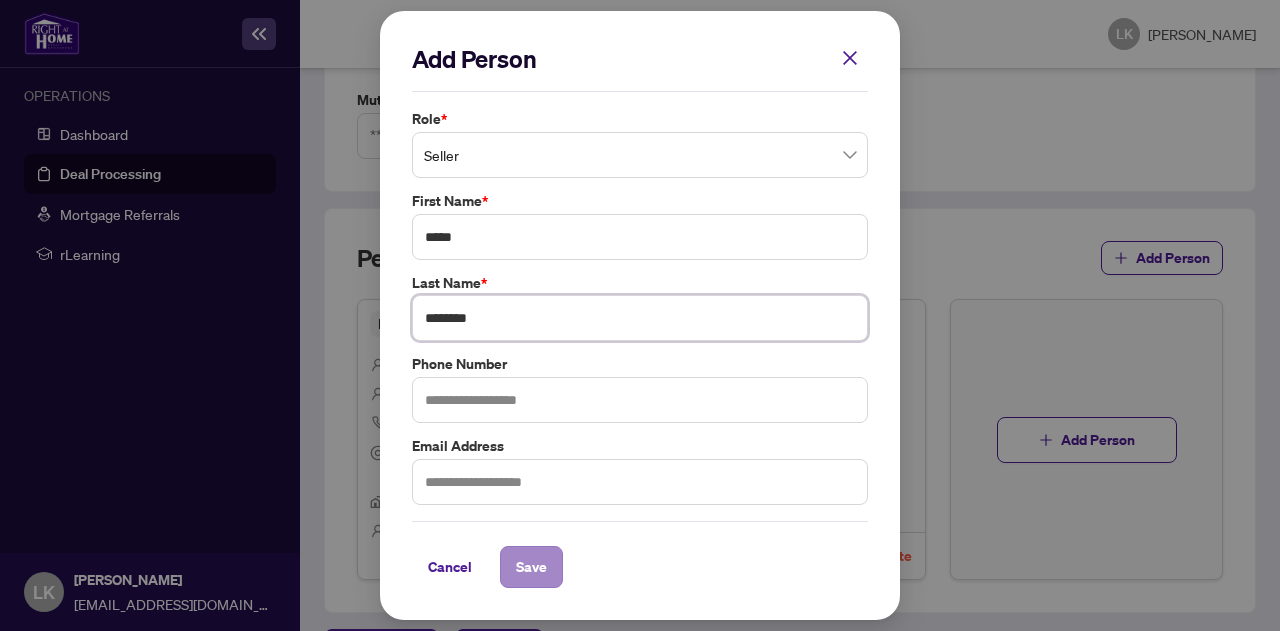 type on "********" 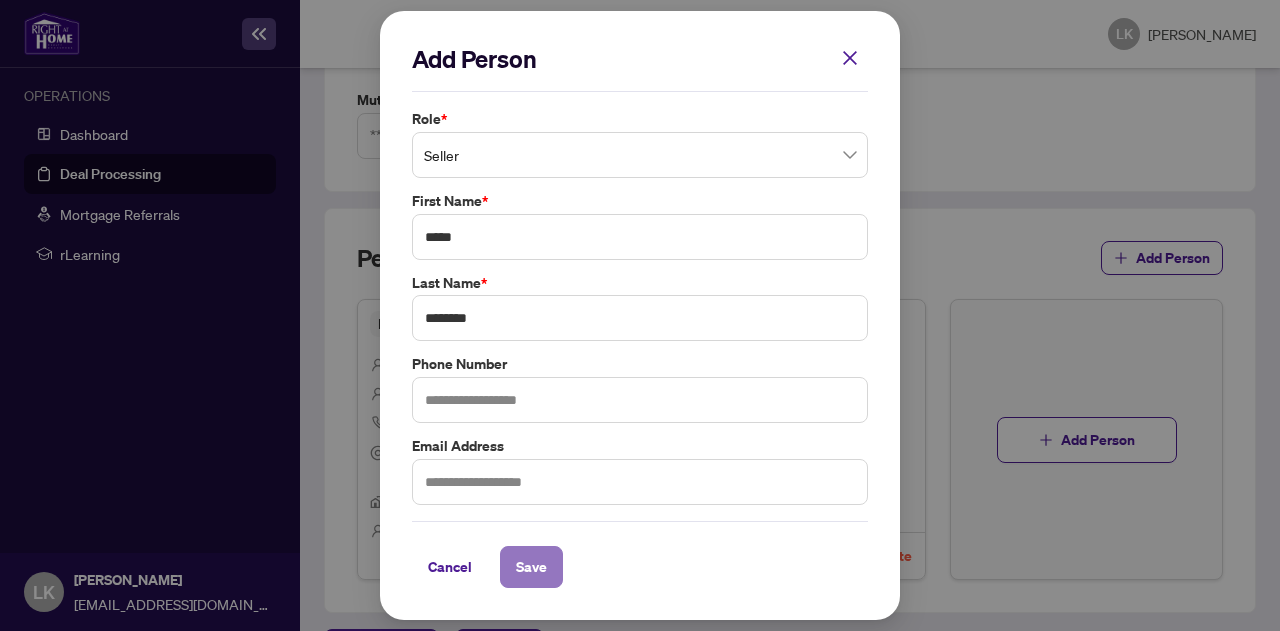 click on "Save" at bounding box center (531, 567) 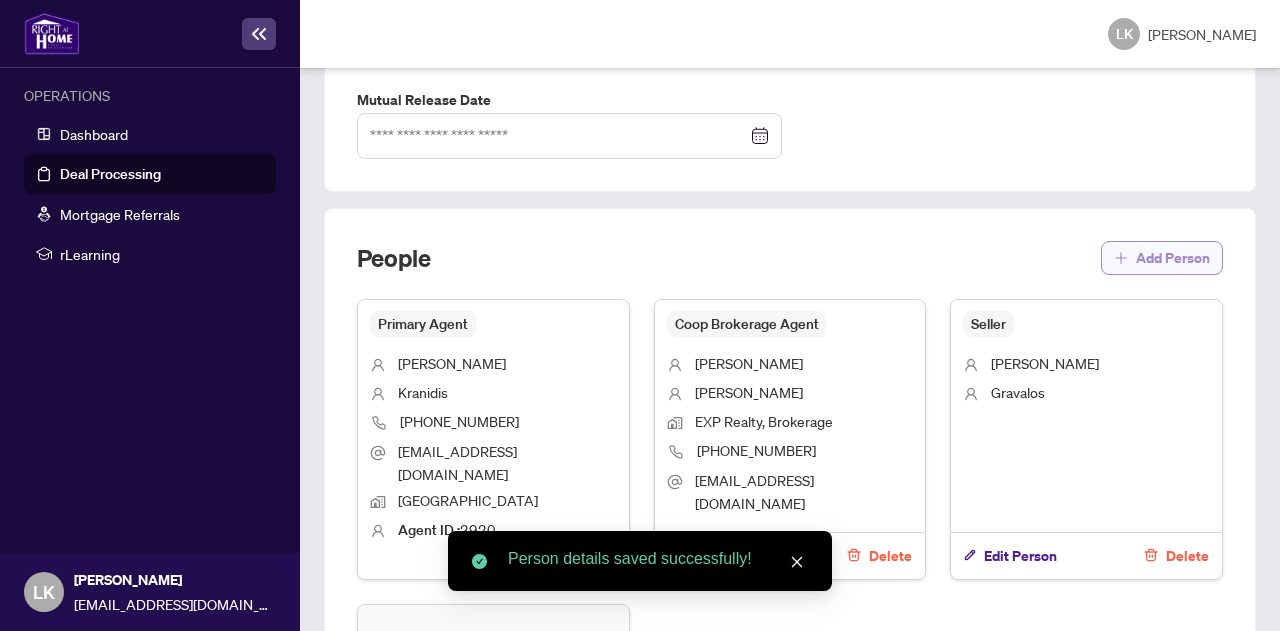 click on "Add Person" at bounding box center (1173, 258) 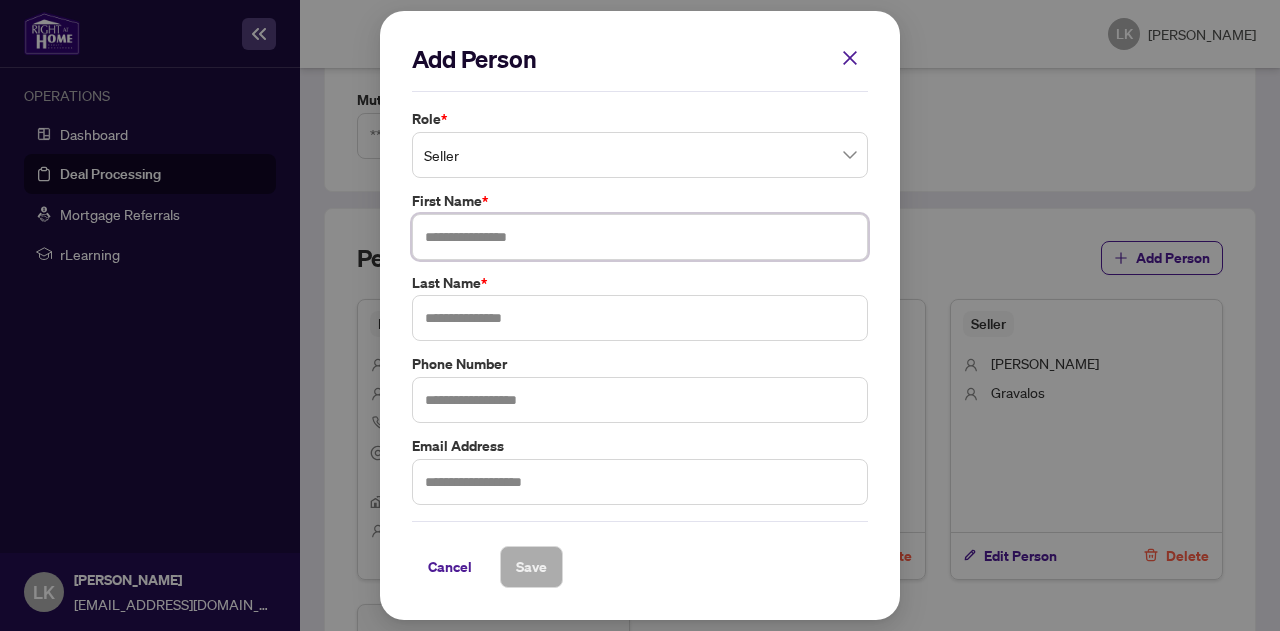 click at bounding box center [640, 237] 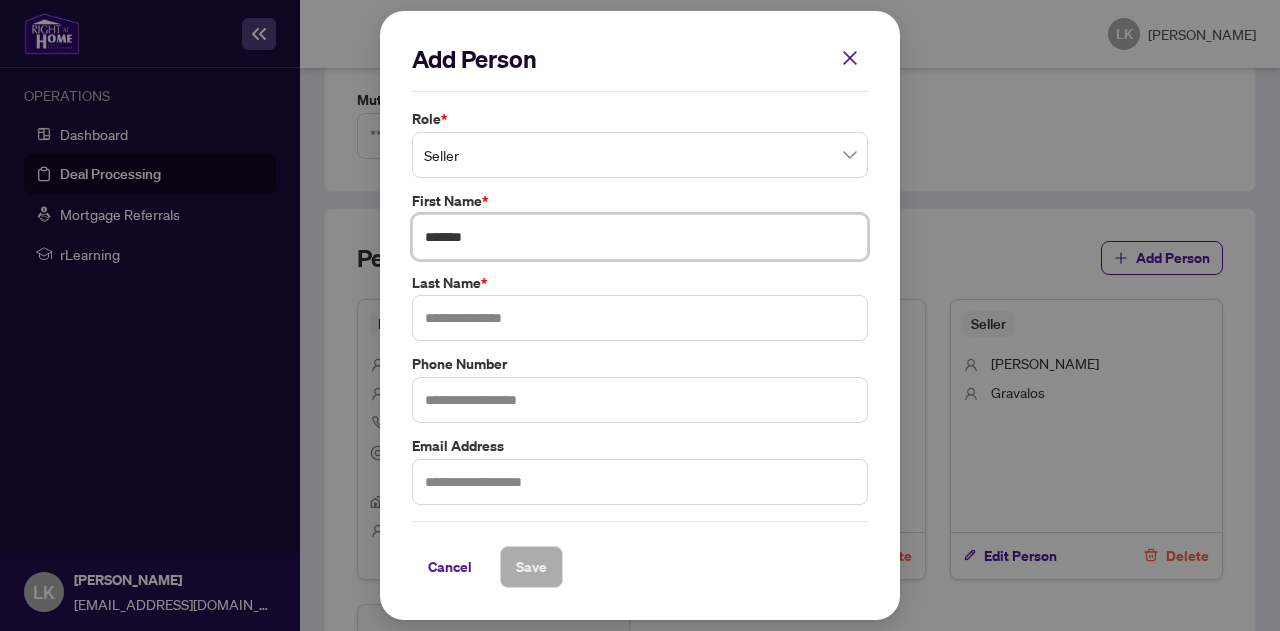 type on "*******" 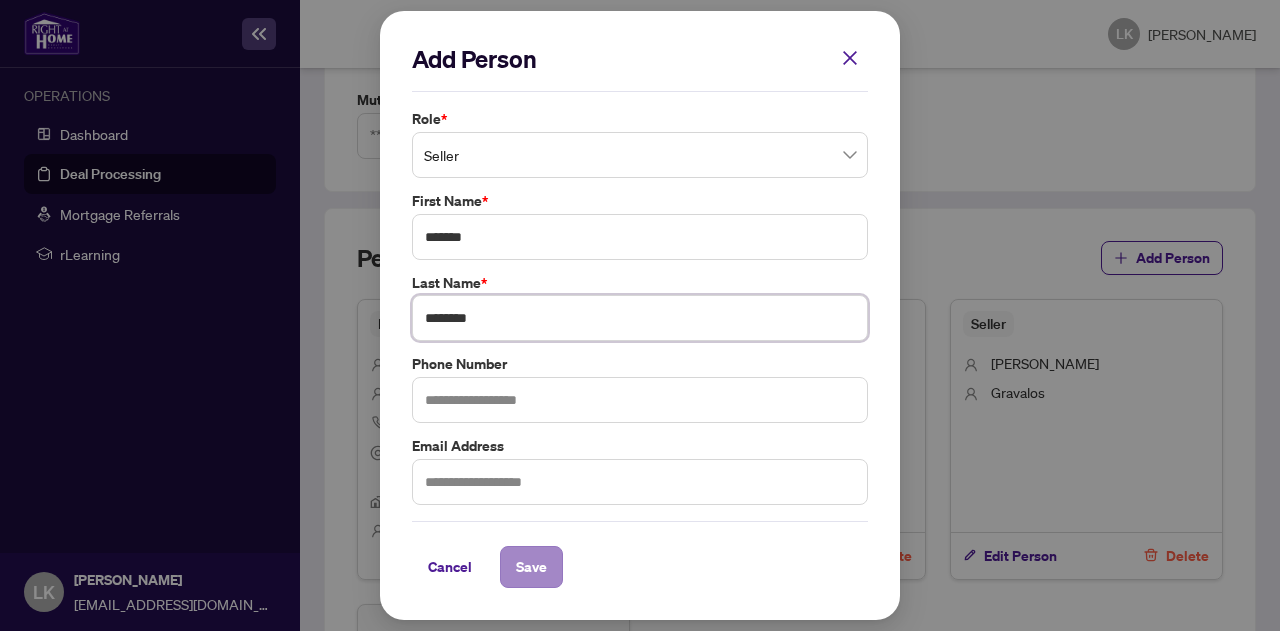 type on "********" 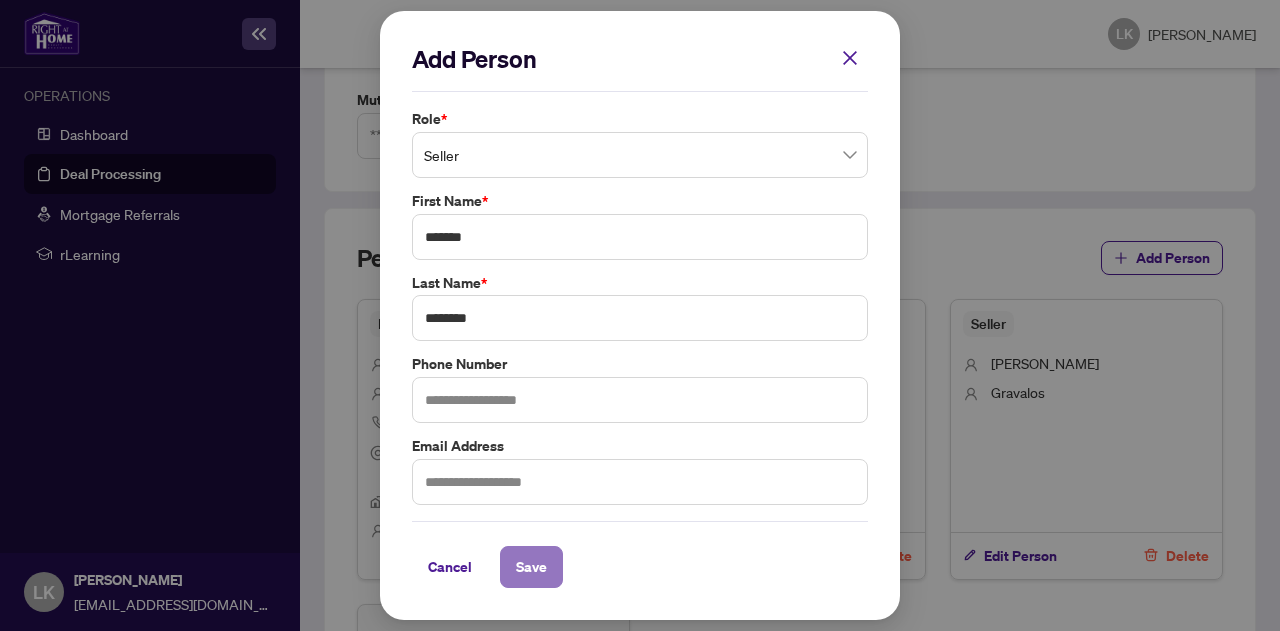 click on "Save" at bounding box center [531, 567] 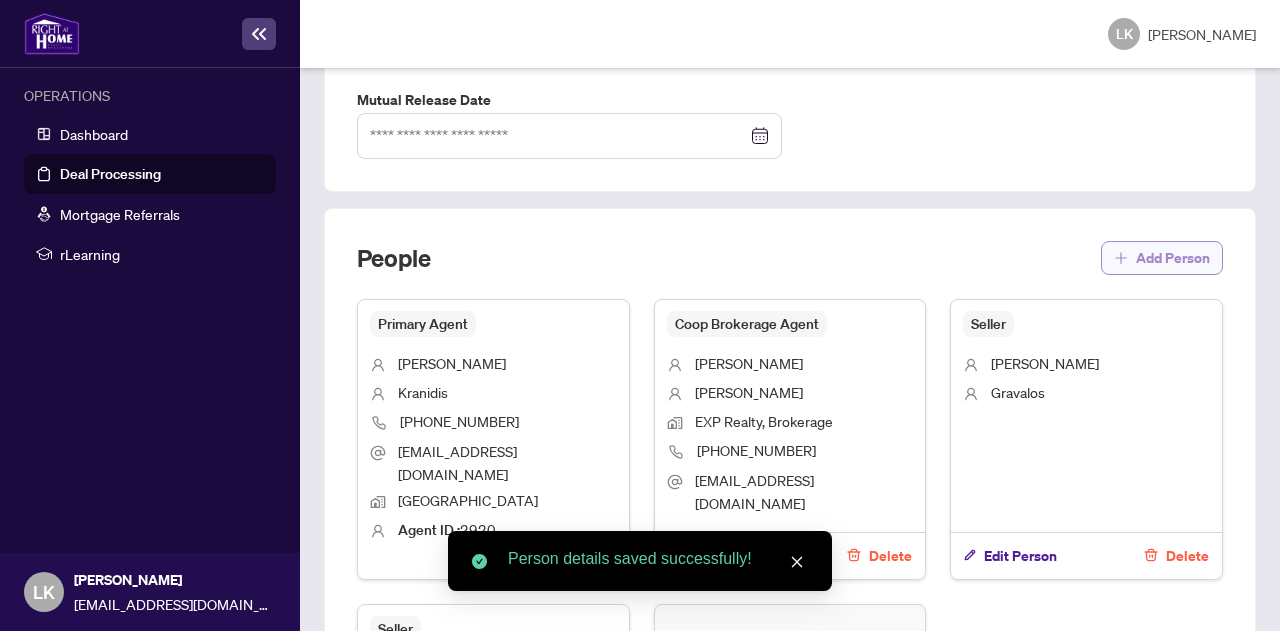 click on "Add Person" at bounding box center [1173, 258] 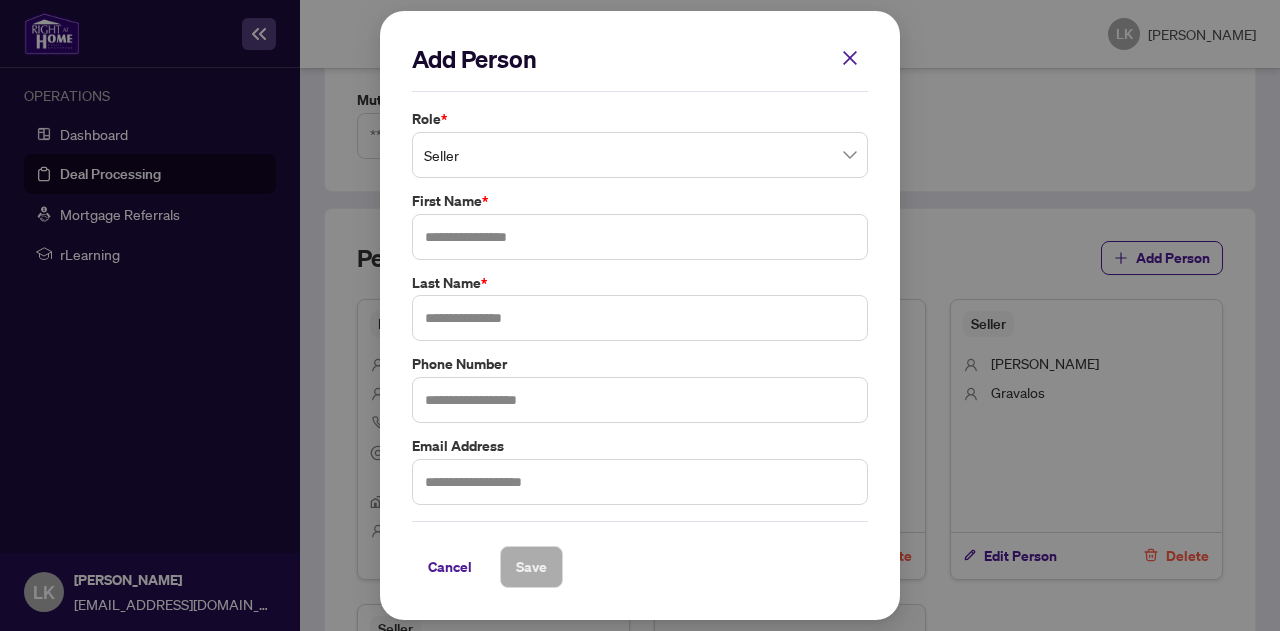 click on "Seller" at bounding box center (640, 155) 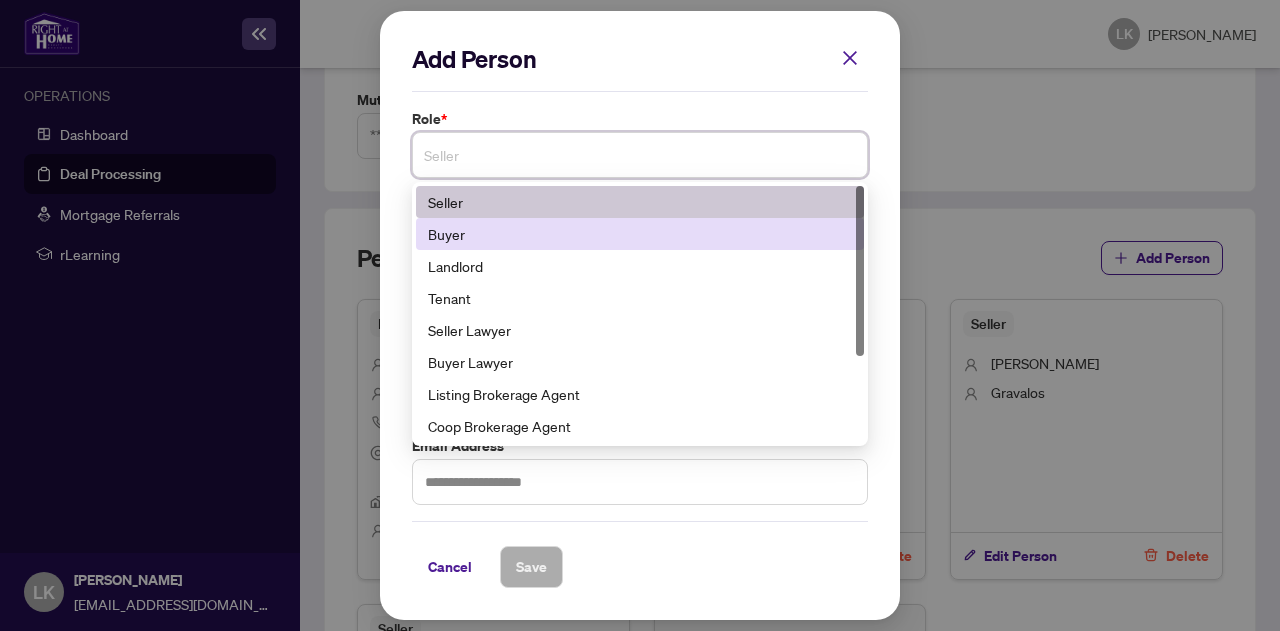 click on "Buyer" at bounding box center [640, 234] 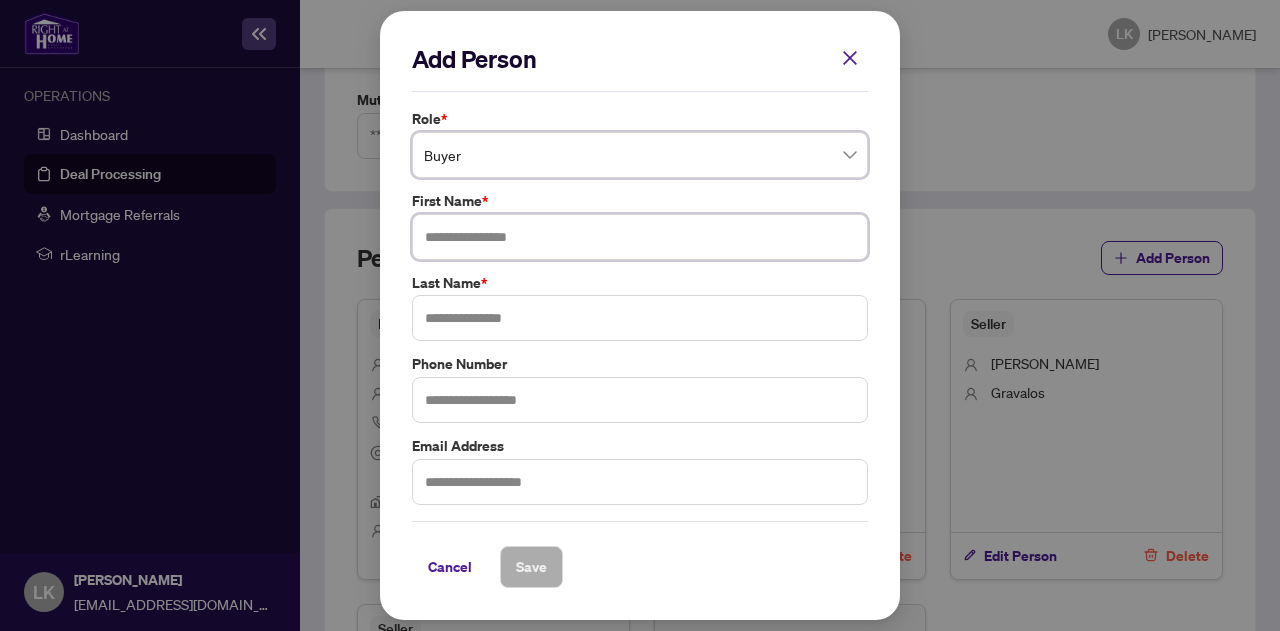 click at bounding box center (640, 237) 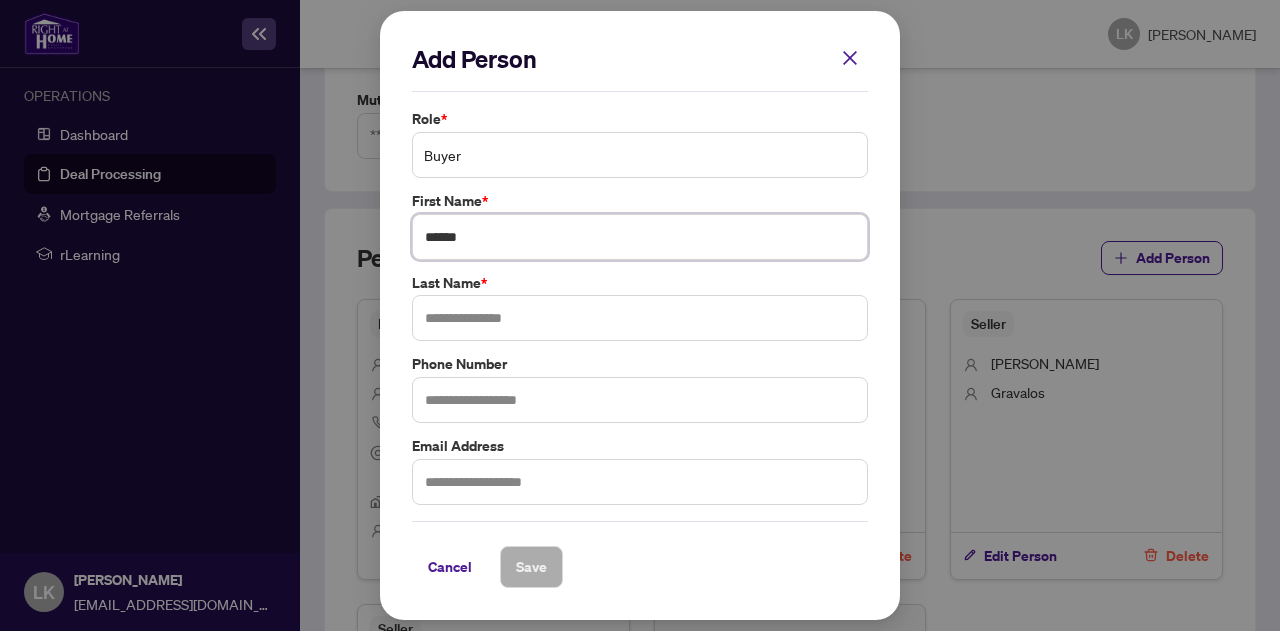 type on "******" 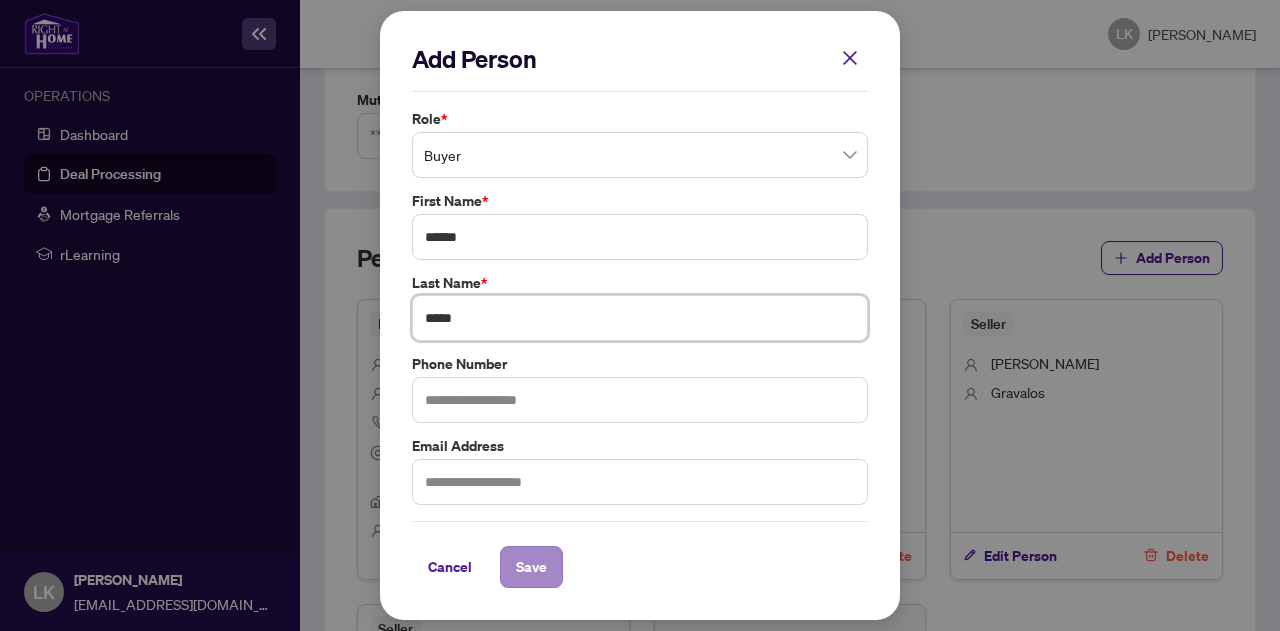 type on "*****" 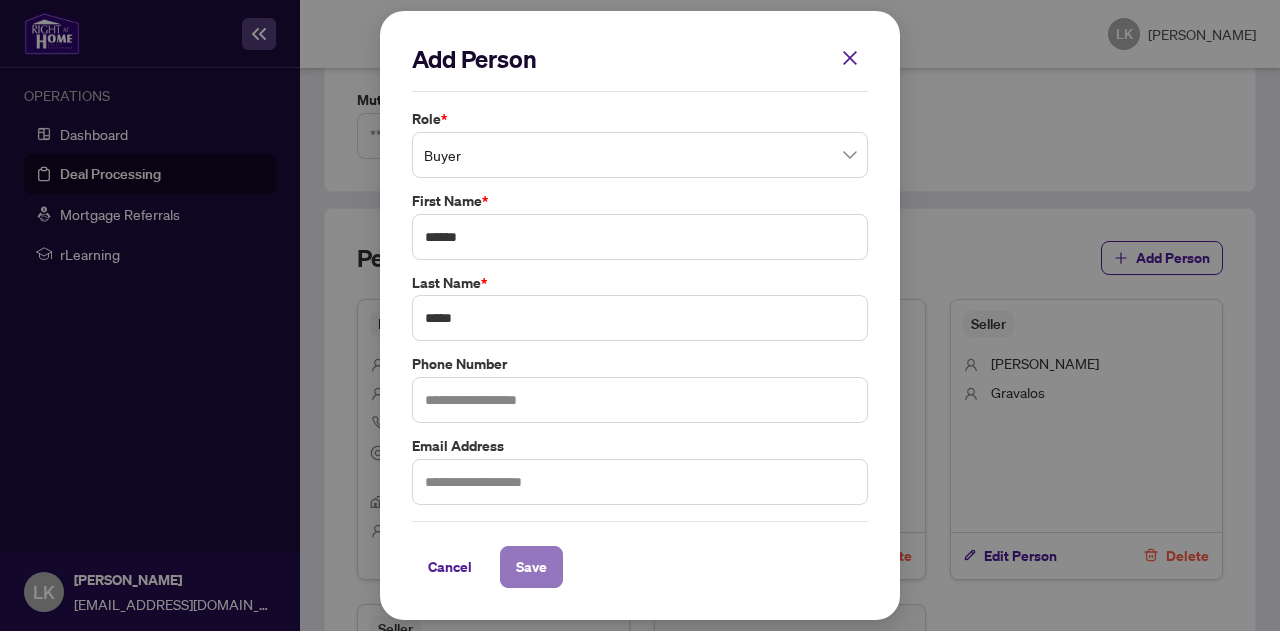 click on "Save" at bounding box center (531, 567) 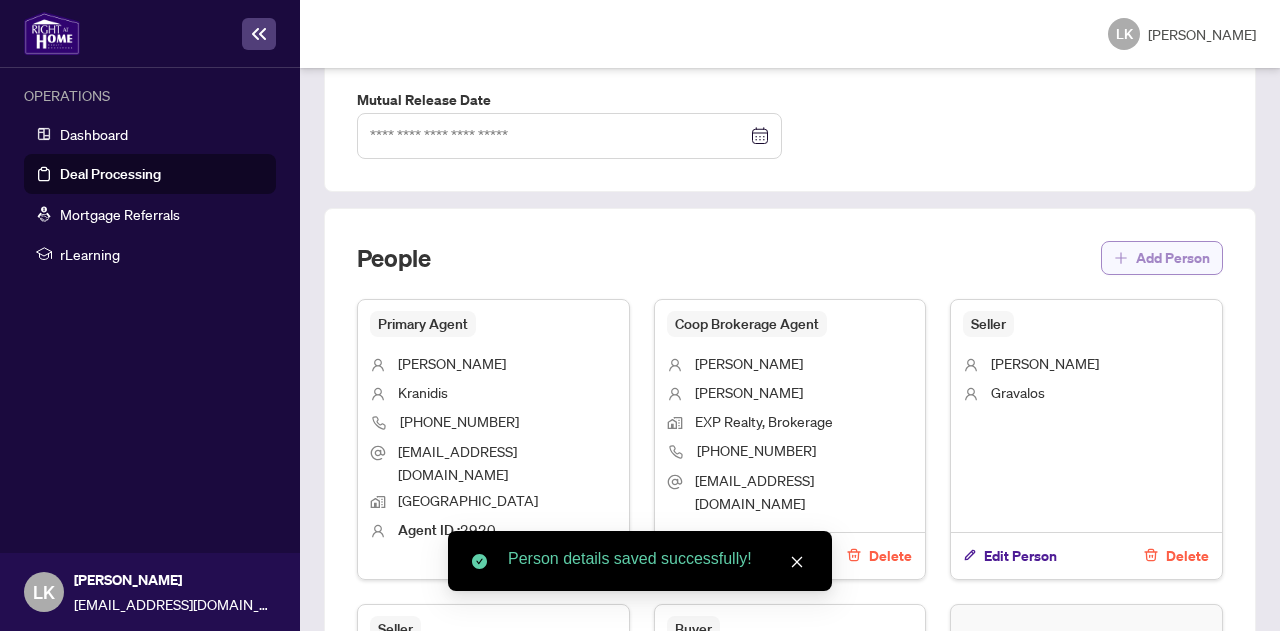 click on "Add Person" at bounding box center [1173, 258] 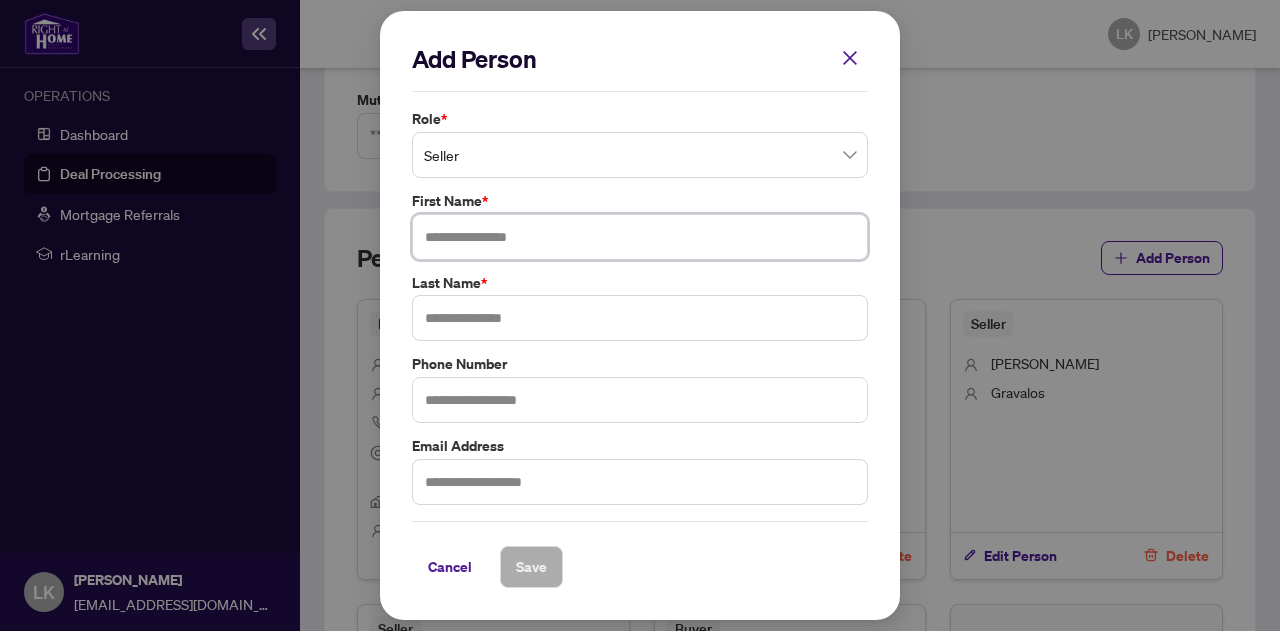 click at bounding box center (640, 237) 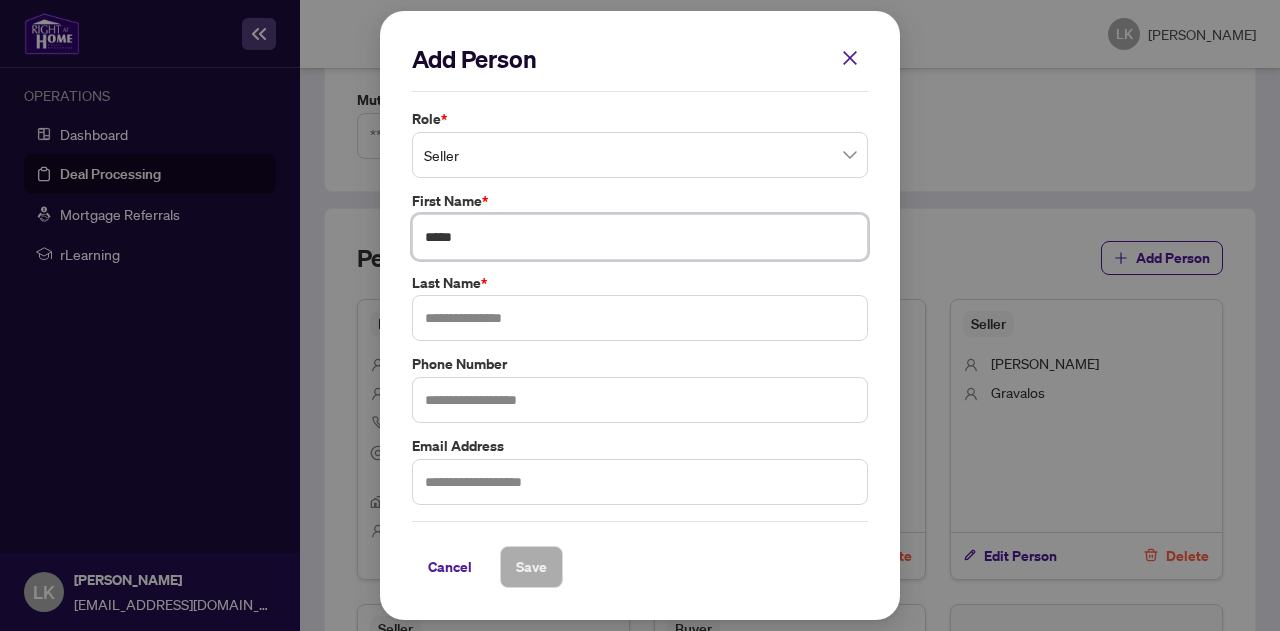 type on "*****" 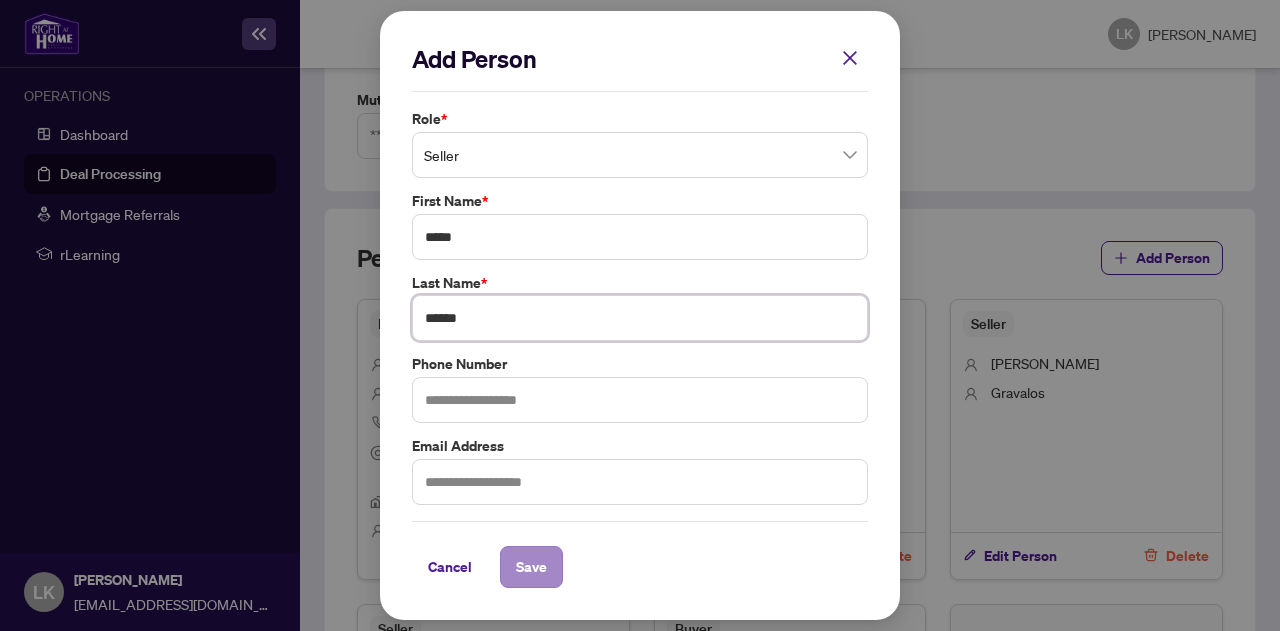 type on "******" 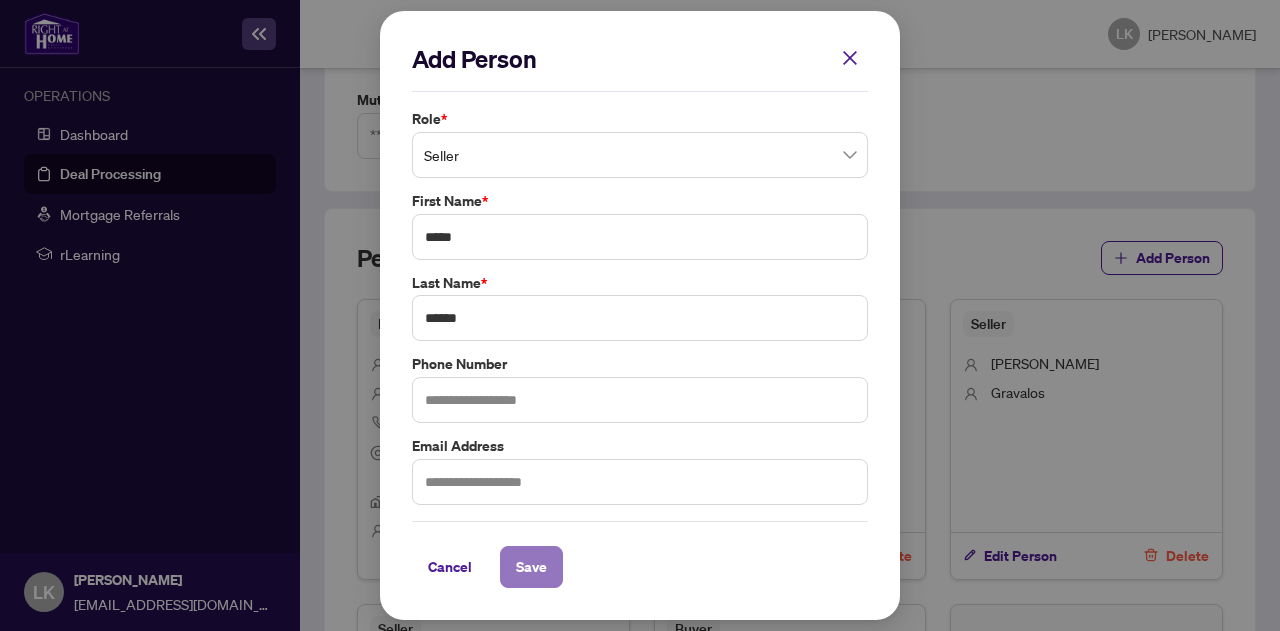 click on "Save" at bounding box center [531, 567] 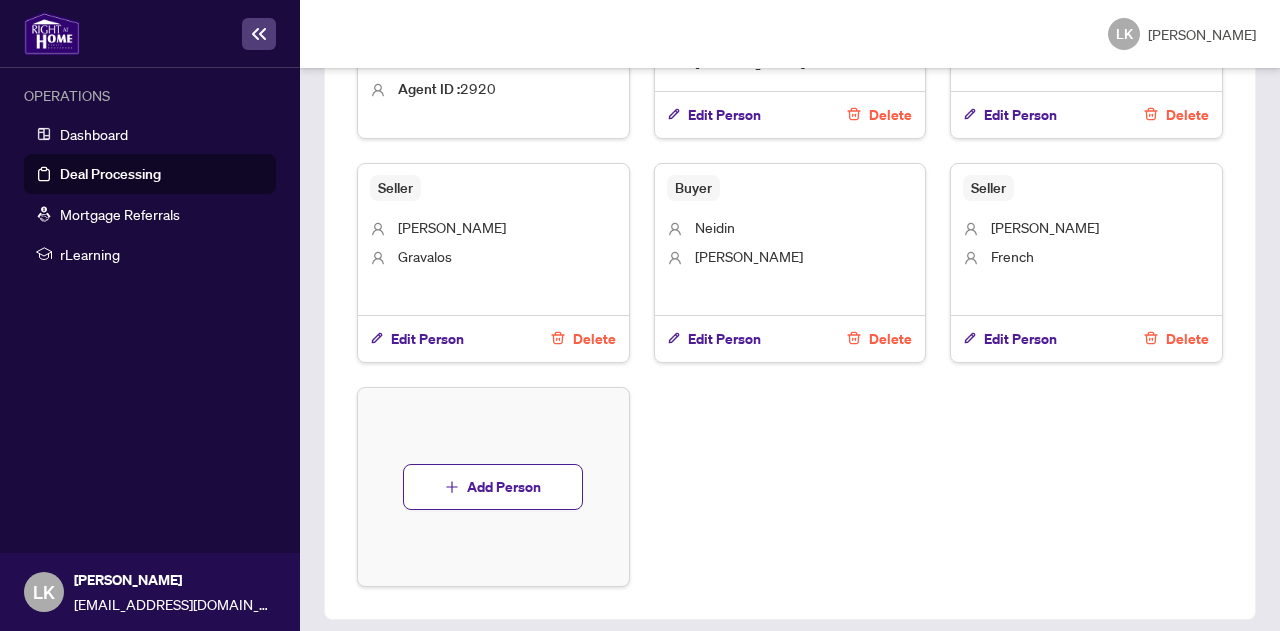 scroll, scrollTop: 1692, scrollLeft: 0, axis: vertical 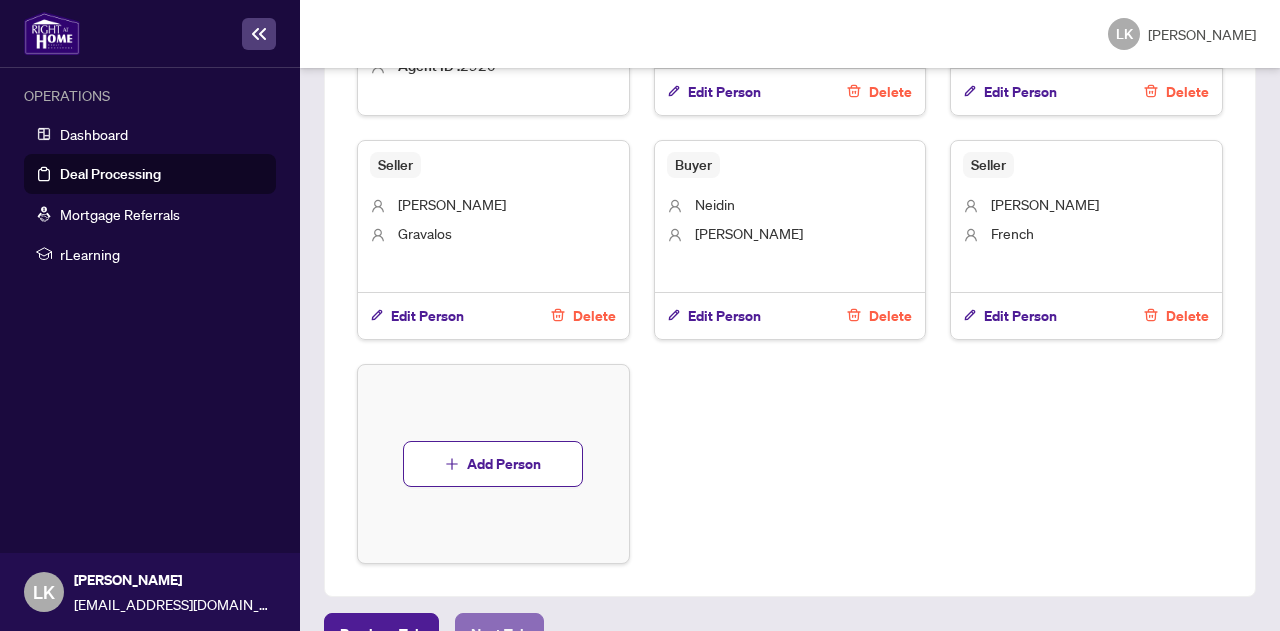 click on "Next Tab" at bounding box center [499, 634] 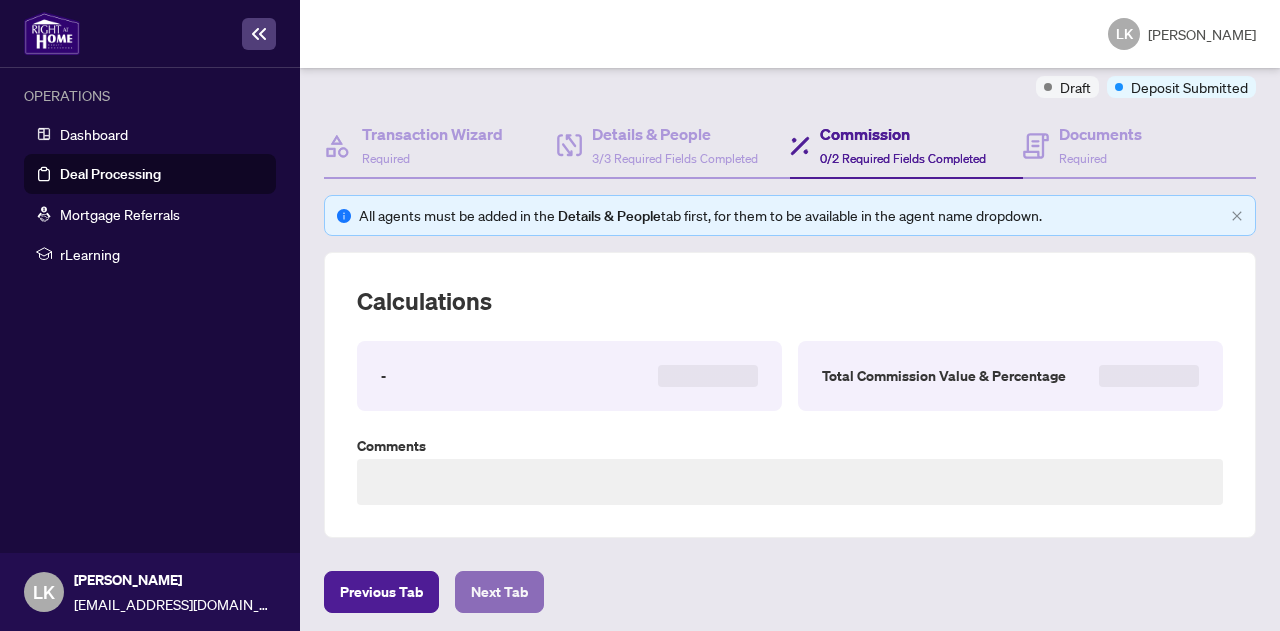 scroll, scrollTop: 653, scrollLeft: 0, axis: vertical 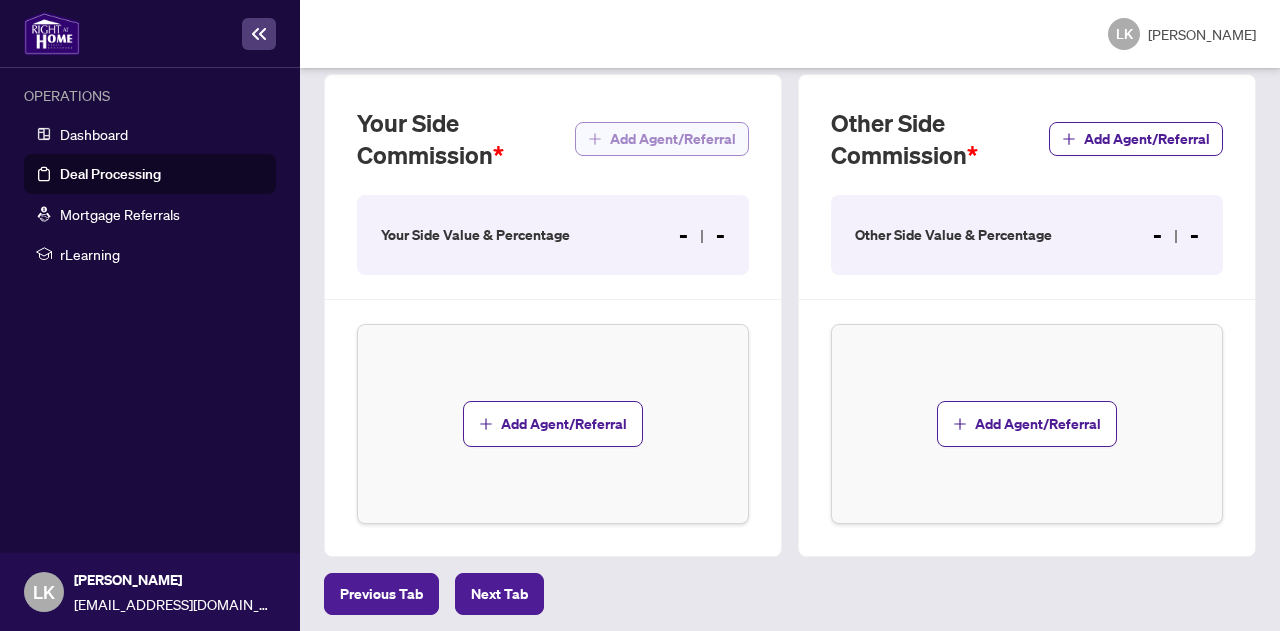 click on "Add Agent/Referral" at bounding box center [673, 139] 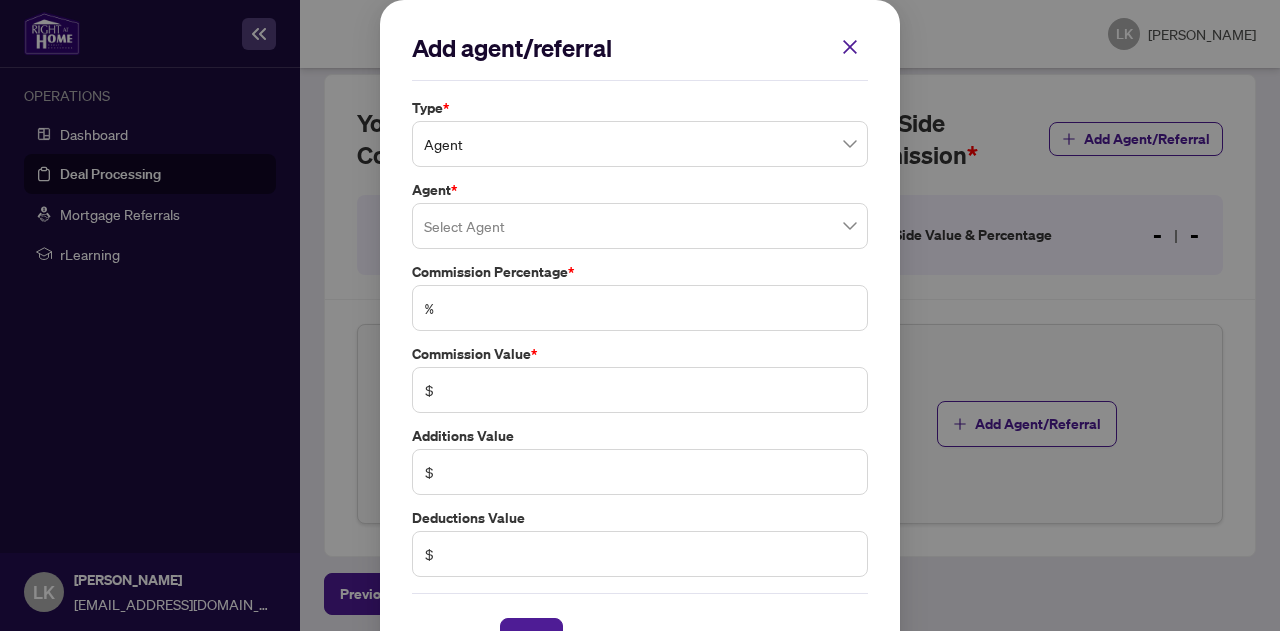 click on "Agent" at bounding box center (640, 144) 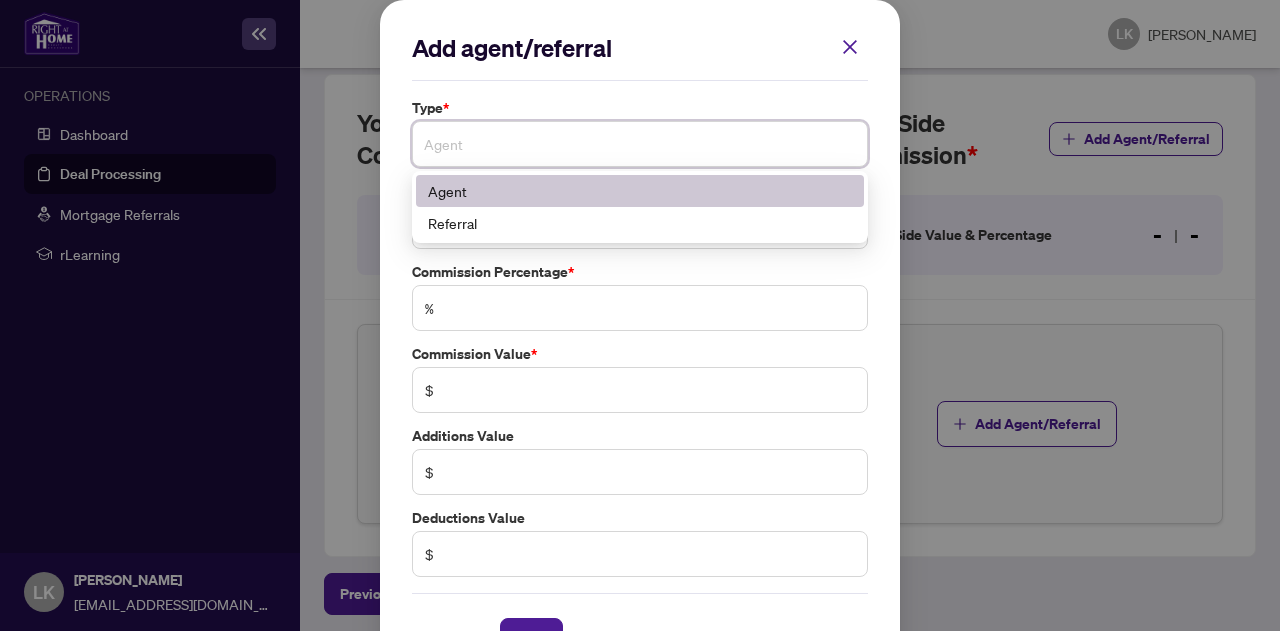 click on "Agent" at bounding box center (640, 191) 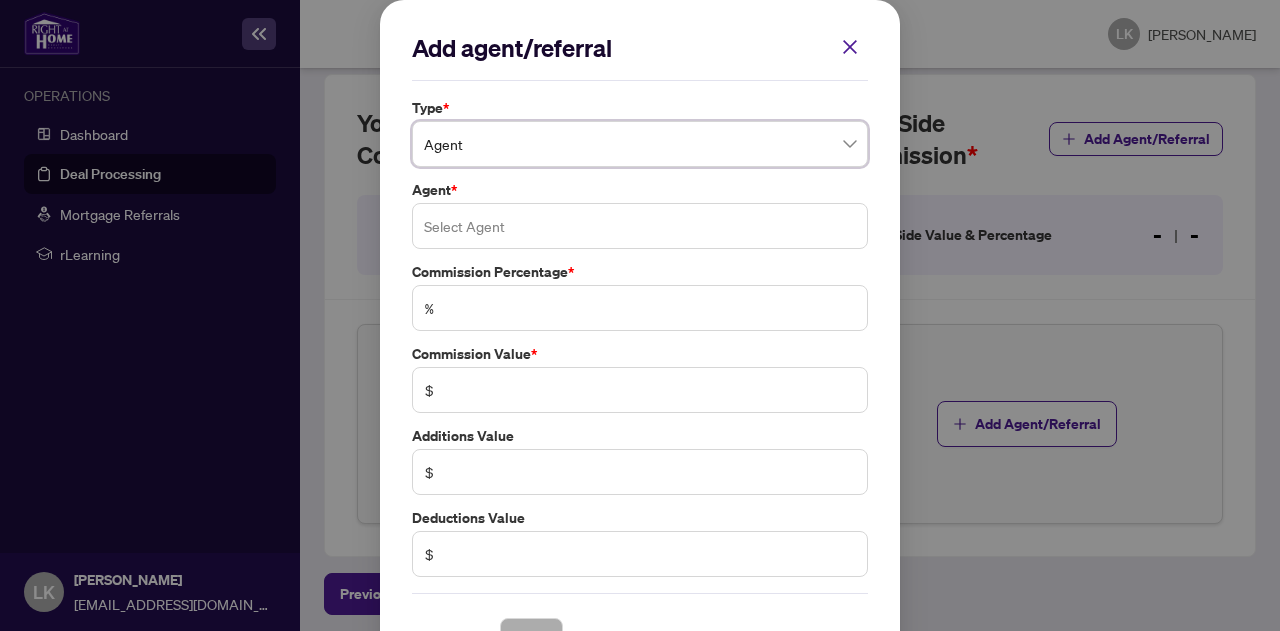 click at bounding box center [640, 226] 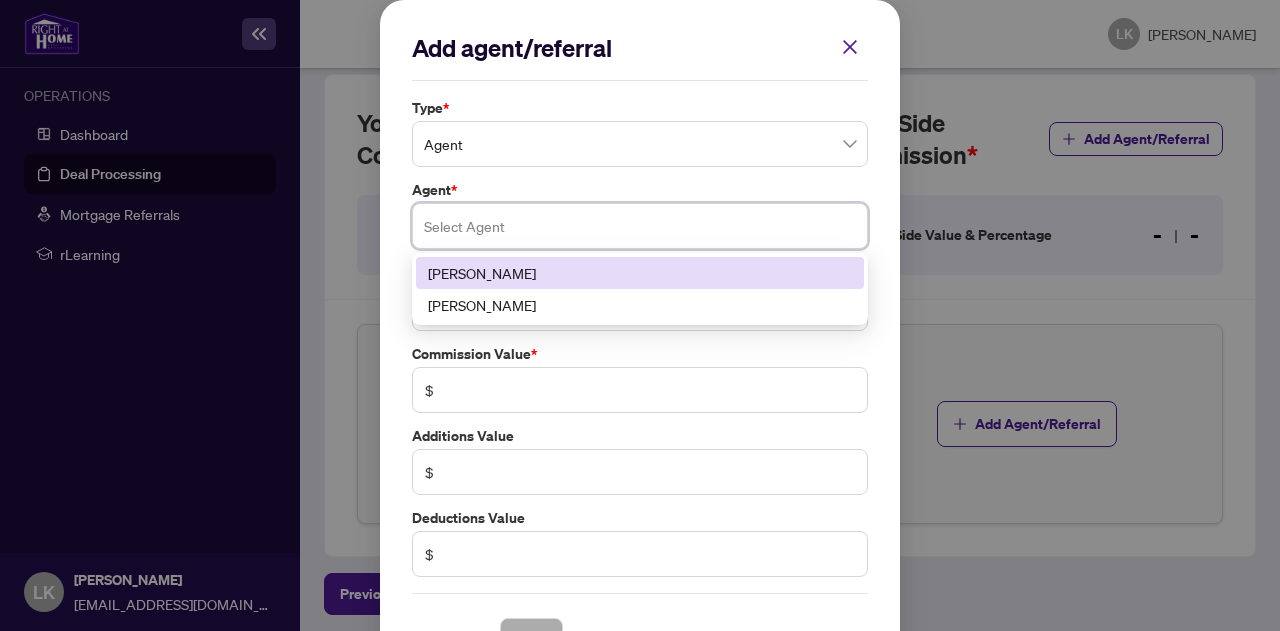 click on "[PERSON_NAME]" at bounding box center [640, 273] 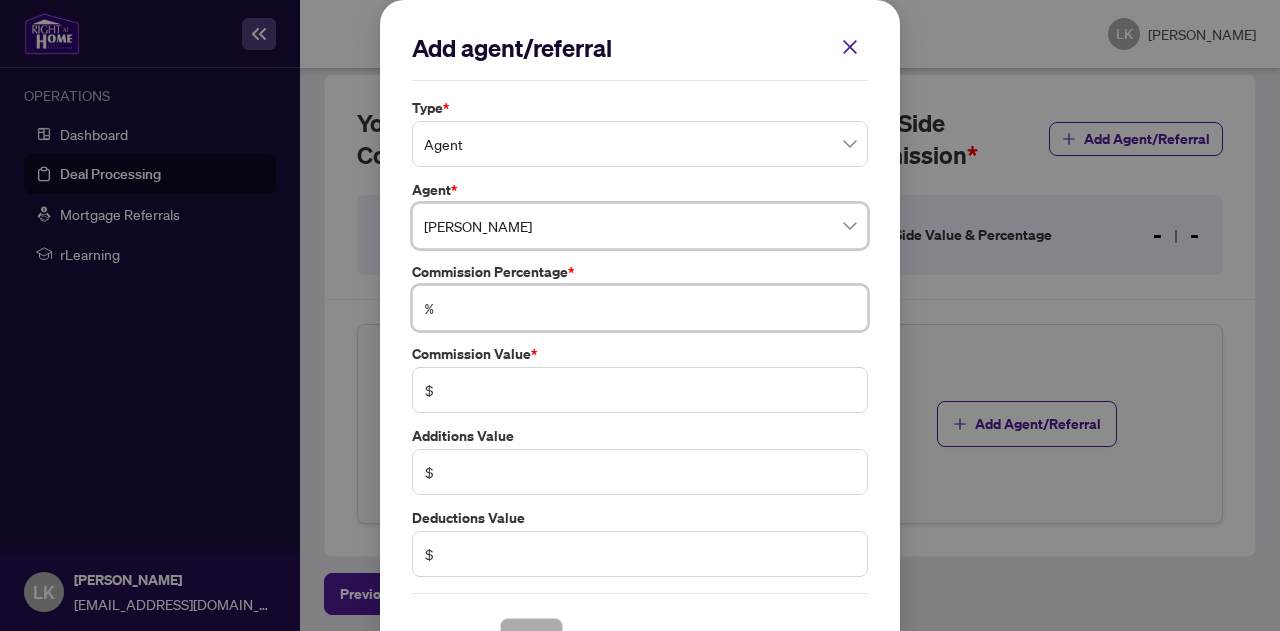 click at bounding box center (650, 308) 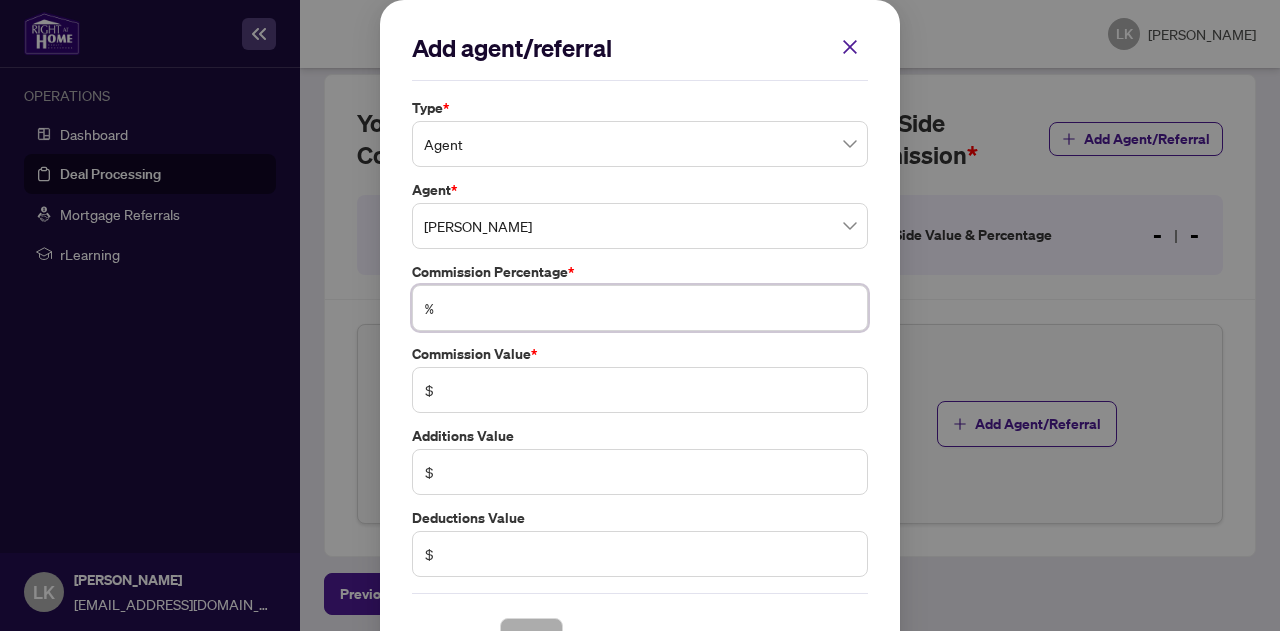 type on "*" 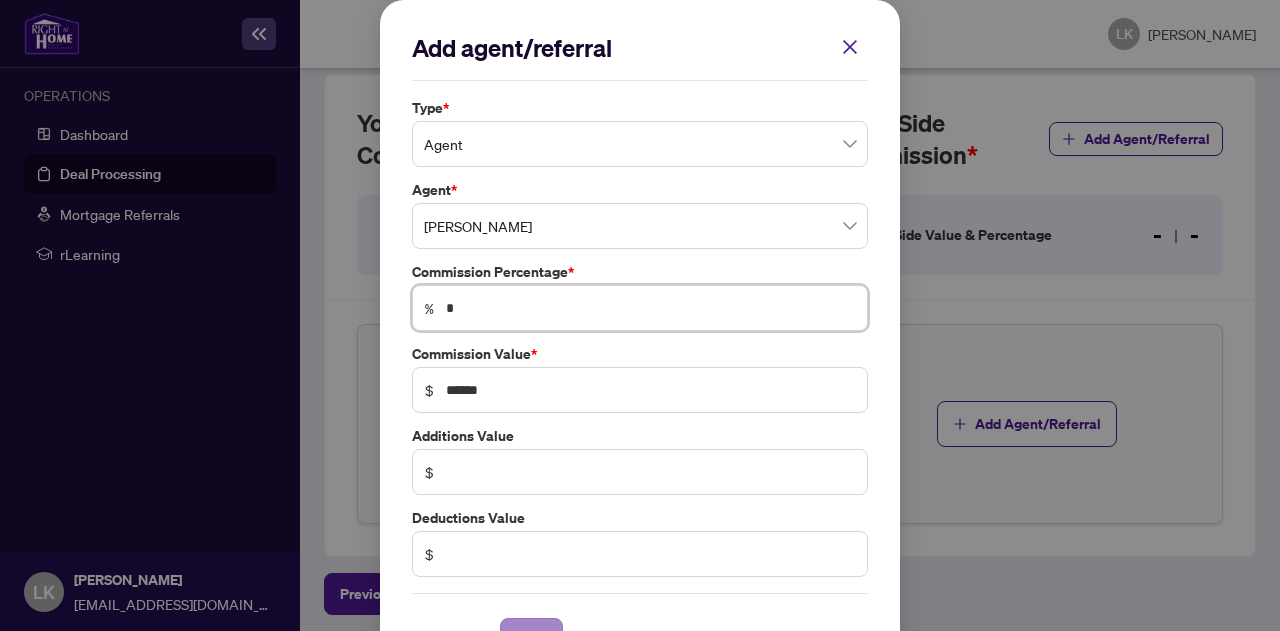 type on "*" 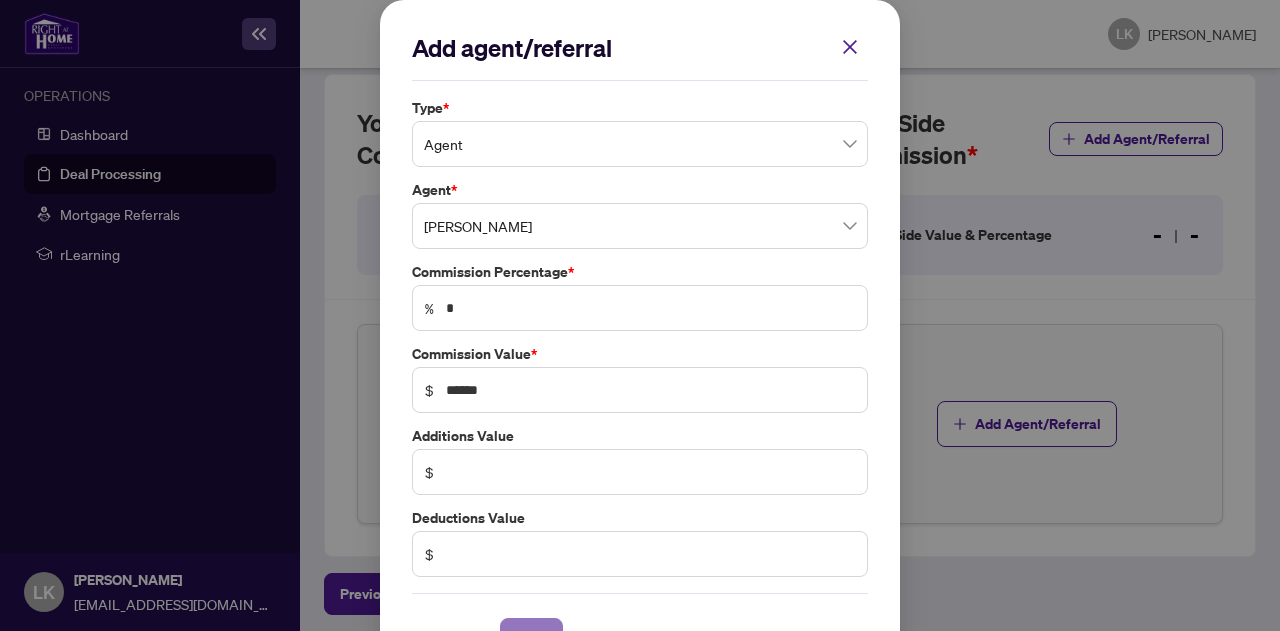 click on "Save" at bounding box center (531, 639) 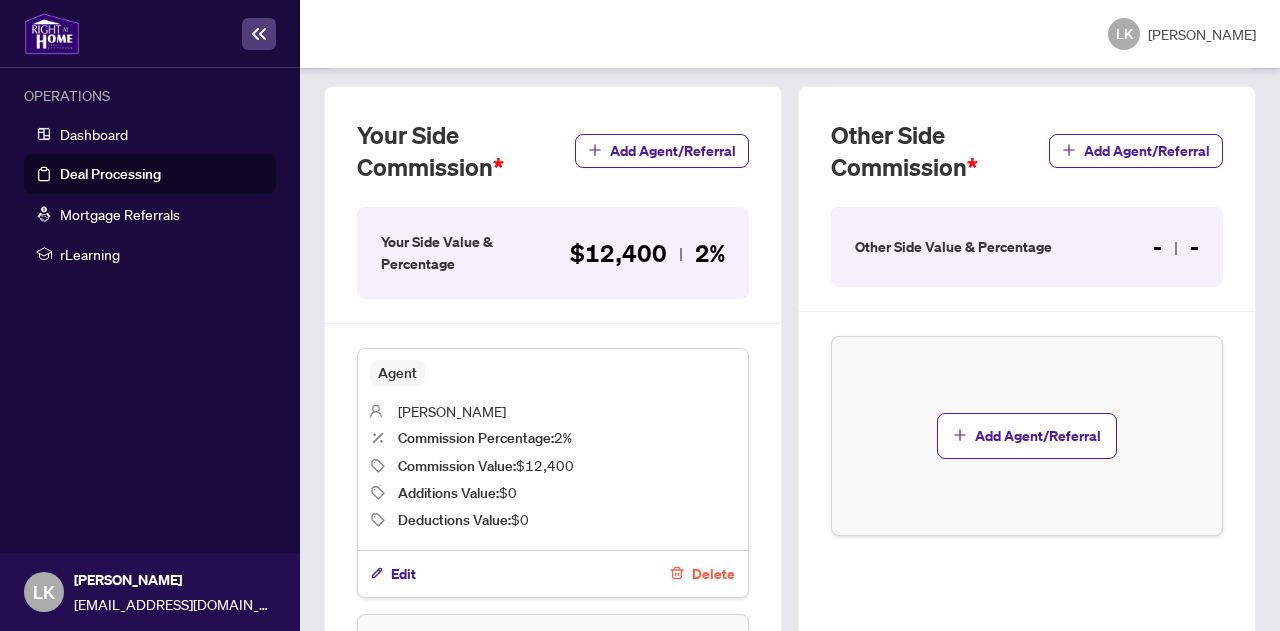 scroll, scrollTop: 665, scrollLeft: 0, axis: vertical 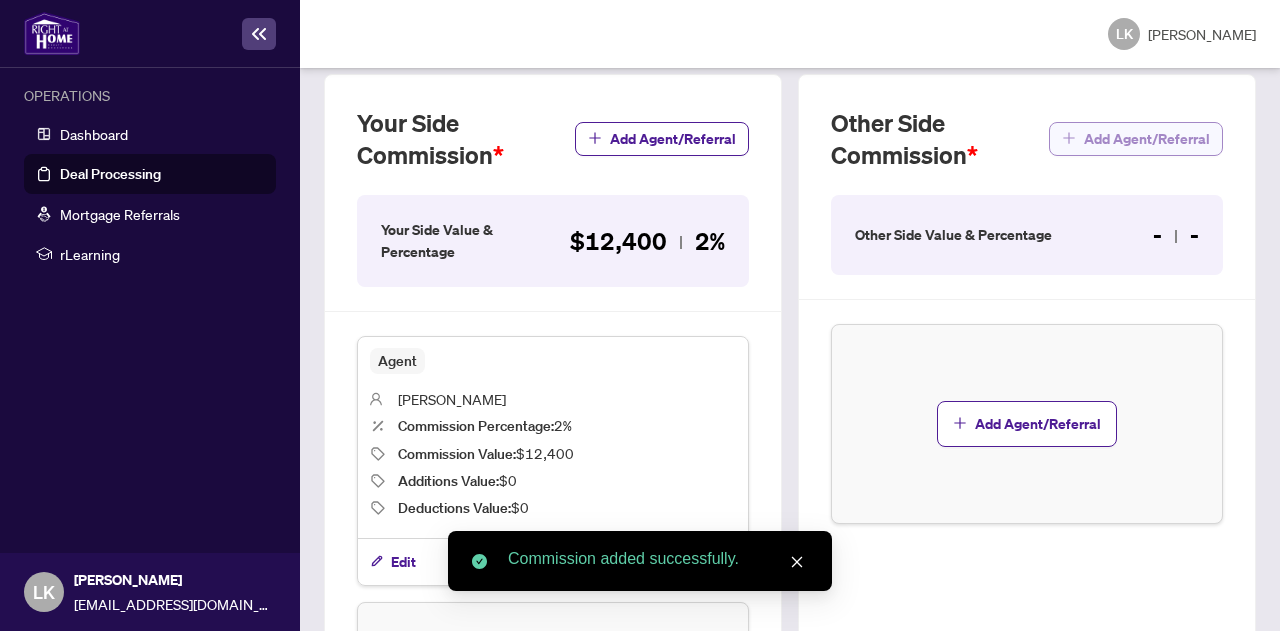 click on "Add Agent/Referral" at bounding box center (1147, 139) 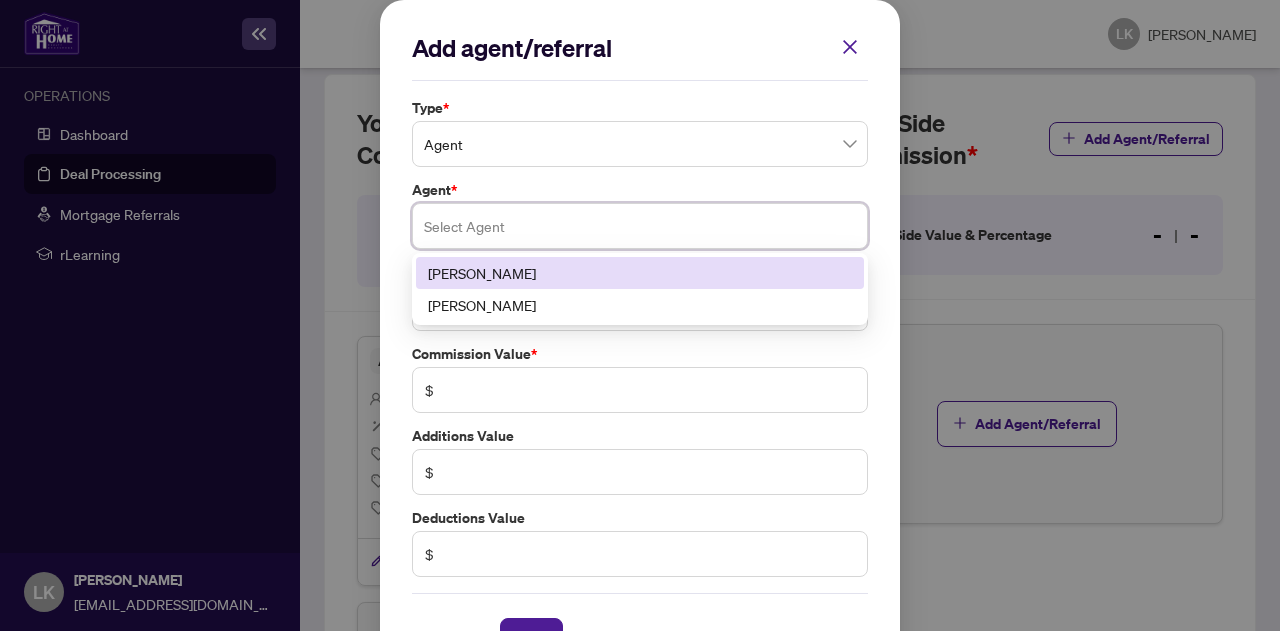 click at bounding box center (640, 226) 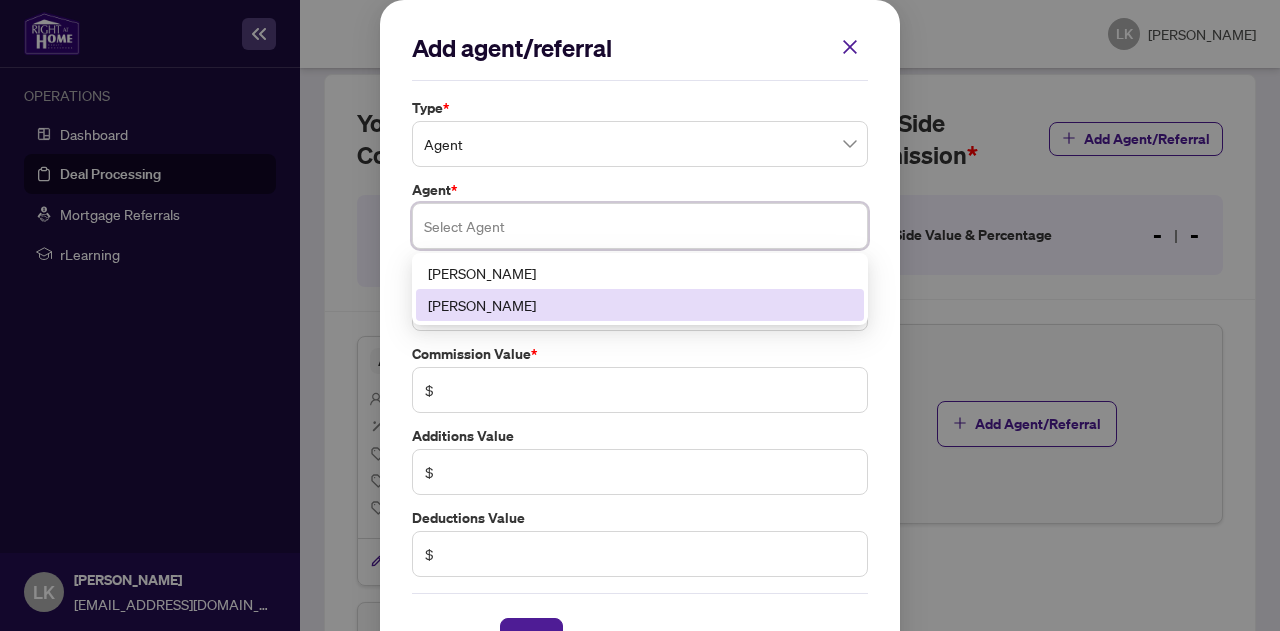 click on "[PERSON_NAME]" at bounding box center (640, 305) 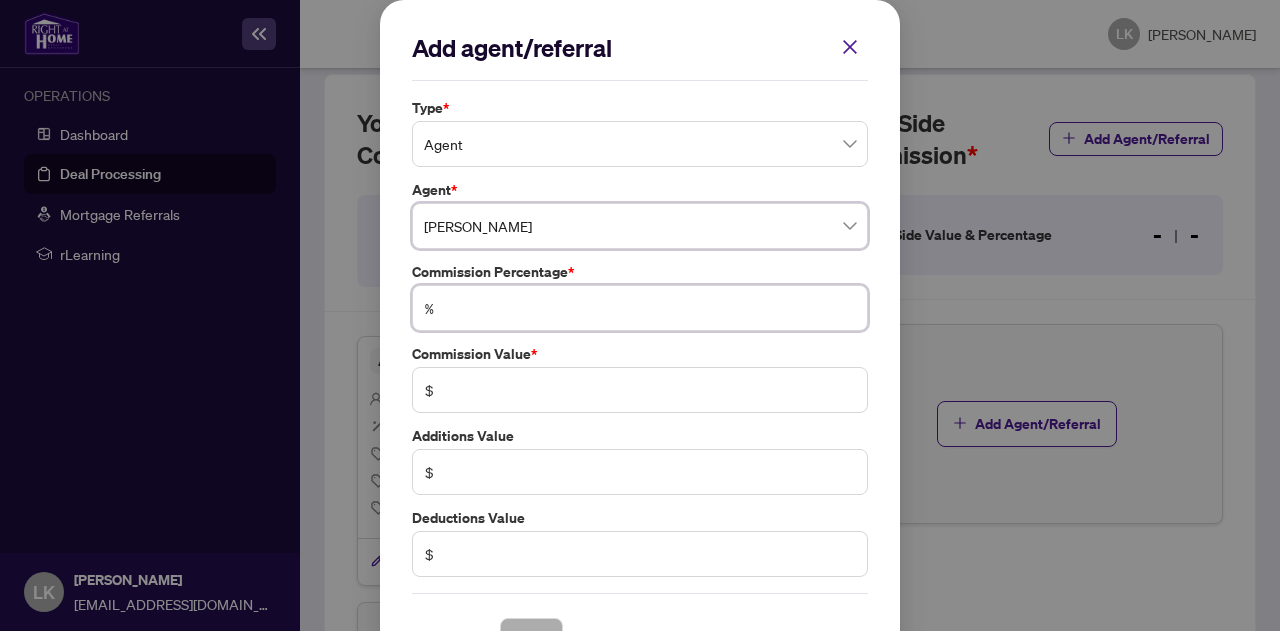 click at bounding box center (650, 308) 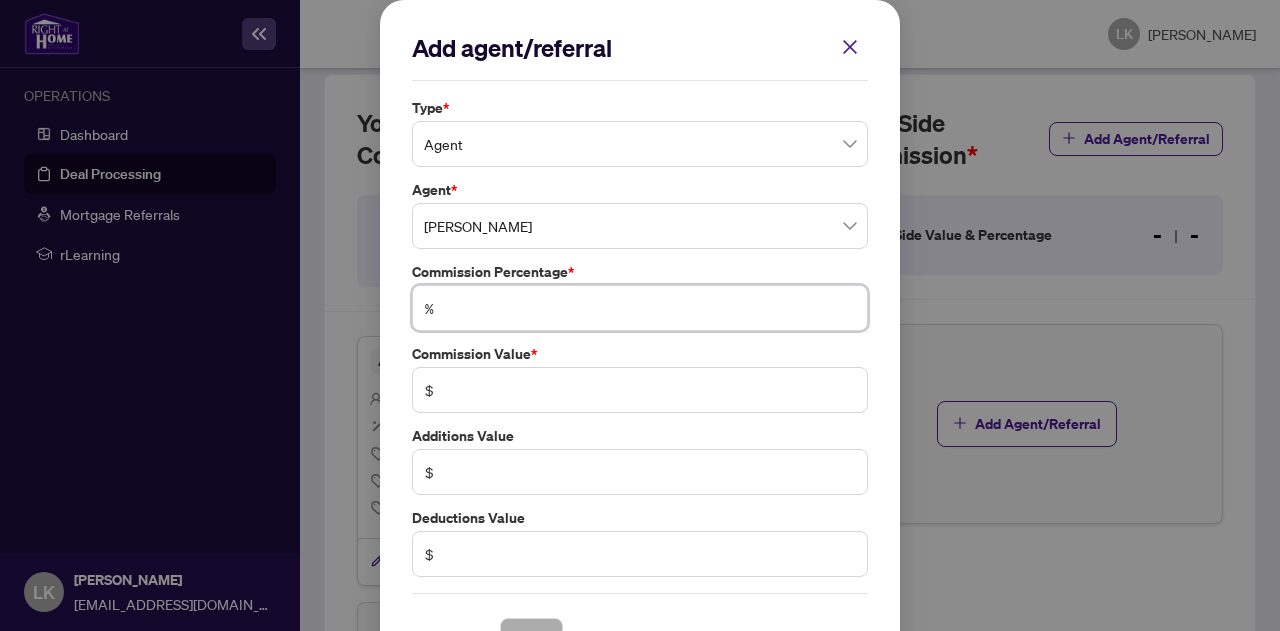 type on "*" 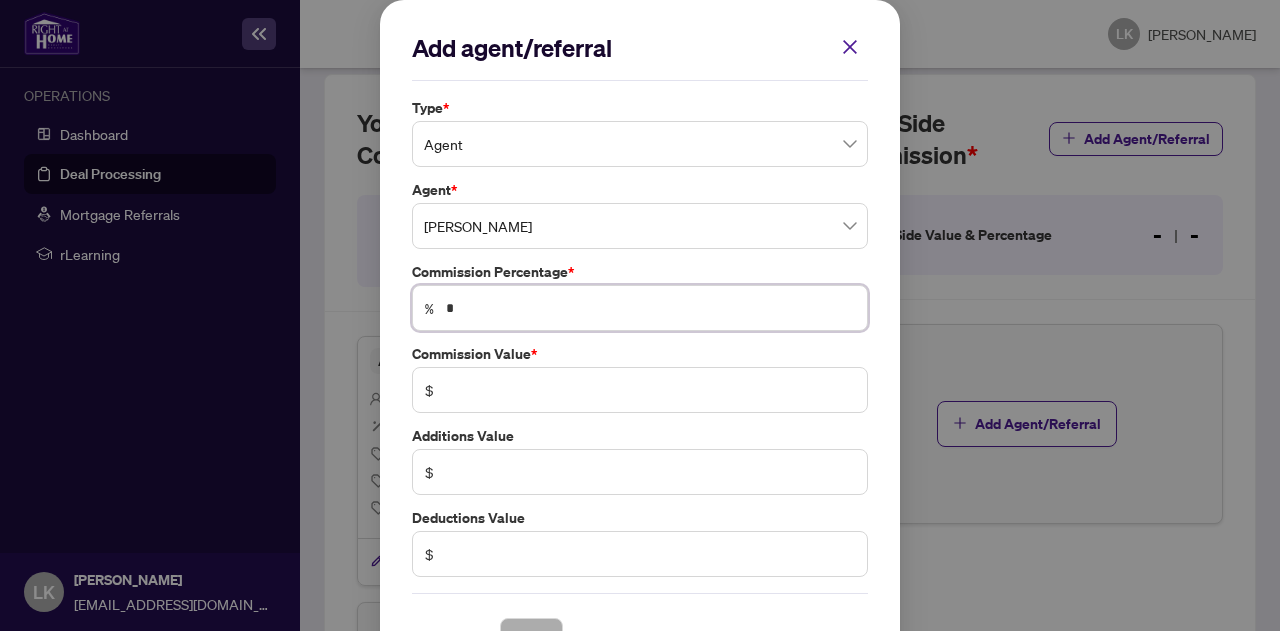 type on "******" 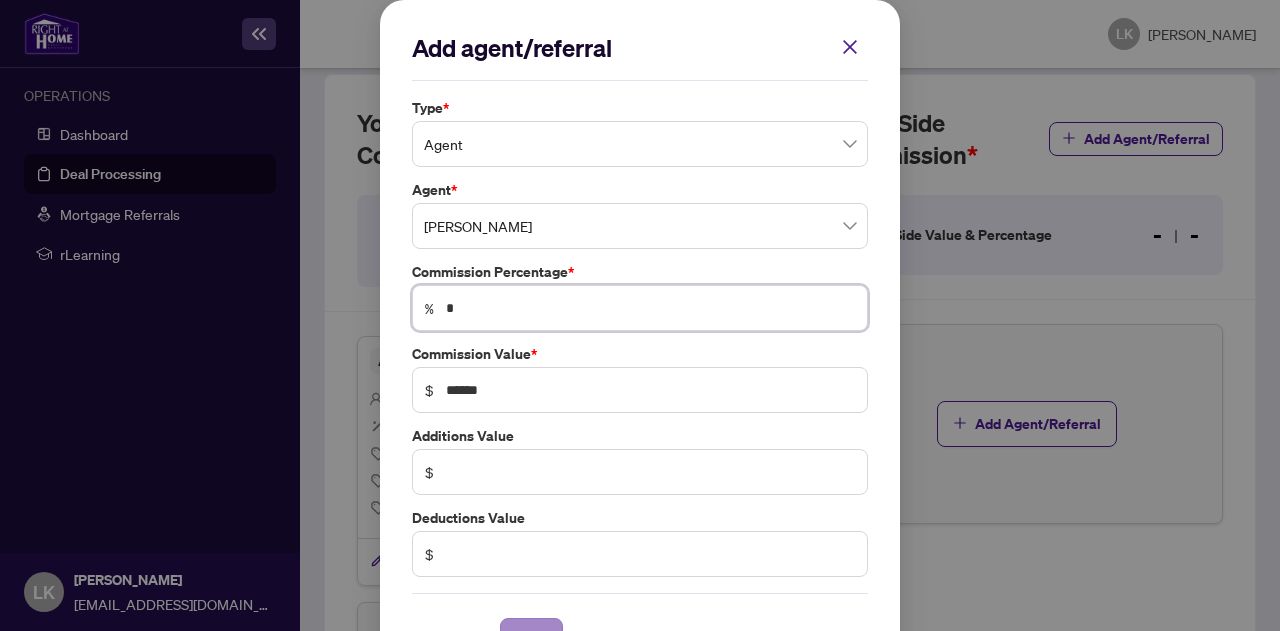 type on "*" 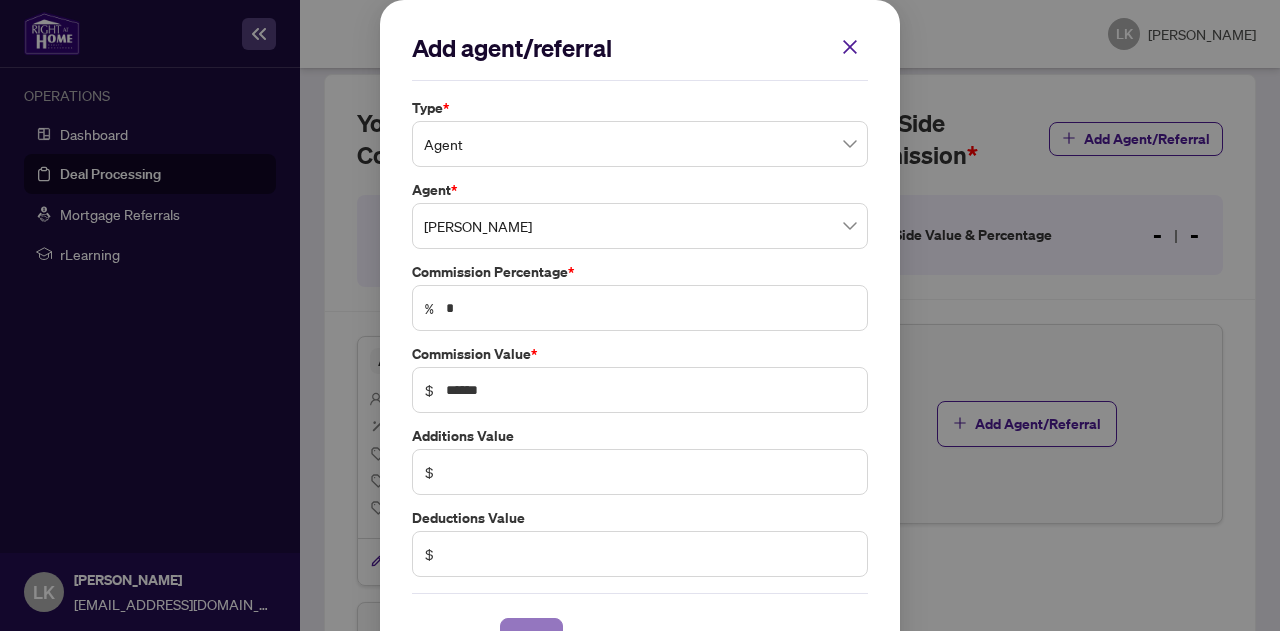 click on "Save" at bounding box center (531, 639) 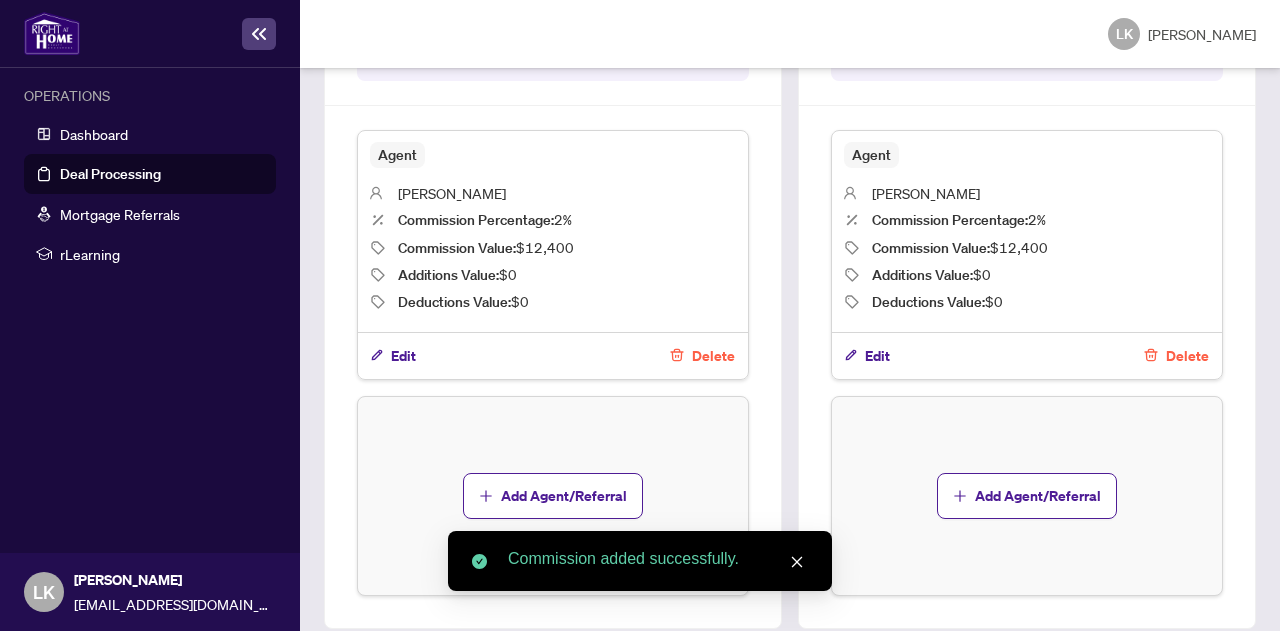 scroll, scrollTop: 936, scrollLeft: 0, axis: vertical 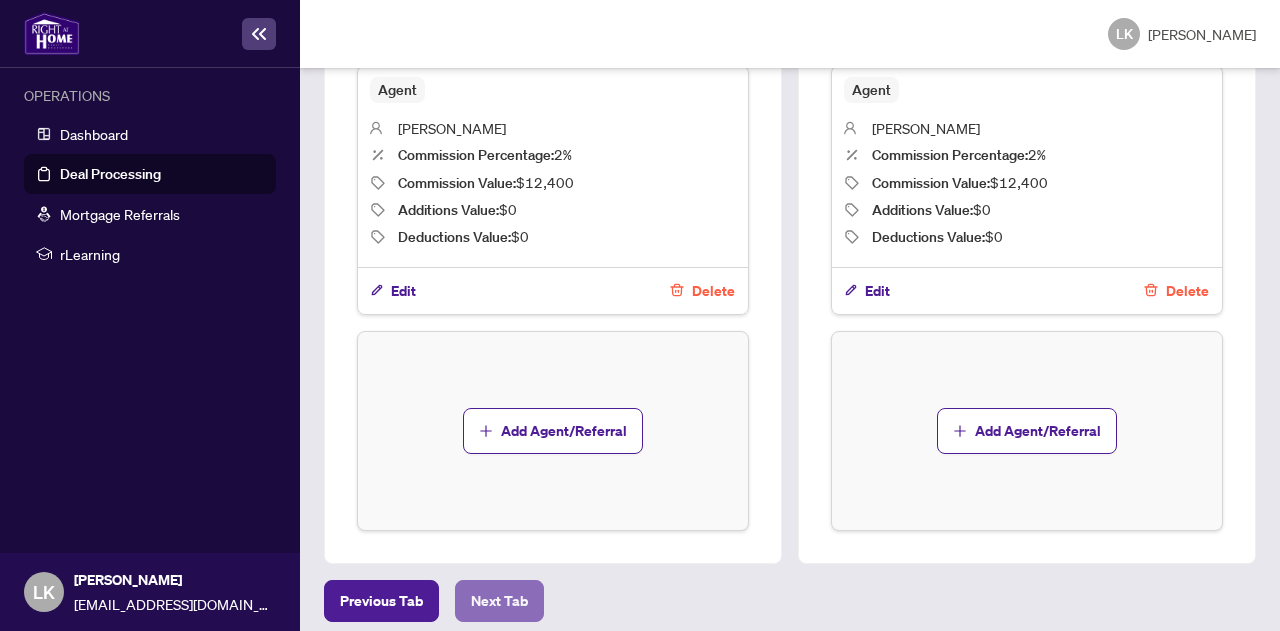 click on "Next Tab" at bounding box center [499, 601] 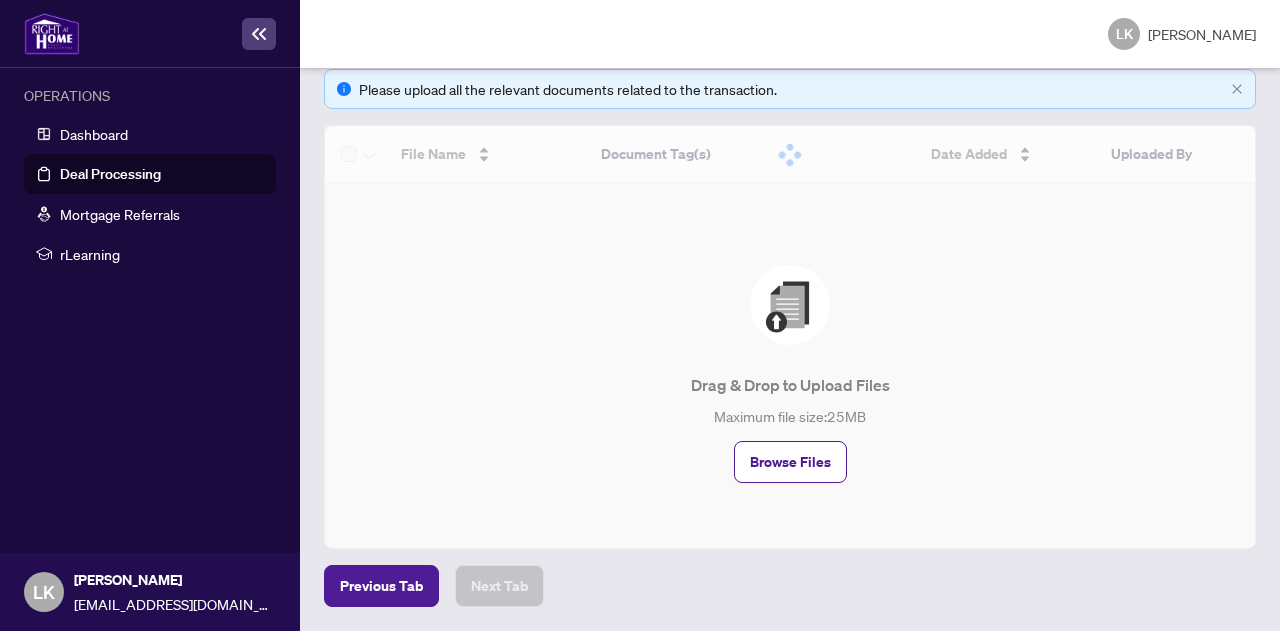scroll, scrollTop: 0, scrollLeft: 0, axis: both 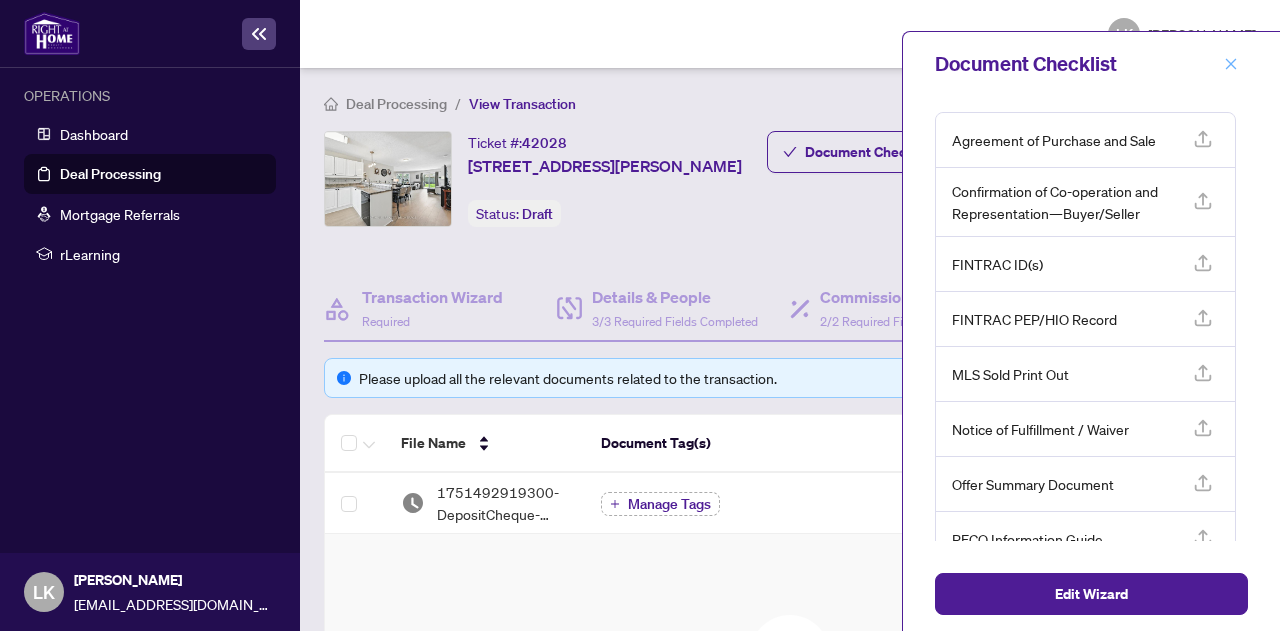 click 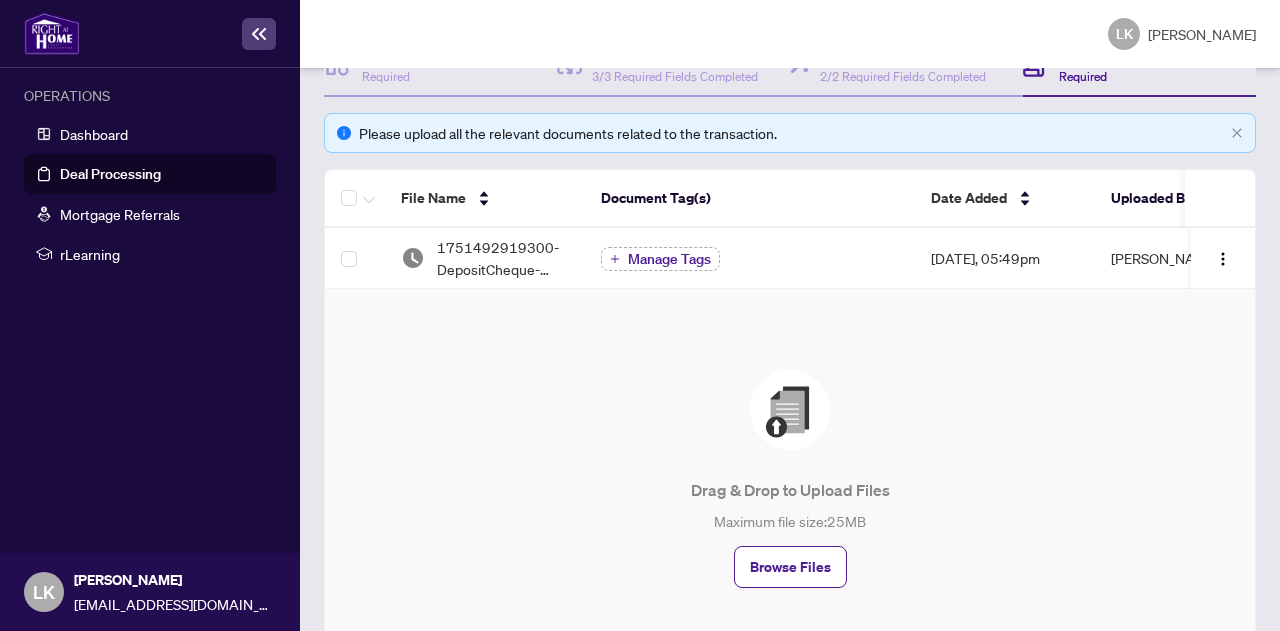 scroll, scrollTop: 271, scrollLeft: 0, axis: vertical 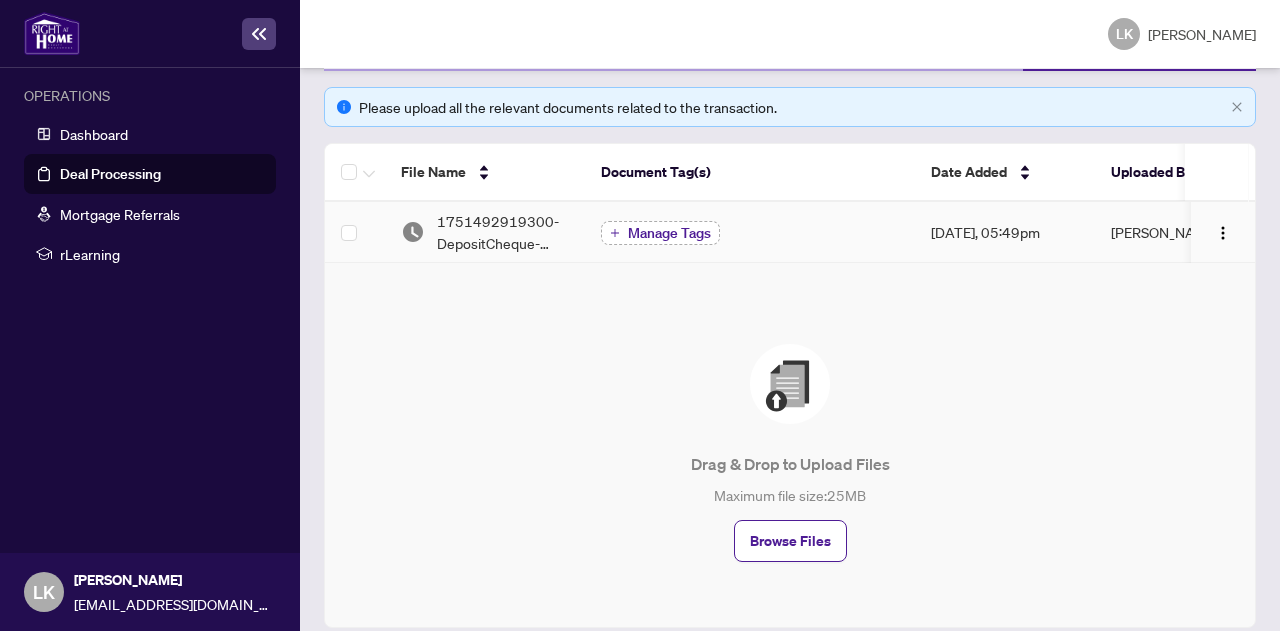 click on "Manage Tags" at bounding box center (669, 233) 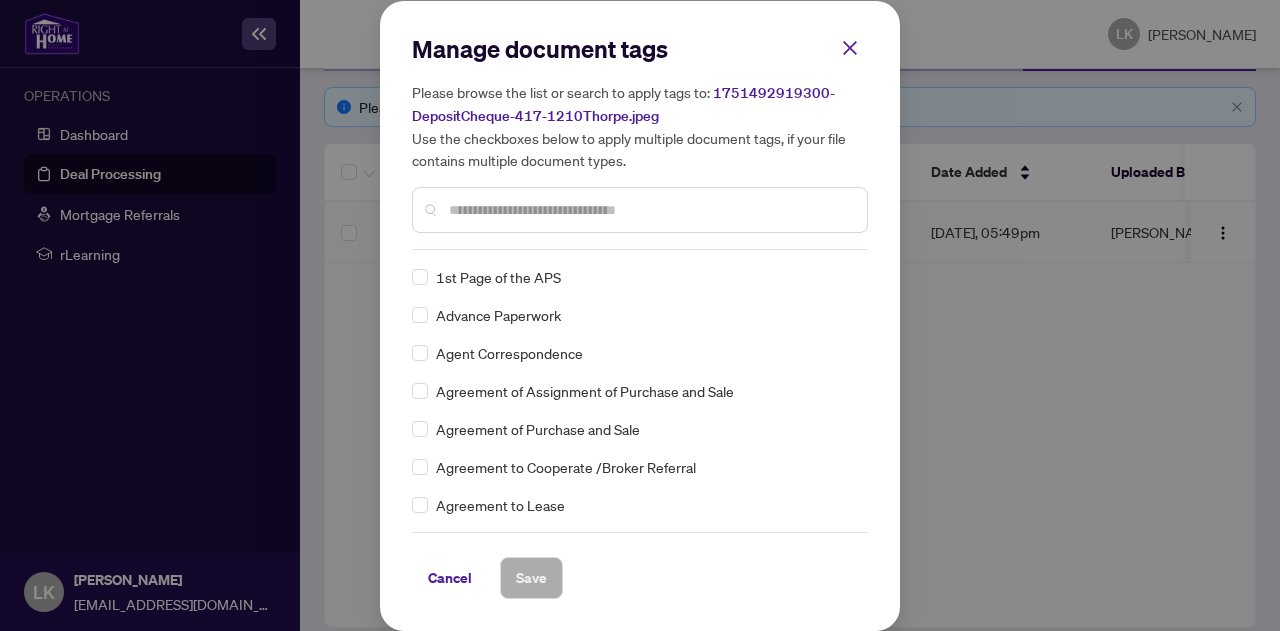 click at bounding box center (650, 210) 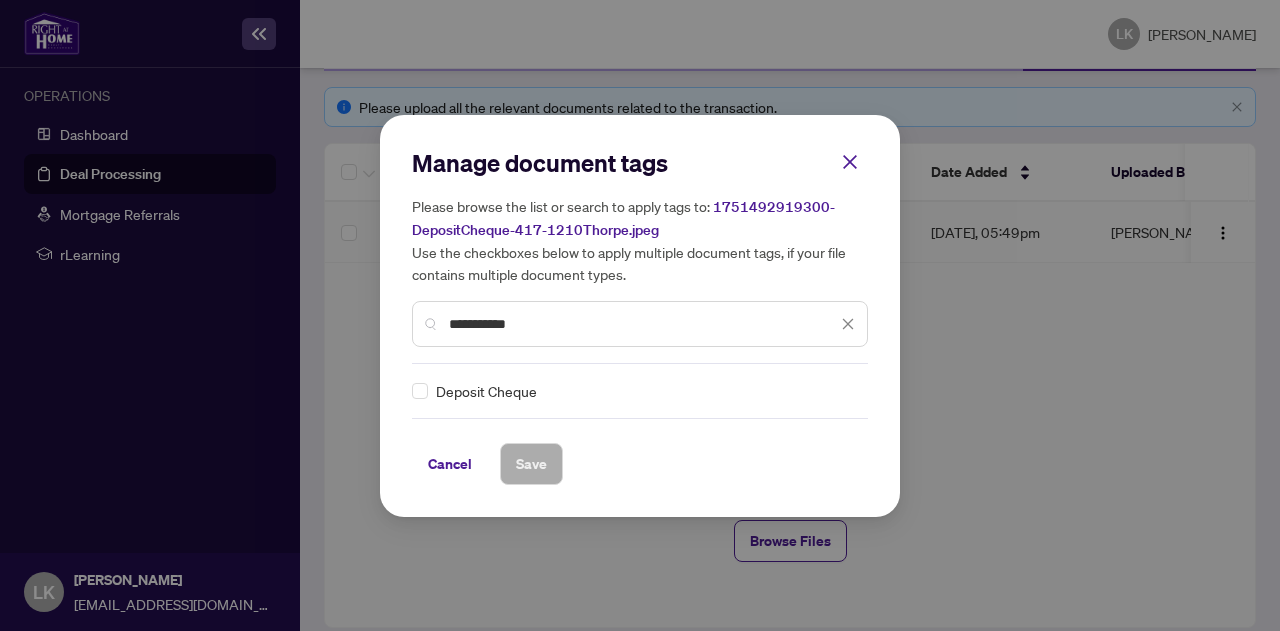 type on "**********" 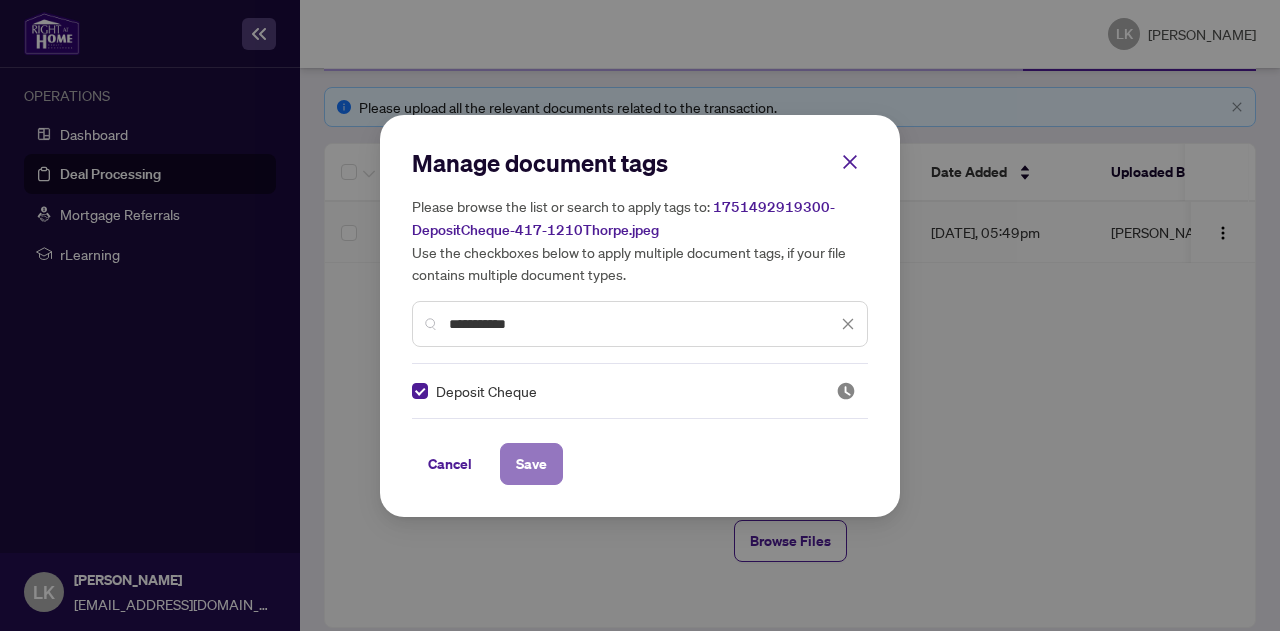 click on "Save" at bounding box center (531, 464) 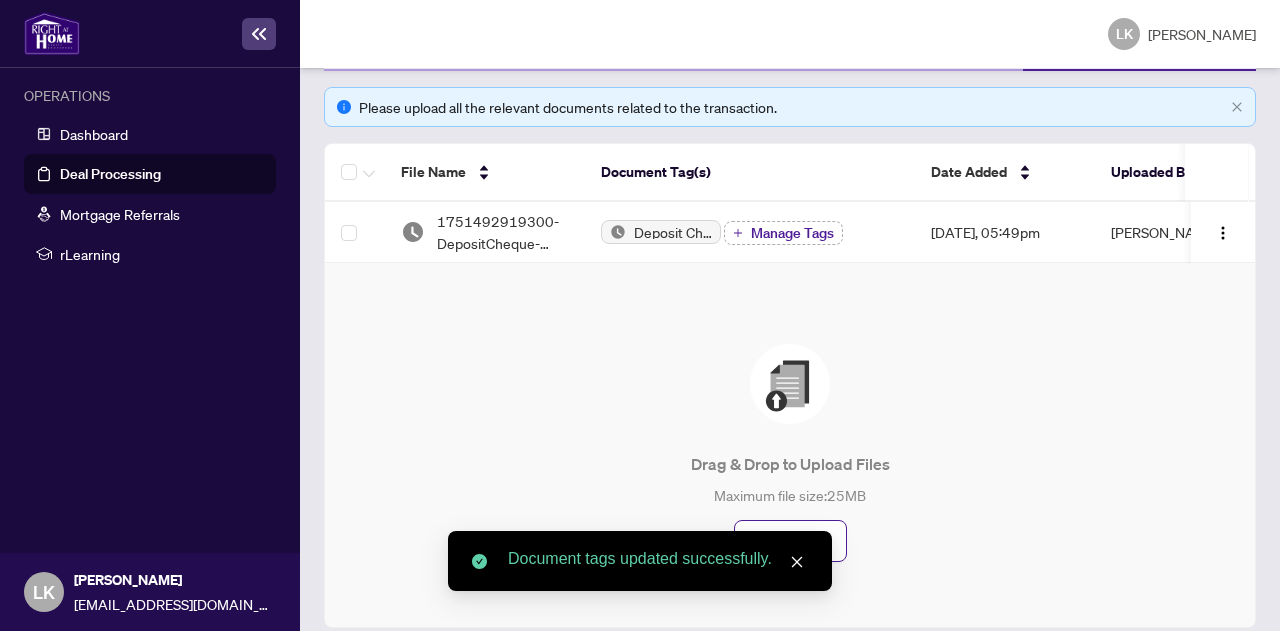 click on "Document tags updated successfully." at bounding box center (640, 561) 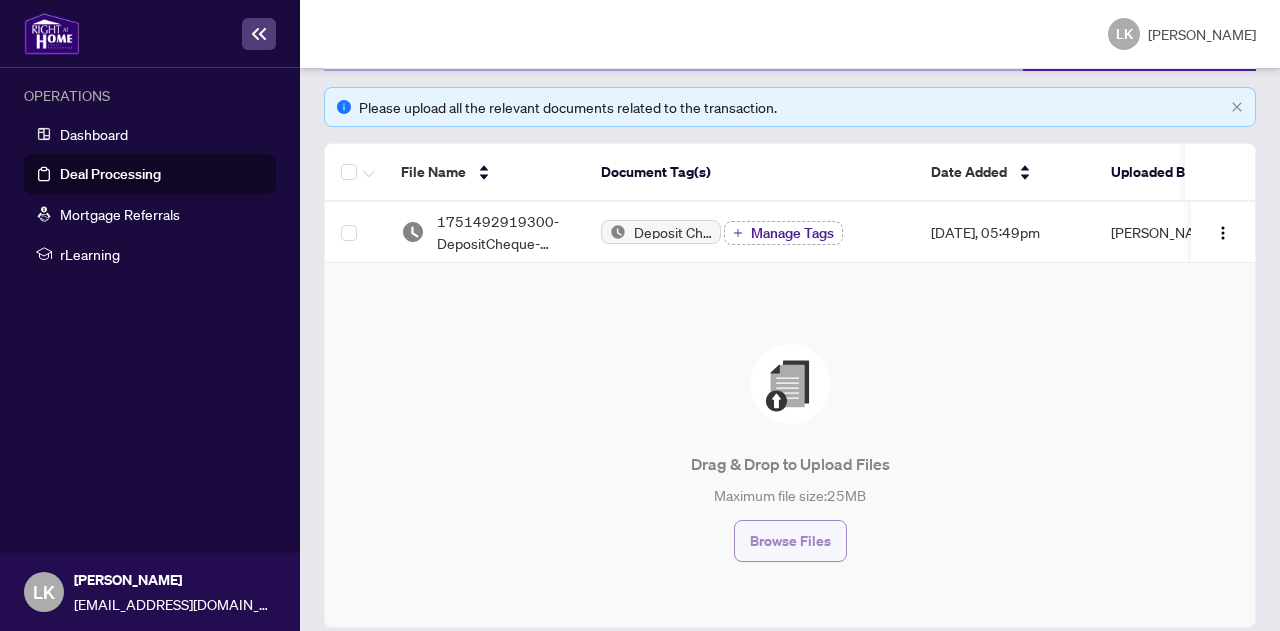 click on "Browse Files" at bounding box center (790, 541) 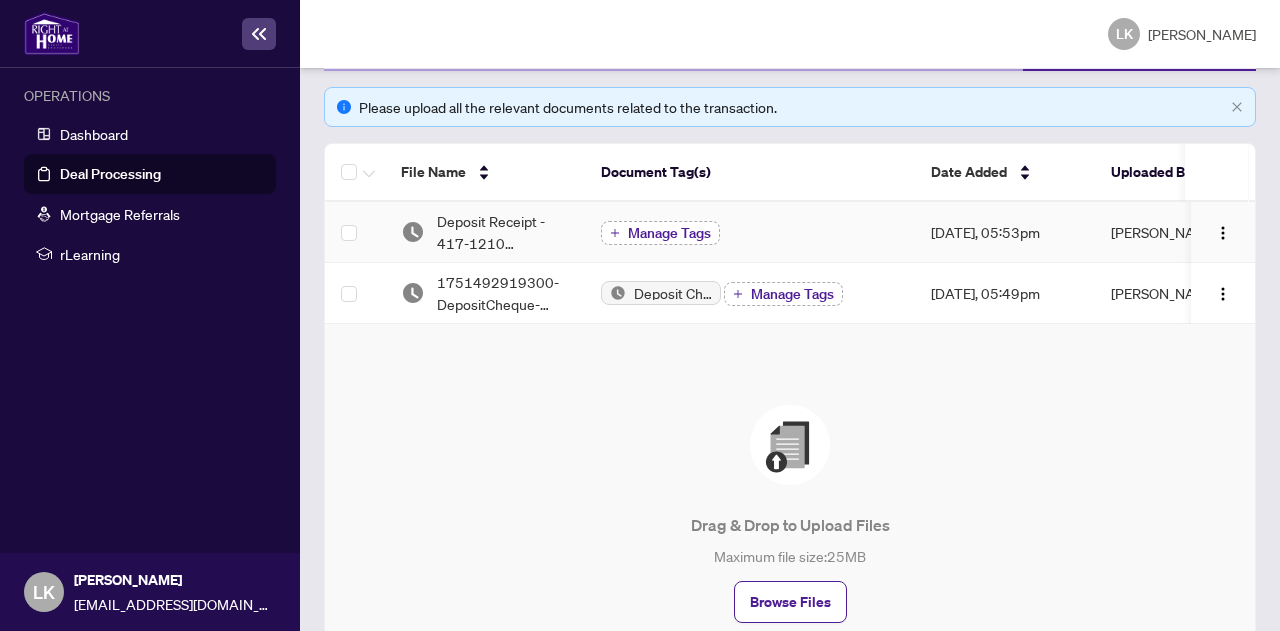 click on "Manage Tags" at bounding box center [669, 233] 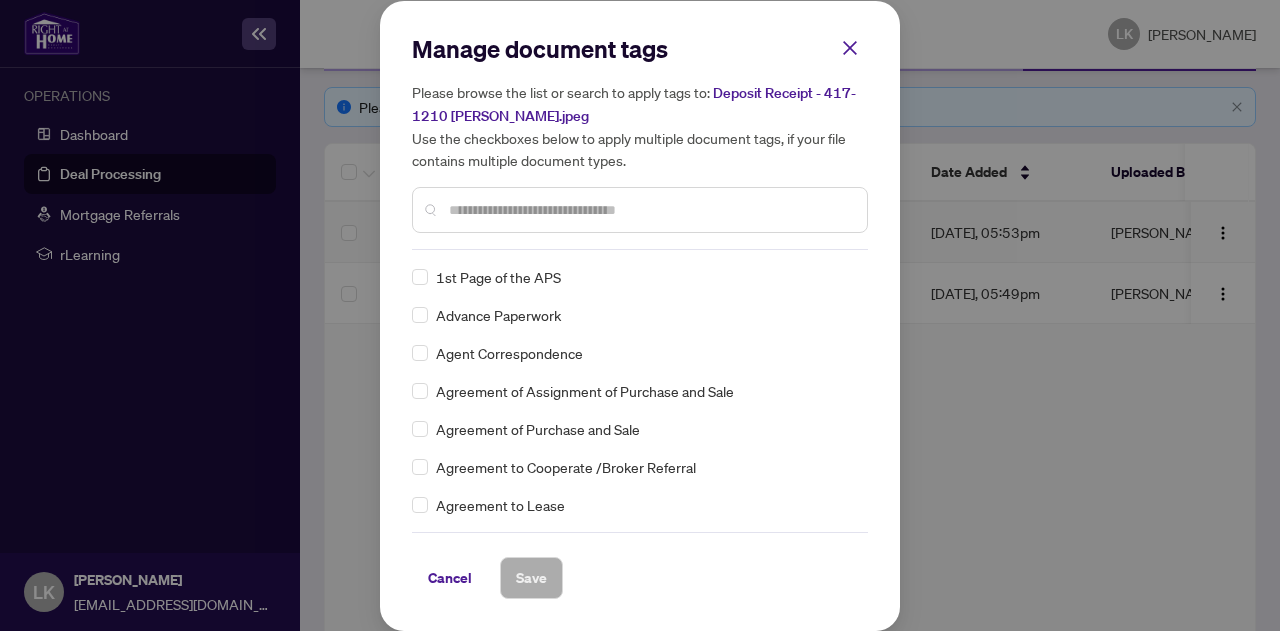click at bounding box center [650, 210] 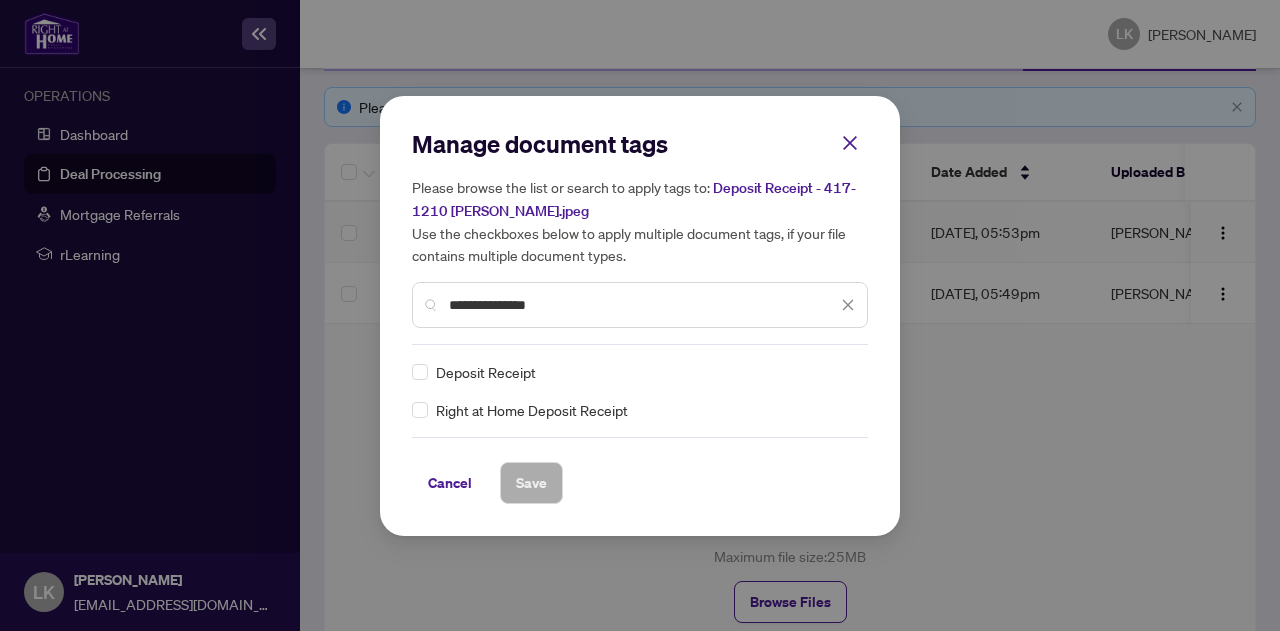 type on "**********" 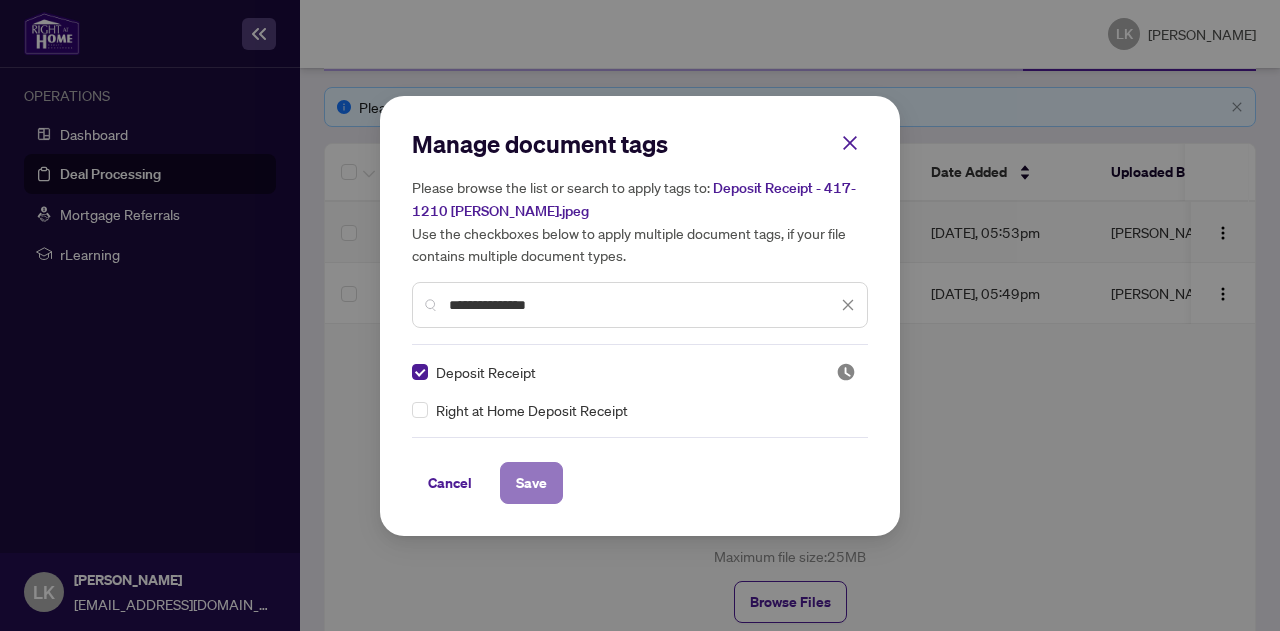 click on "Save" at bounding box center [531, 483] 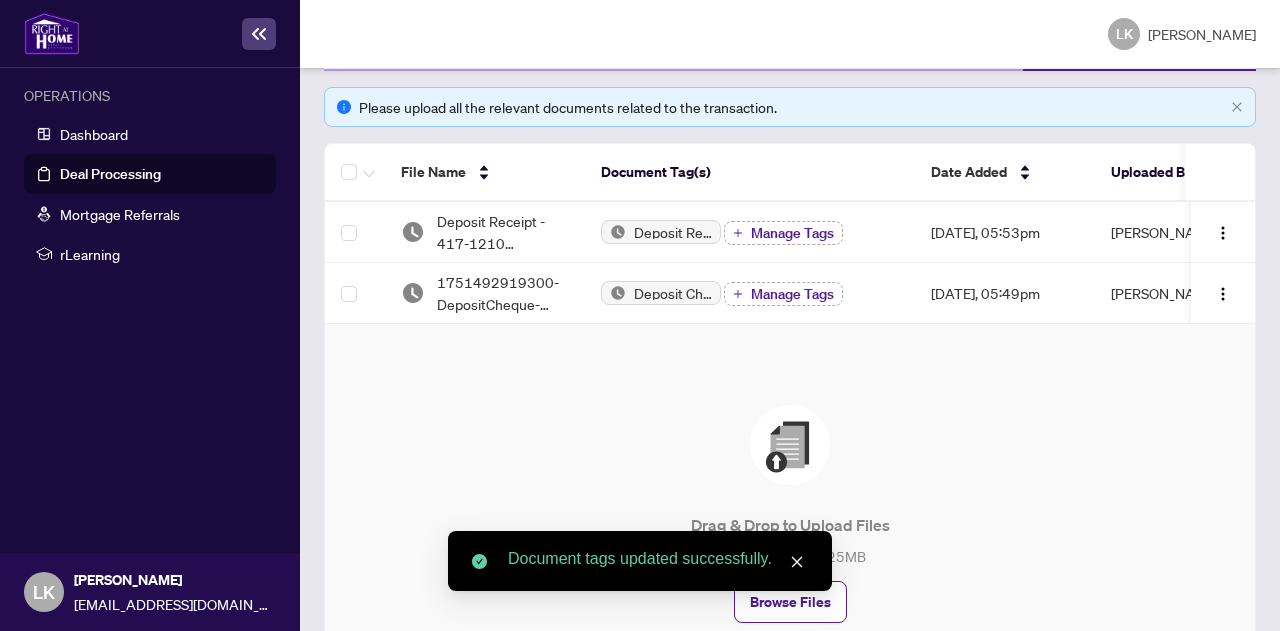 click 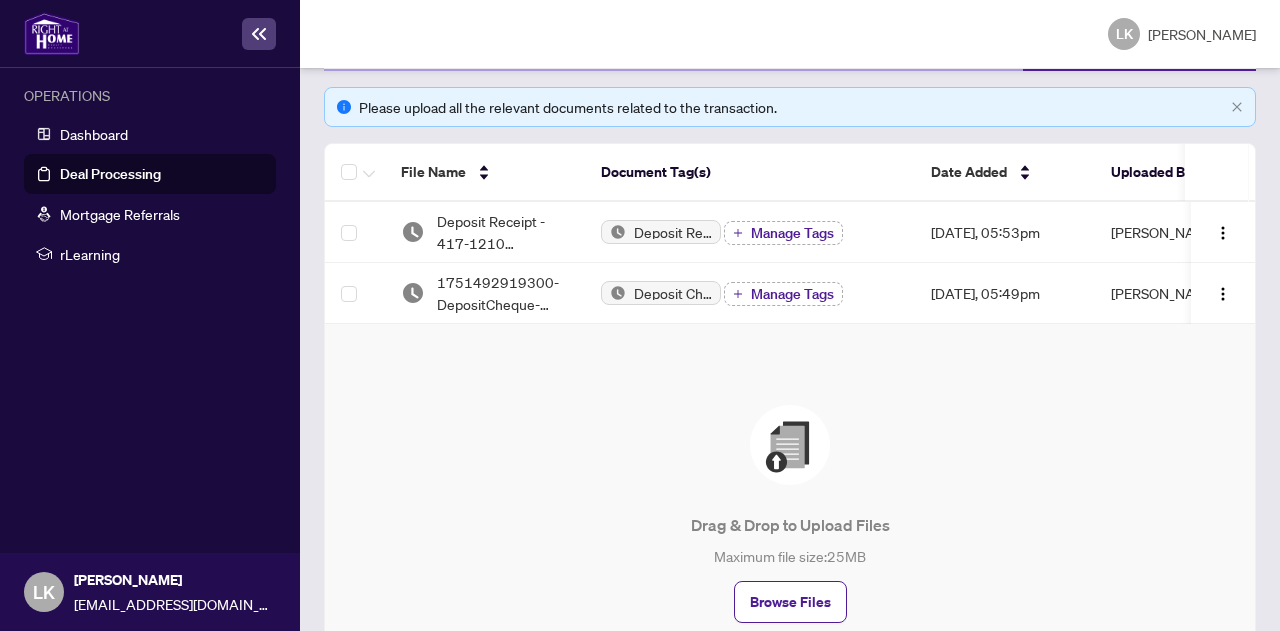 click at bounding box center [790, 445] 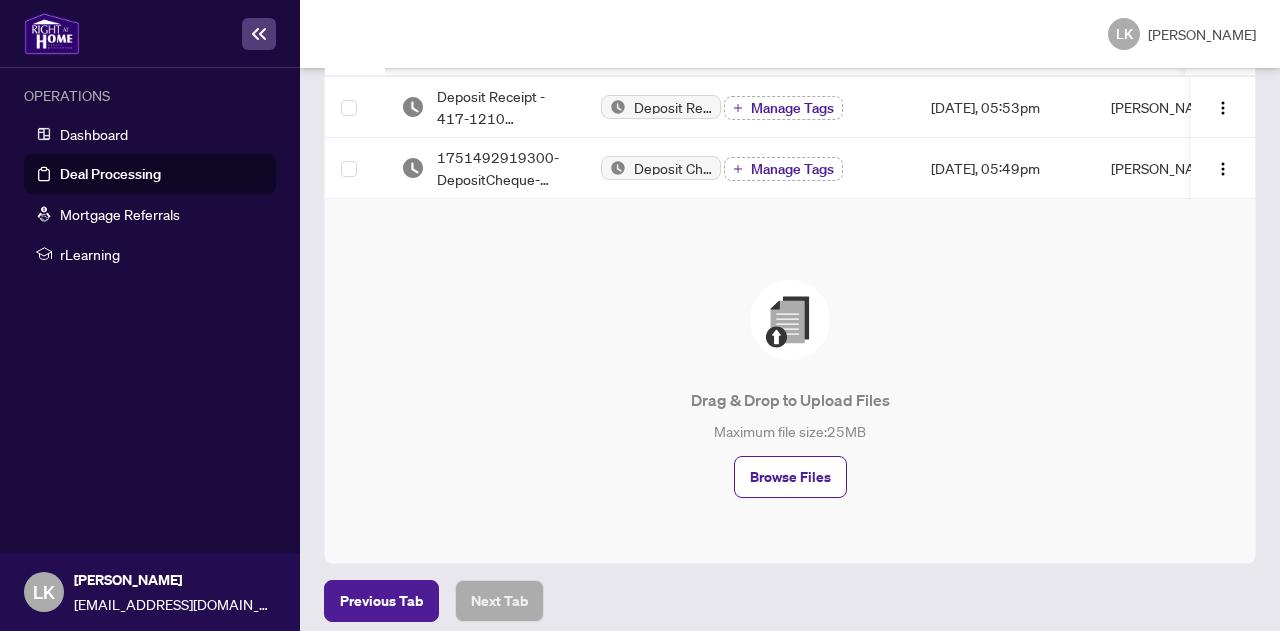 scroll, scrollTop: 399, scrollLeft: 0, axis: vertical 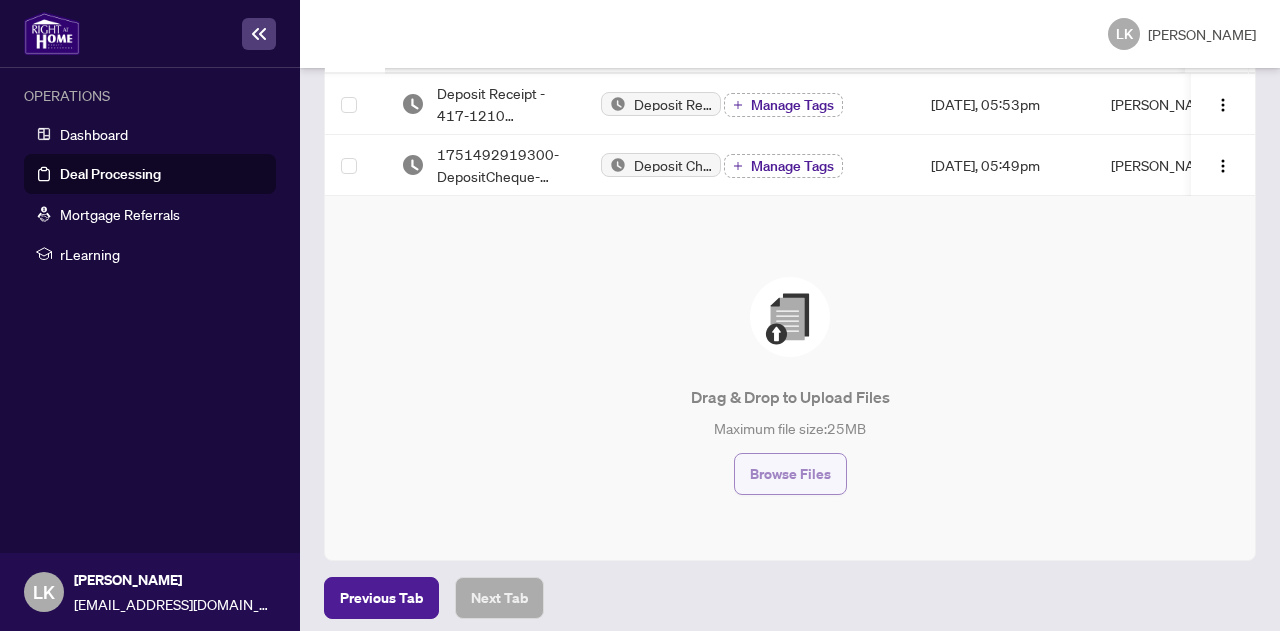 click on "Browse Files" at bounding box center (790, 474) 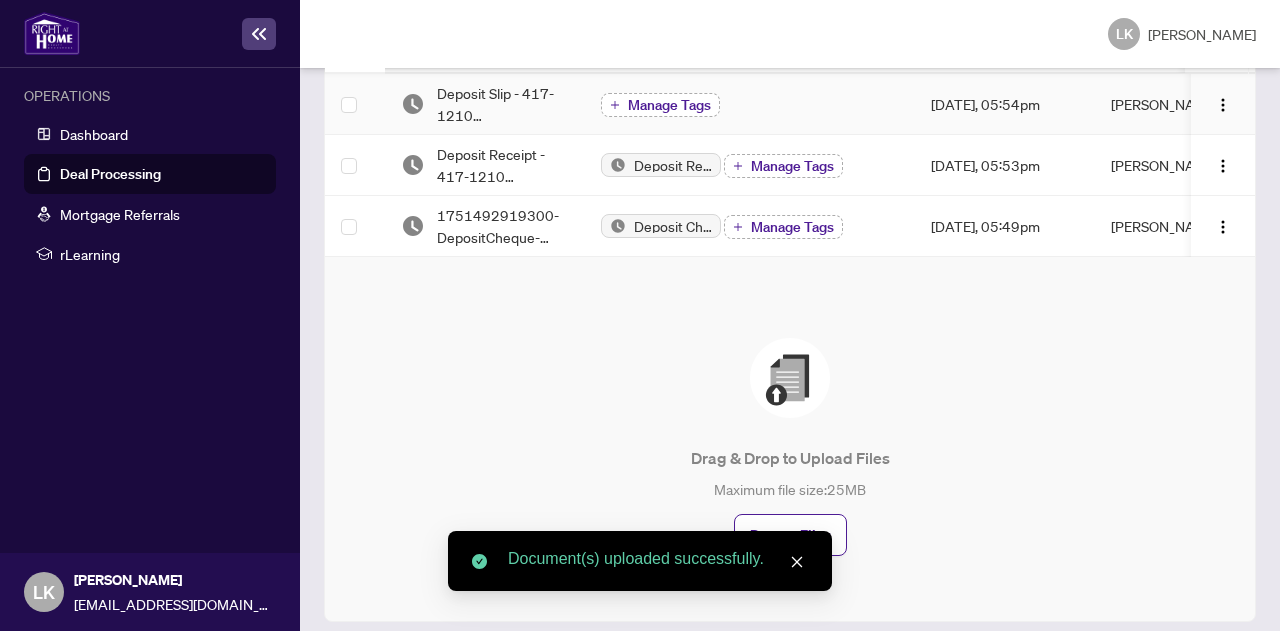 click on "Manage Tags" at bounding box center (669, 105) 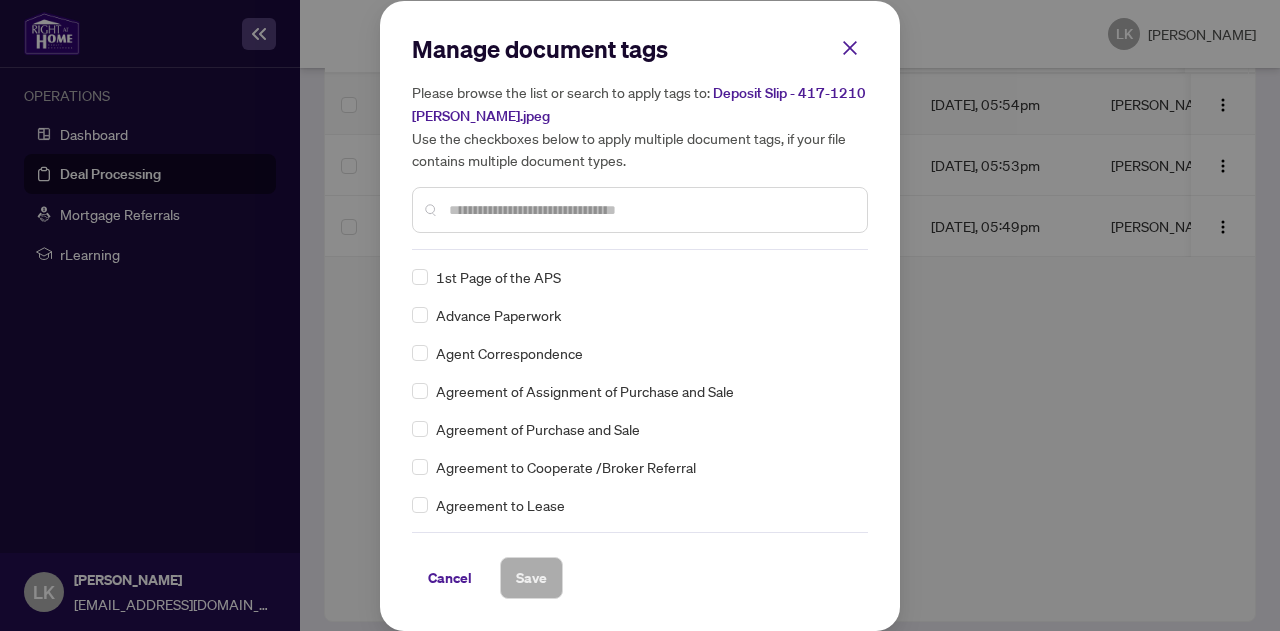 click at bounding box center [650, 210] 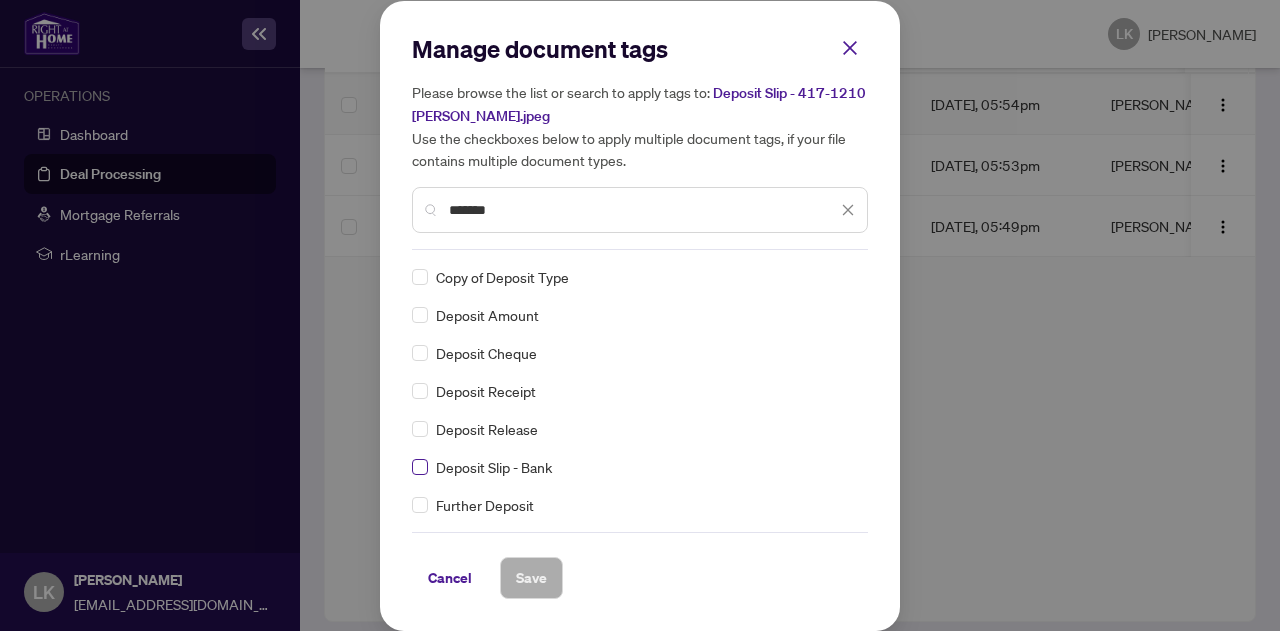 type on "*******" 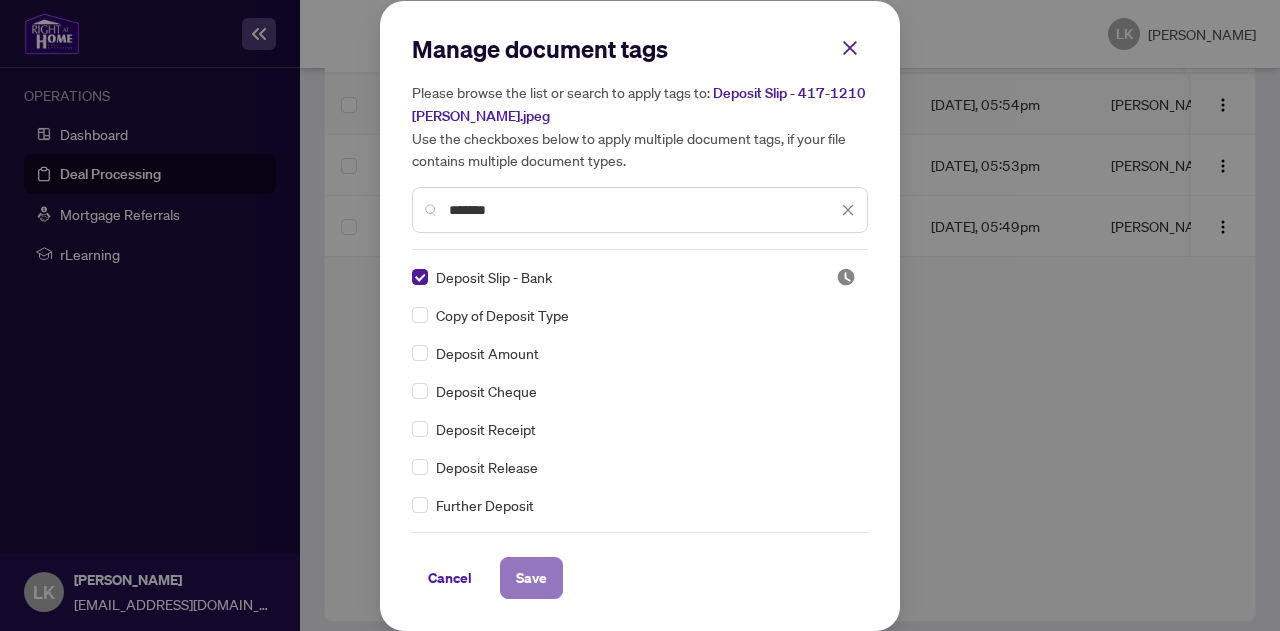 click on "Save" at bounding box center (531, 578) 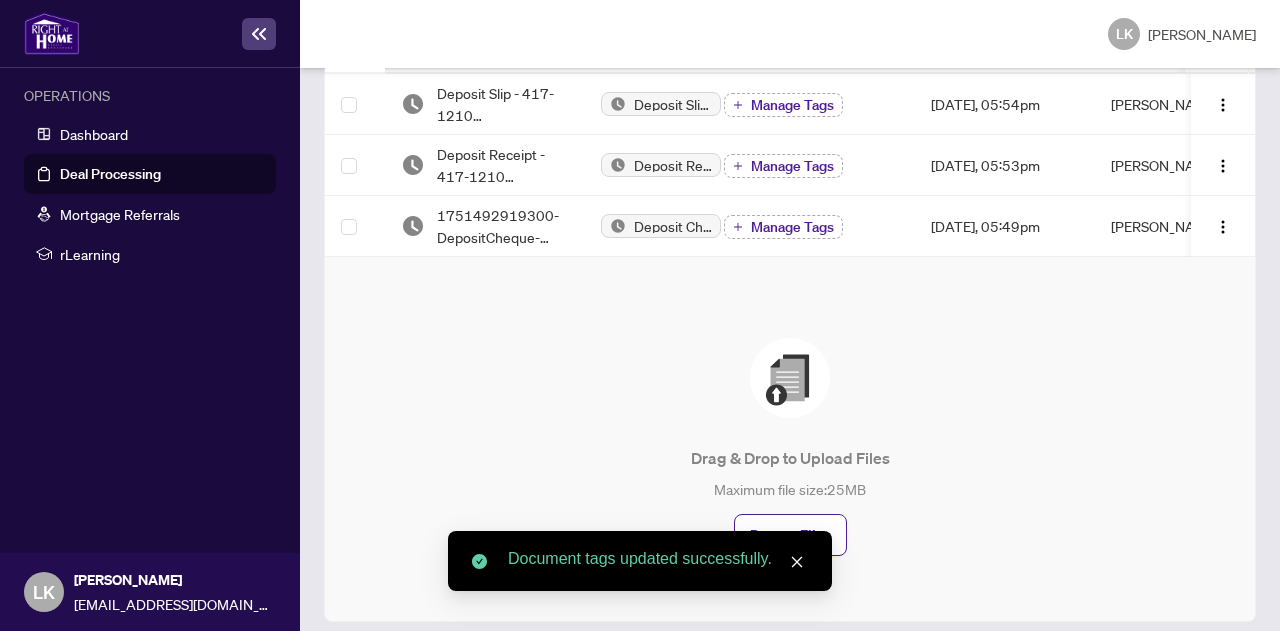 click 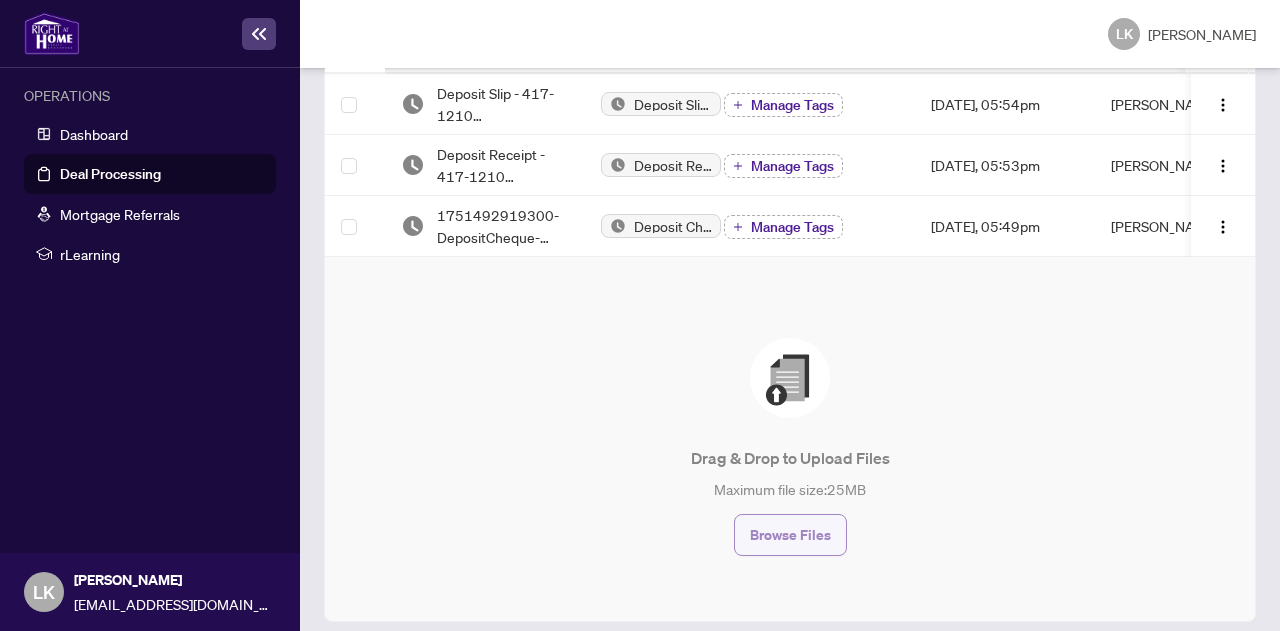 click on "Browse Files" at bounding box center [790, 535] 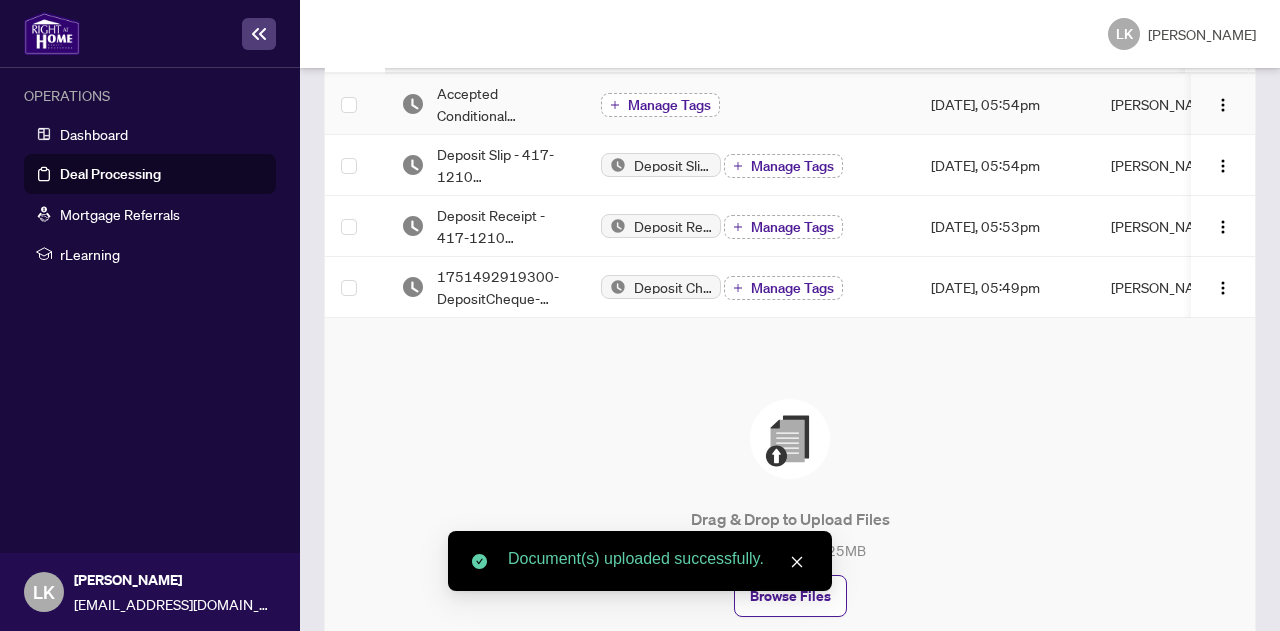 click on "Manage Tags" at bounding box center [669, 105] 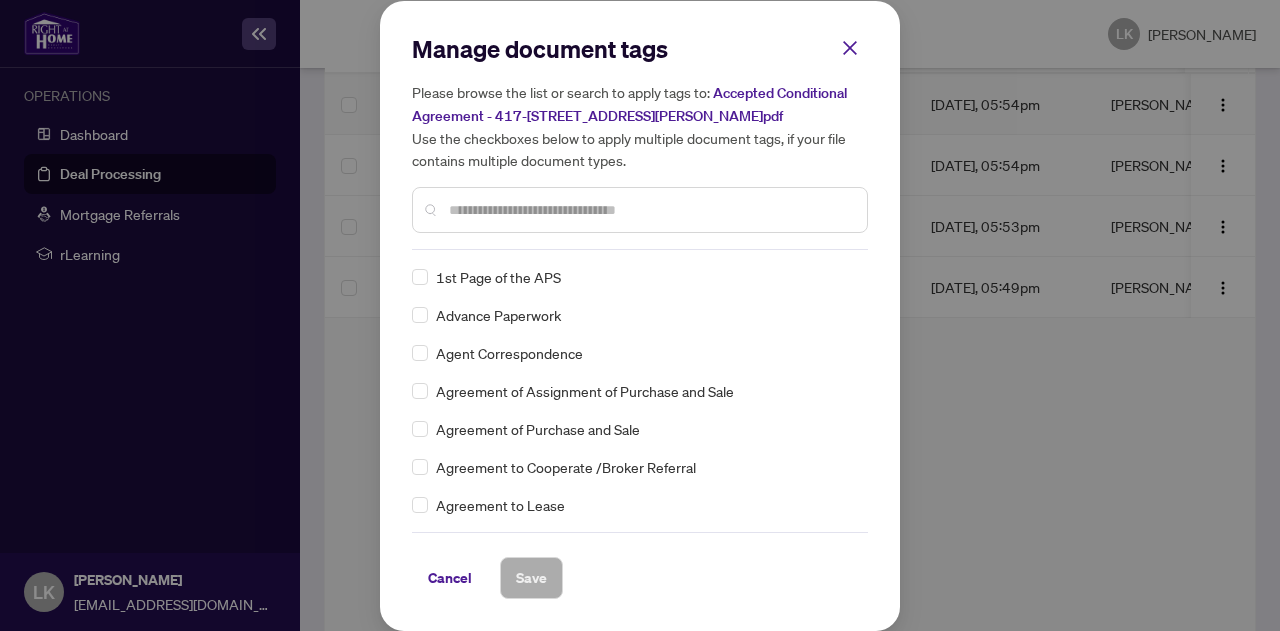 click at bounding box center (650, 210) 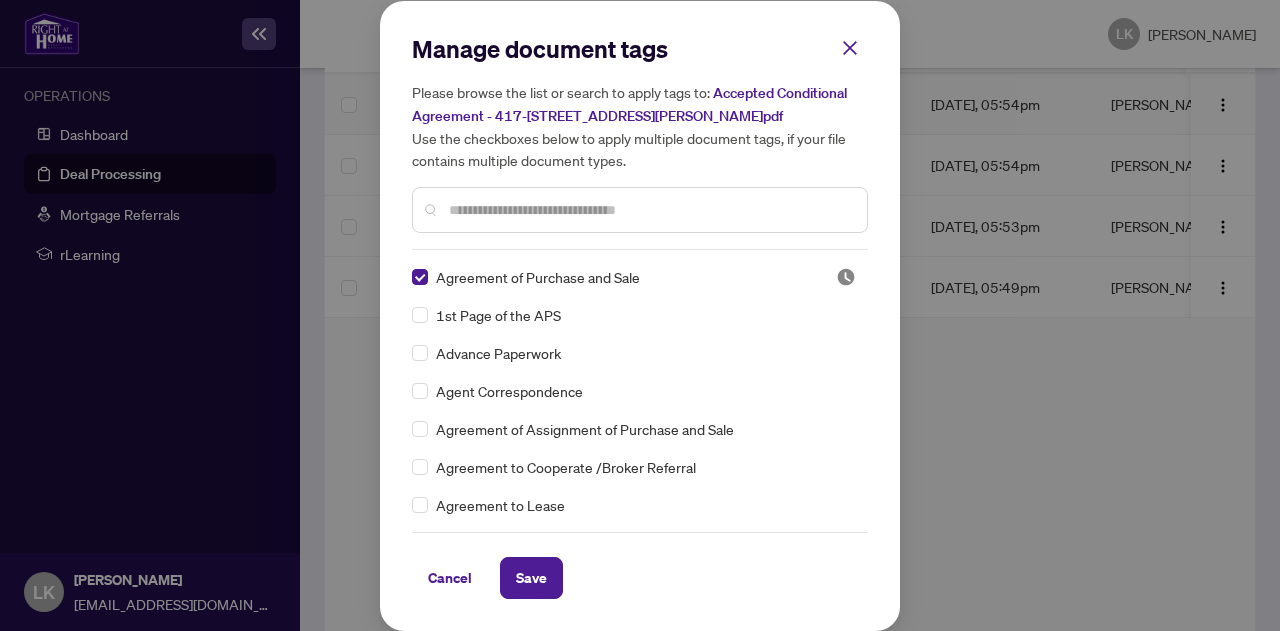 click at bounding box center [650, 210] 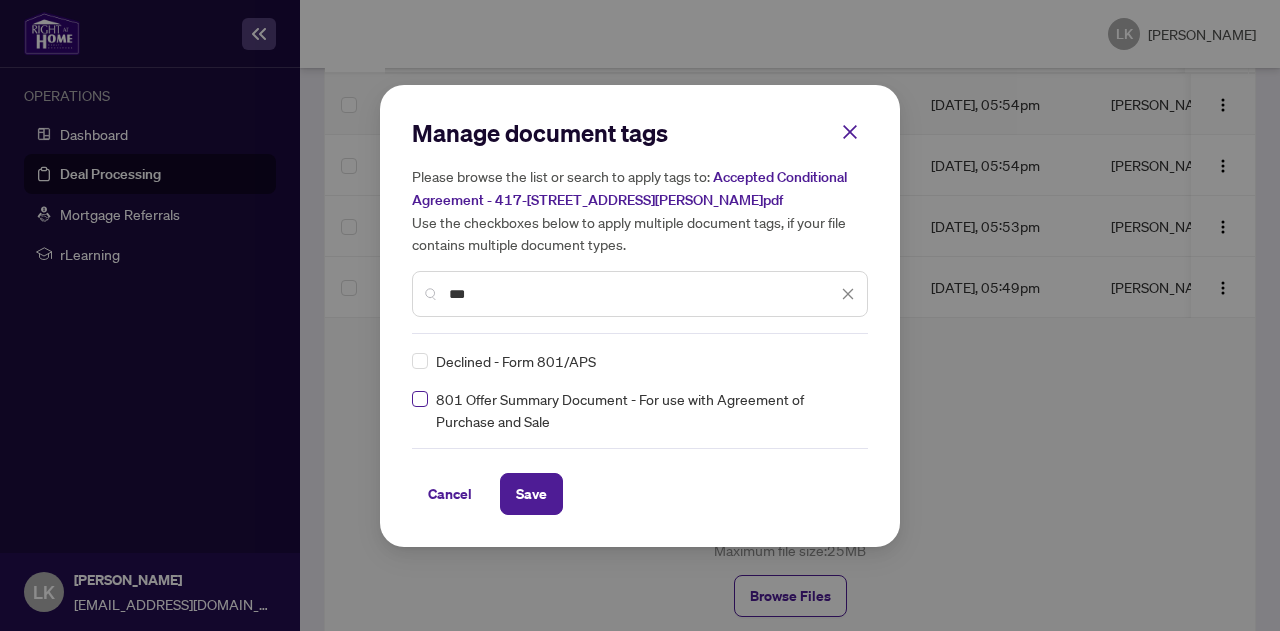 type on "***" 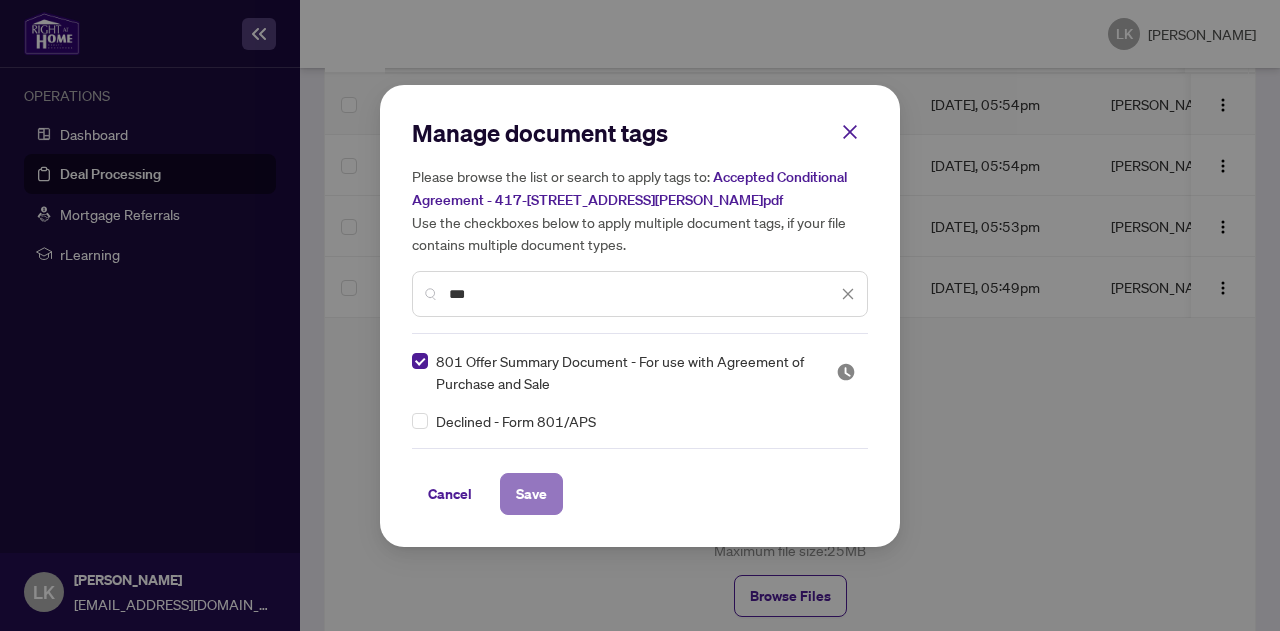 click on "Save" at bounding box center (531, 494) 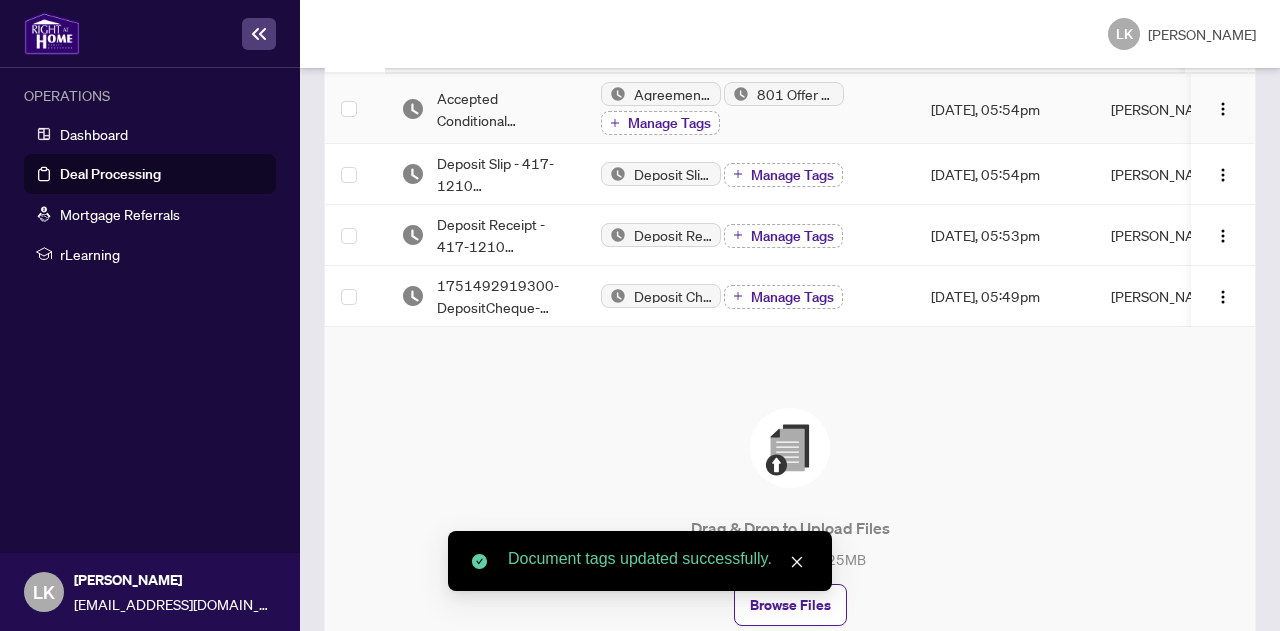 click on "Manage Tags" at bounding box center [669, 123] 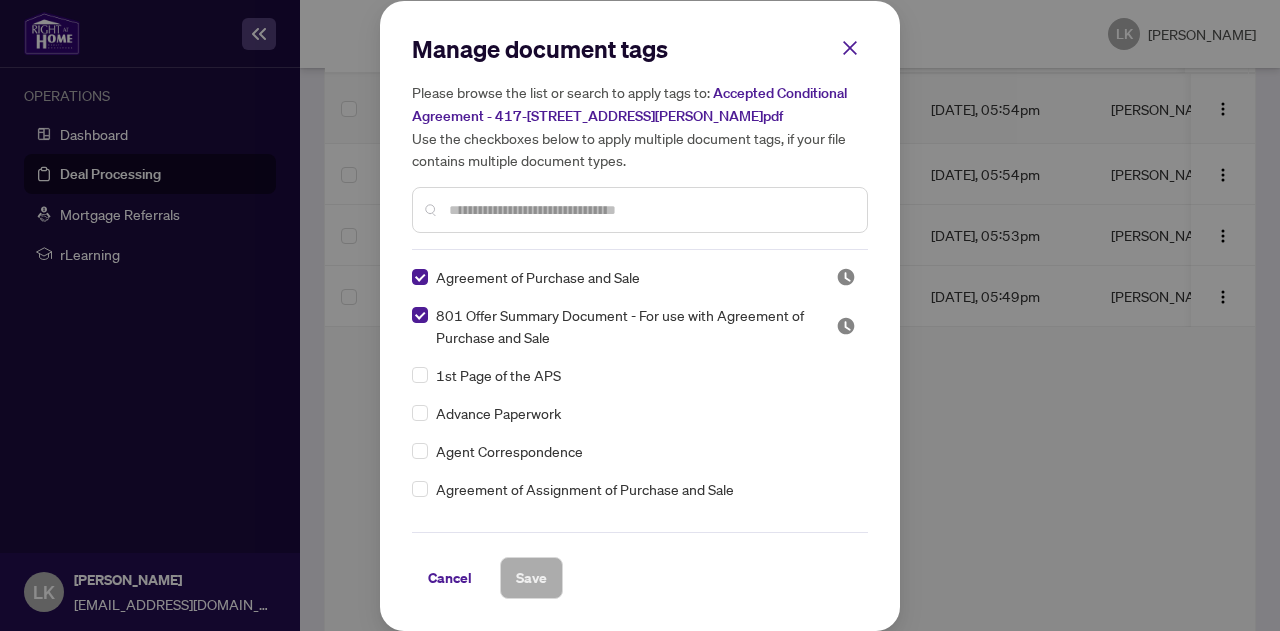 click on "Agreement of Purchase and Sale 801 Offer Summary Document - For use with Agreement of Purchase and Sale 1st Page of the APS Advance Paperwork Agent Correspondence Agreement of Assignment of Purchase and Sale Agreement to Cooperate /Broker Referral Agreement to Lease Articles of Incorporation Back to Vendor Letter Belongs to Another Transaction Builder's Consent Buyer Designated Representation Agreement Buyer Designated Representation Agreement Buyers Lawyer Information Certificate of Estate Trustee(s) Client Refused to Sign Closing Date Change Co-op Brokerage Commission Statement Co-op EFT Co-operating Indemnity Agreement Commission Adjustment Commission Agreement Commission Calculation Commission Statement Sent Commission Statement Sent to Landlord Commission Statement Sent to Lawyer Commission Statement Sent to Listing Brokerage Commission Statement Sent to Vendor Commission Waiver Letter Confirmation of Closing Confirmation of Co-operation and Representation—Buyer/Seller Confirmation of Cooperation EFT" at bounding box center [640, 391] 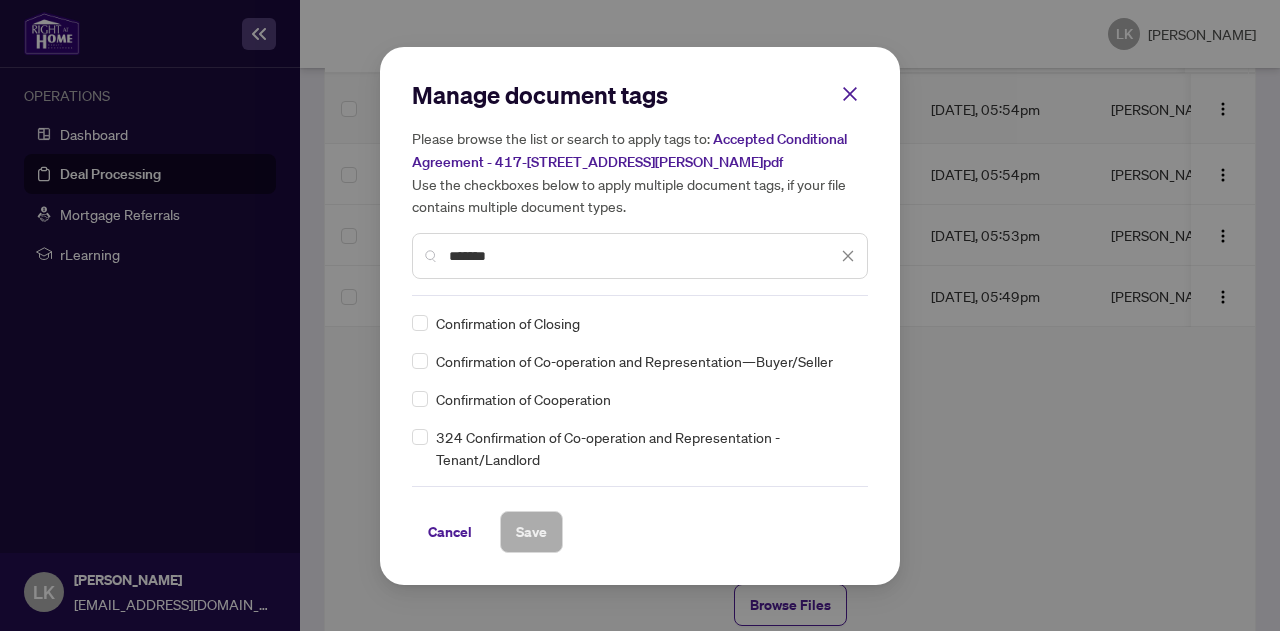 type on "*******" 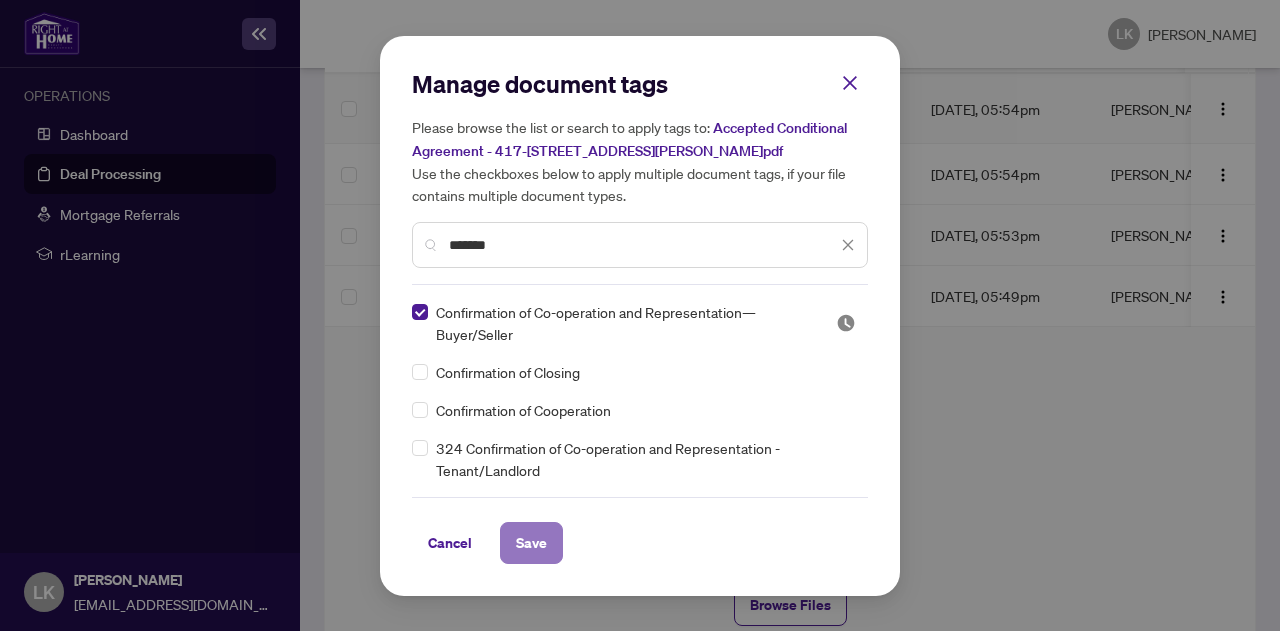click on "Save" at bounding box center [531, 543] 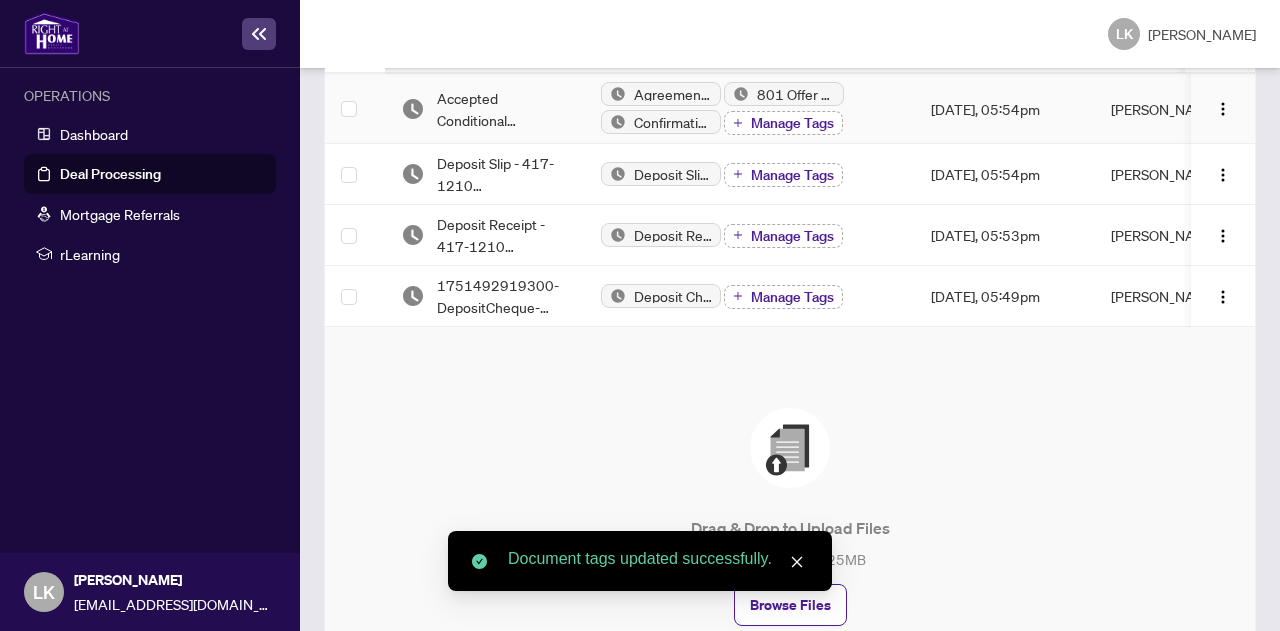 click on "Manage Tags" at bounding box center (792, 123) 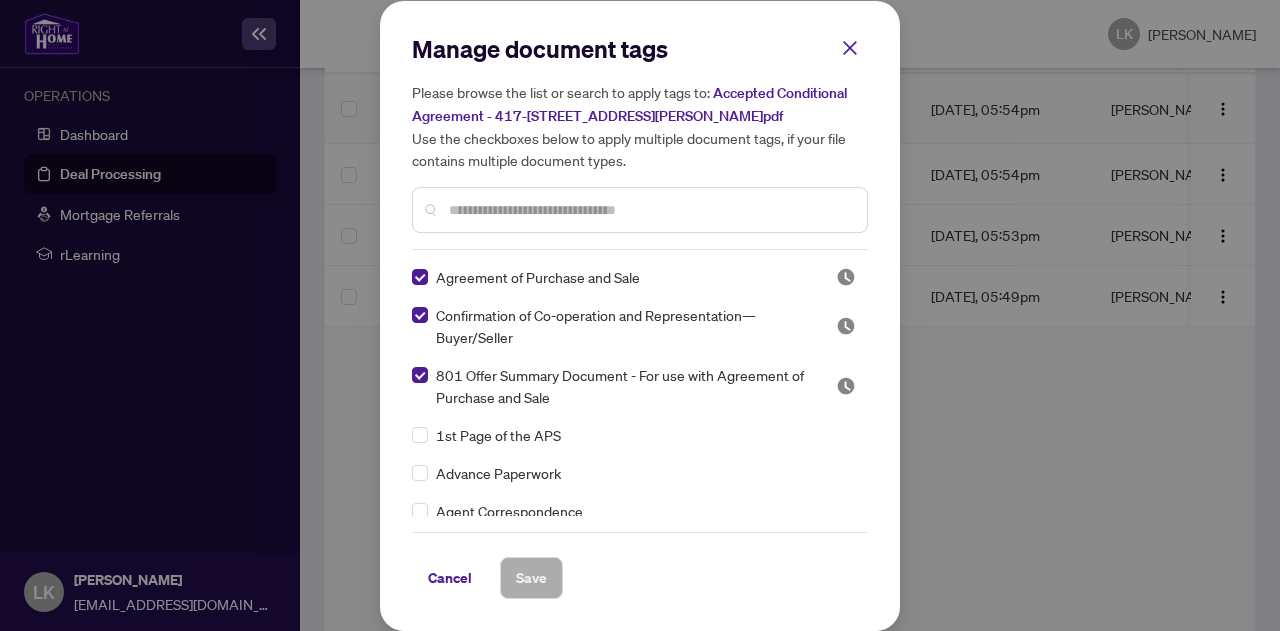 click at bounding box center (650, 210) 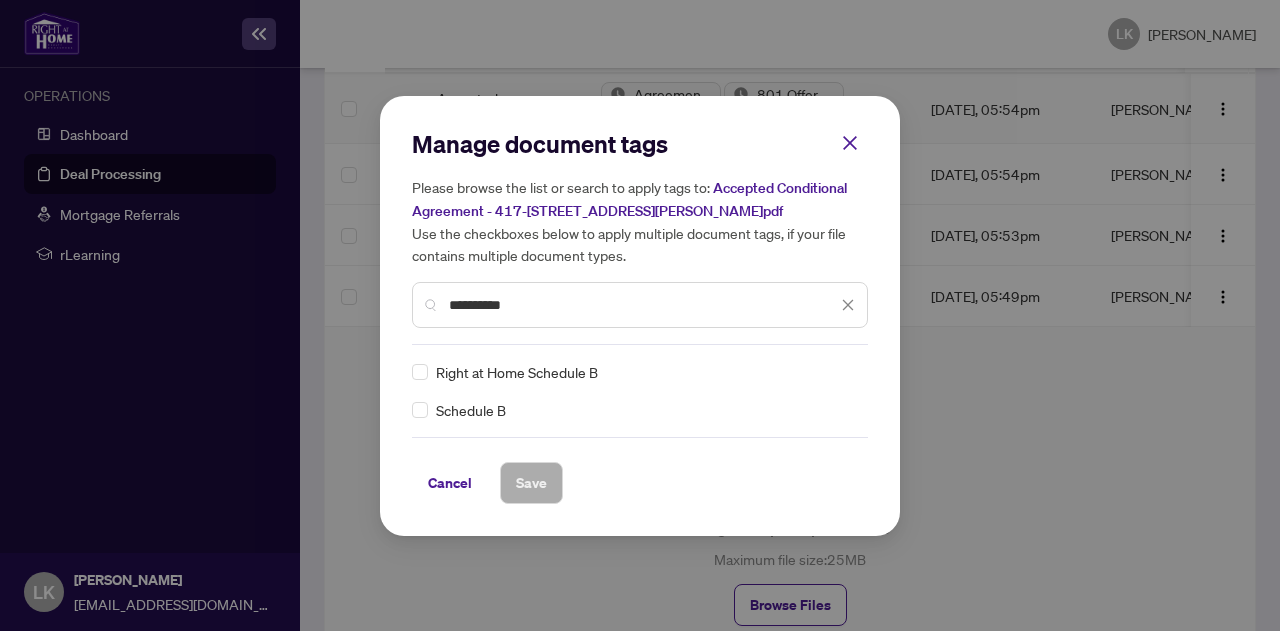 type on "**********" 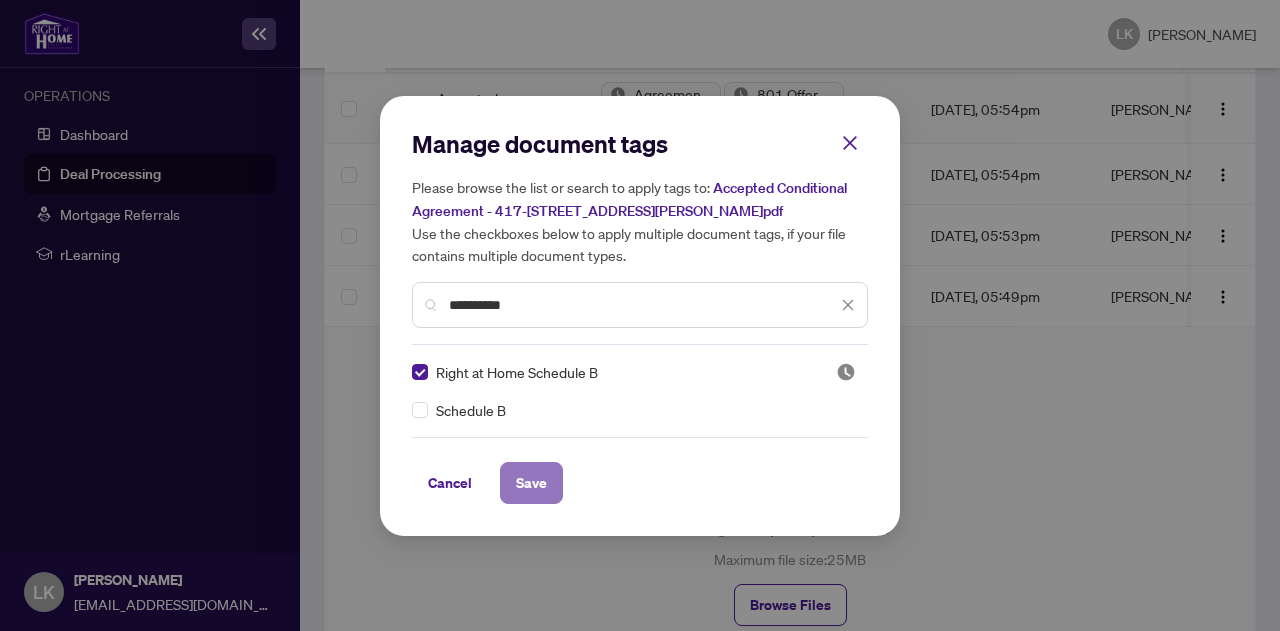 click on "Save" at bounding box center (531, 483) 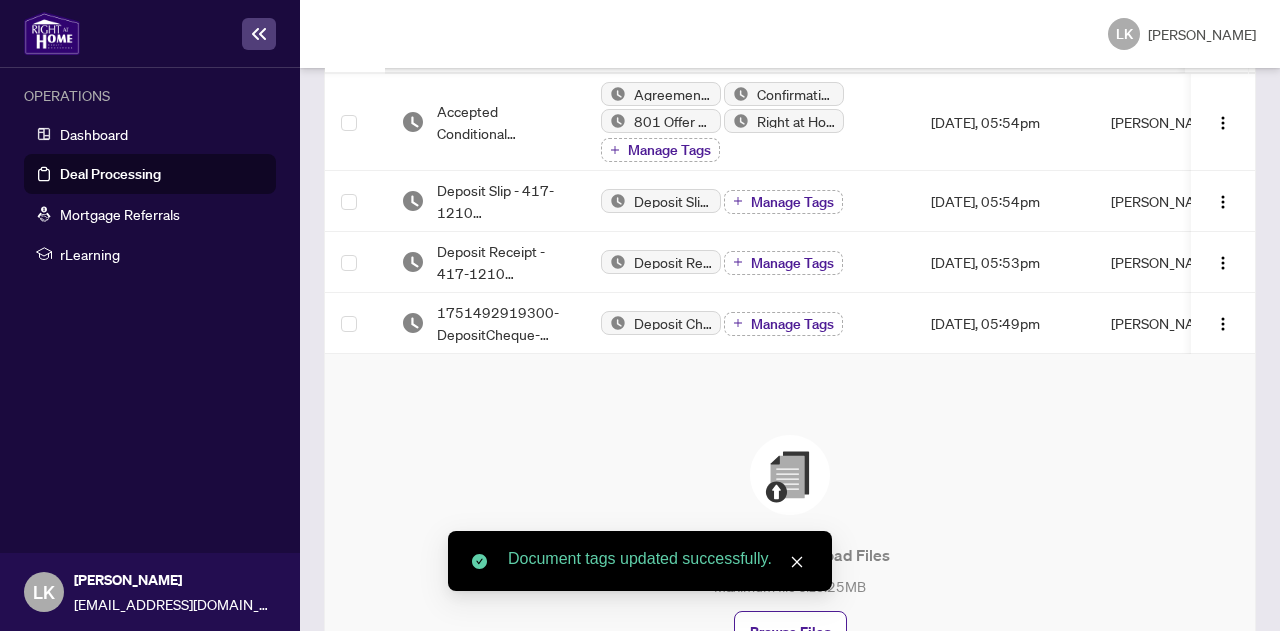 scroll, scrollTop: 621, scrollLeft: 0, axis: vertical 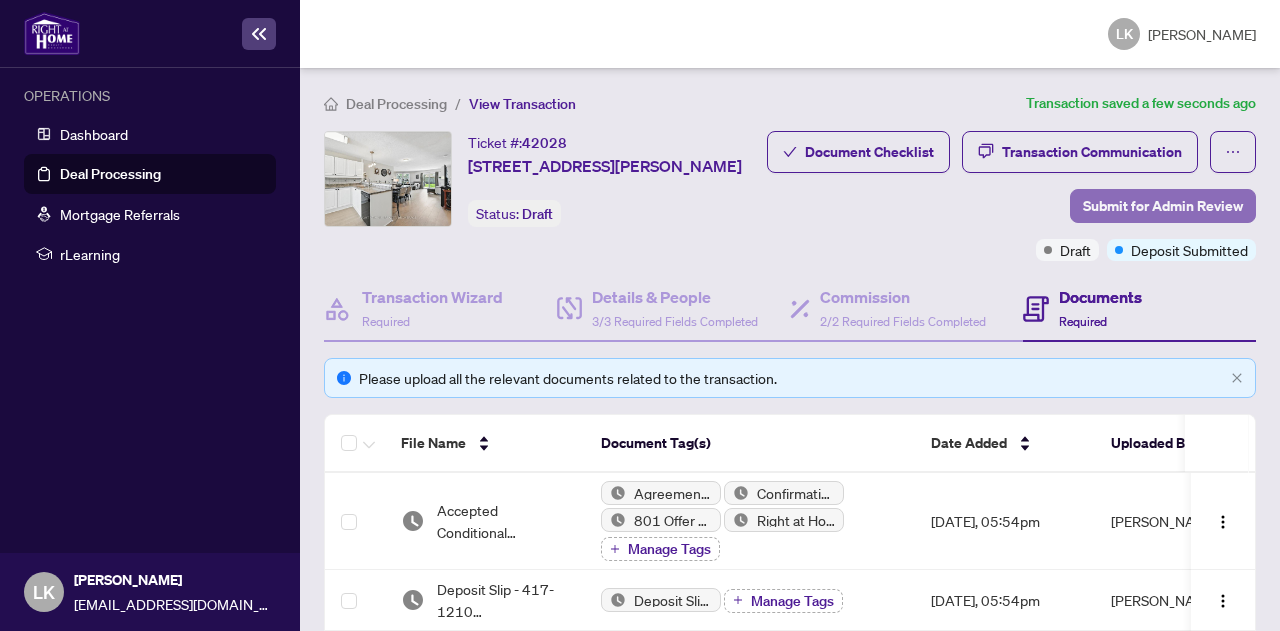 click on "Submit for Admin Review" at bounding box center (1163, 206) 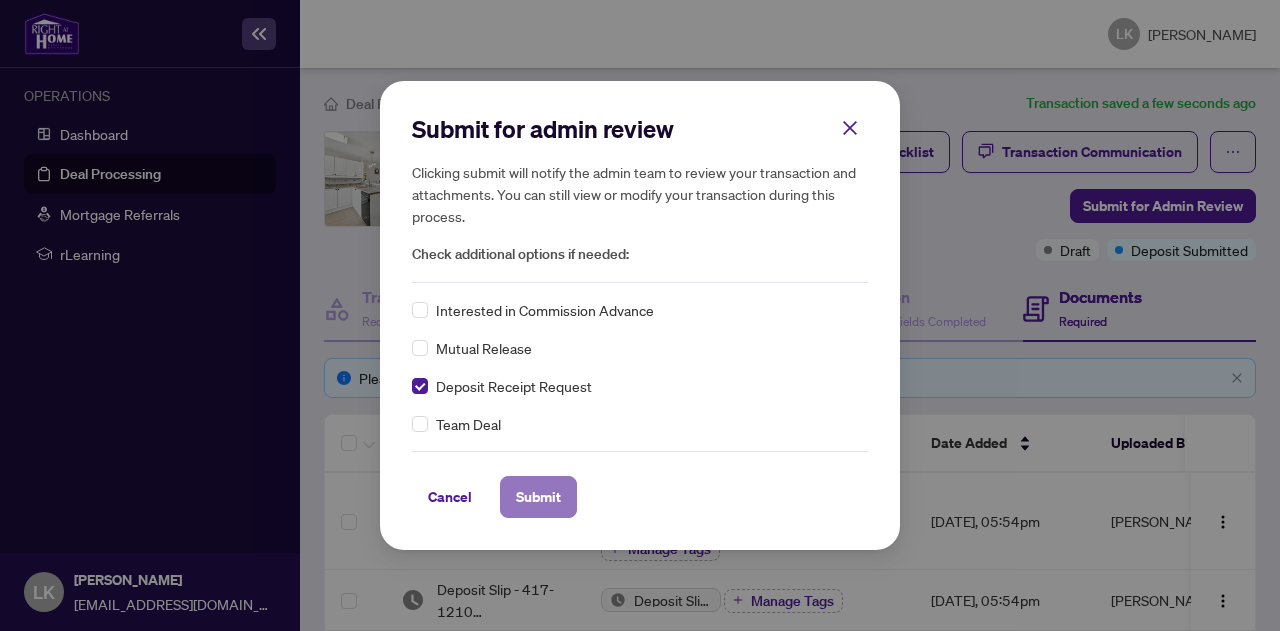 click on "Submit" at bounding box center (538, 497) 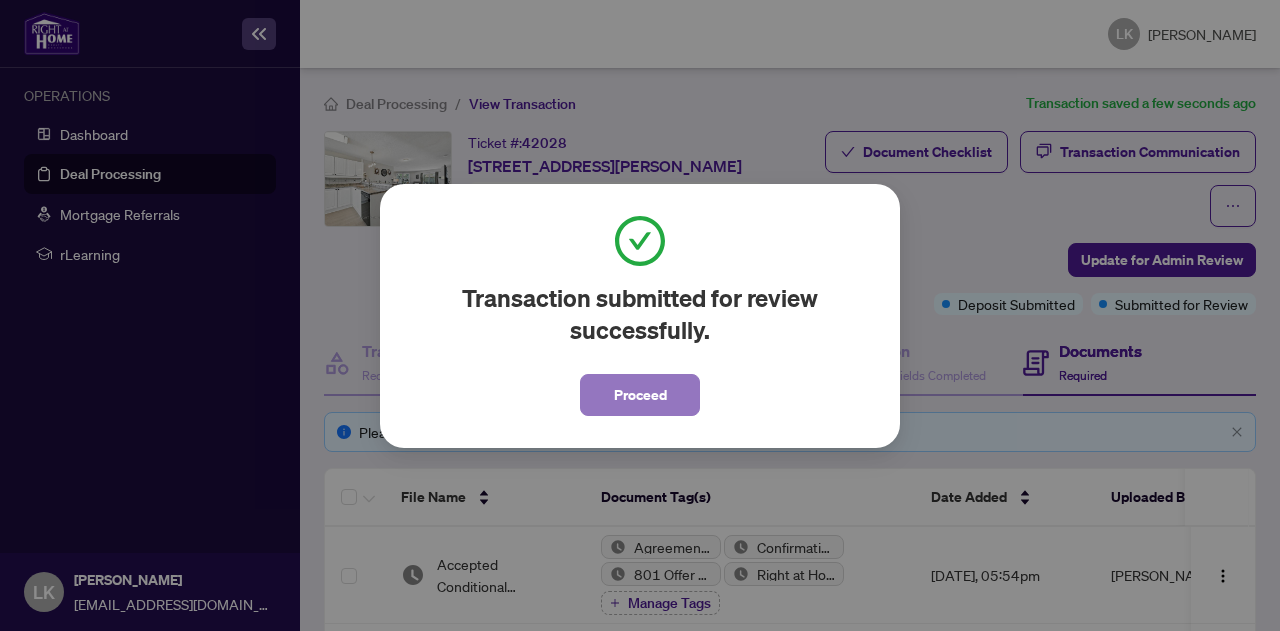 click on "Proceed" at bounding box center [640, 395] 